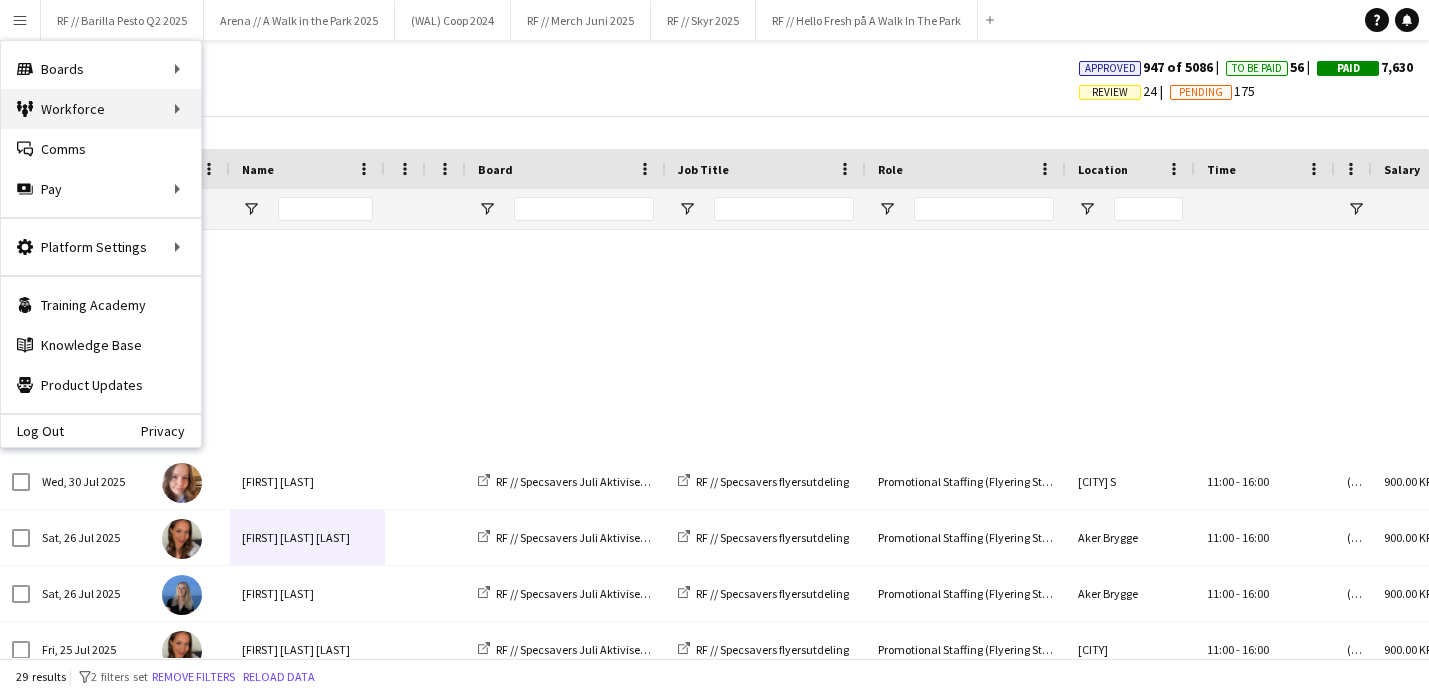 scroll, scrollTop: 0, scrollLeft: 0, axis: both 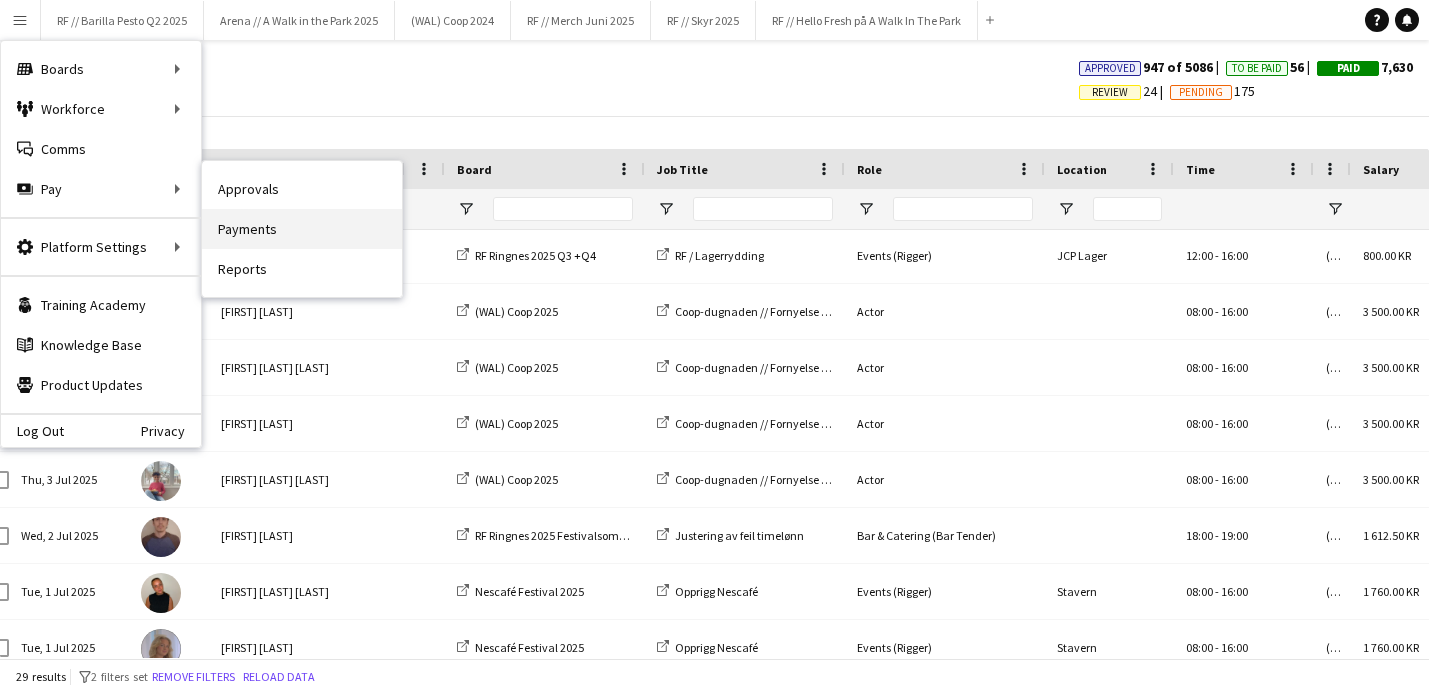 click on "Payments" at bounding box center (302, 229) 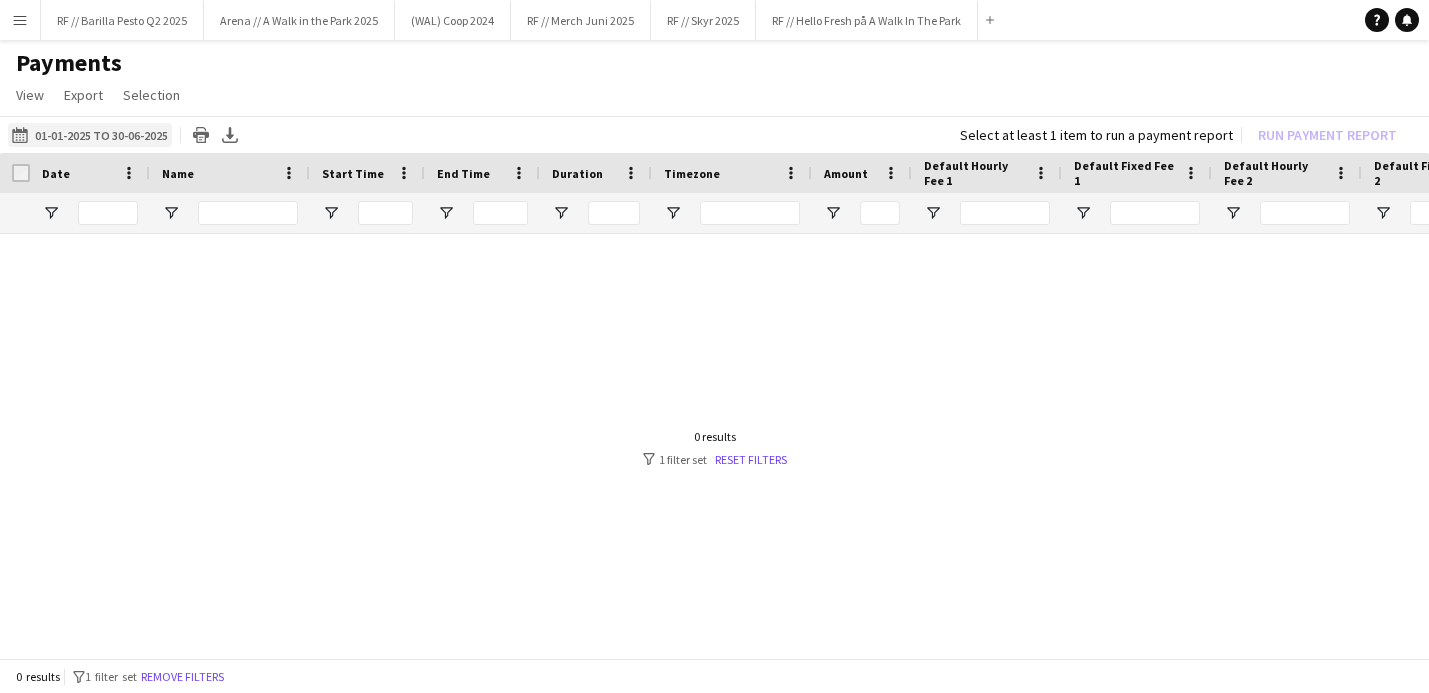 click on "01-01-2025 to 30-06-2025
01-01-2025 to 30-06-2025" 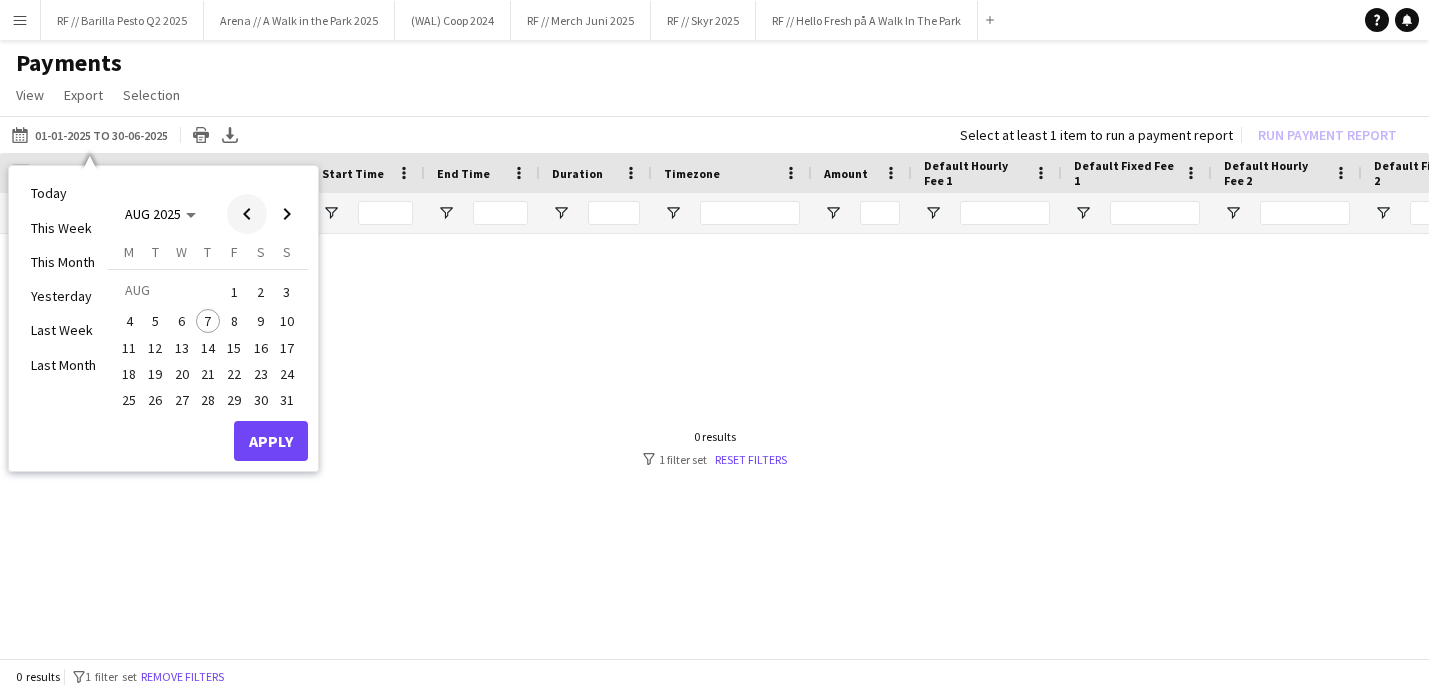click at bounding box center [247, 214] 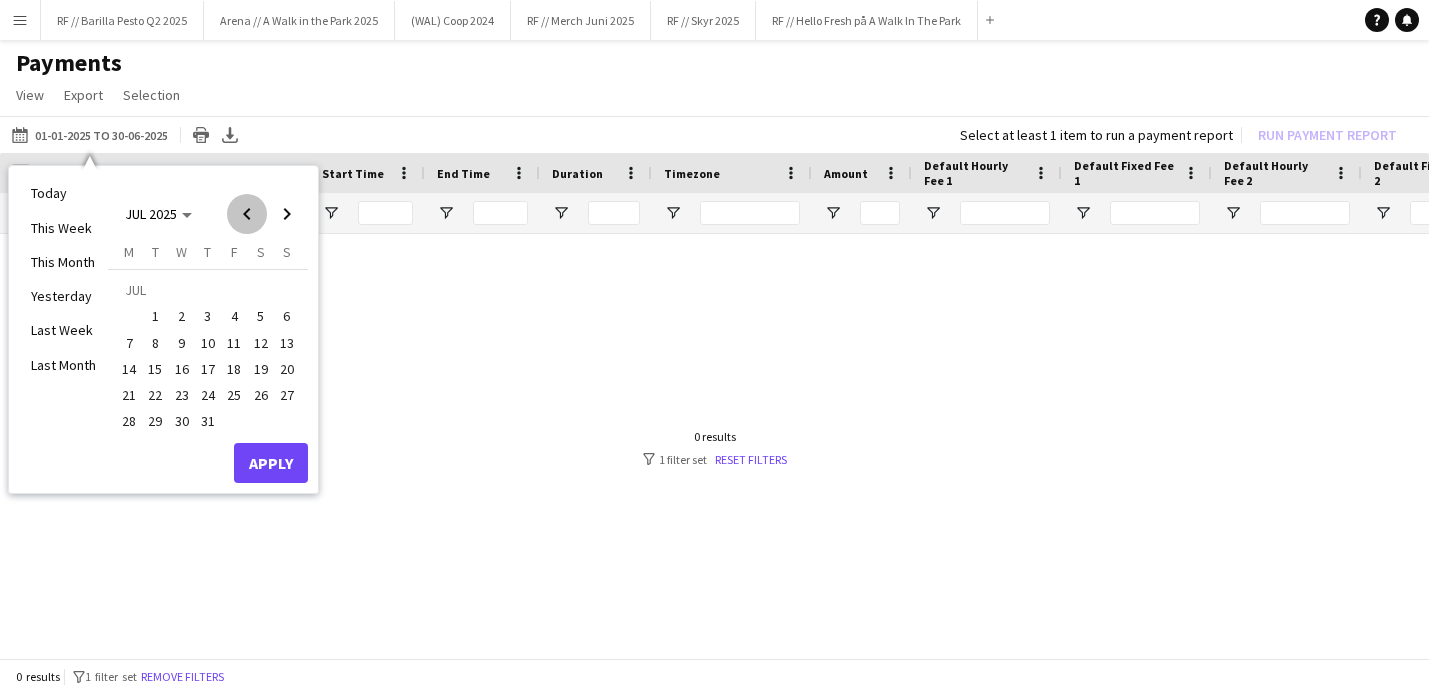 click at bounding box center (247, 214) 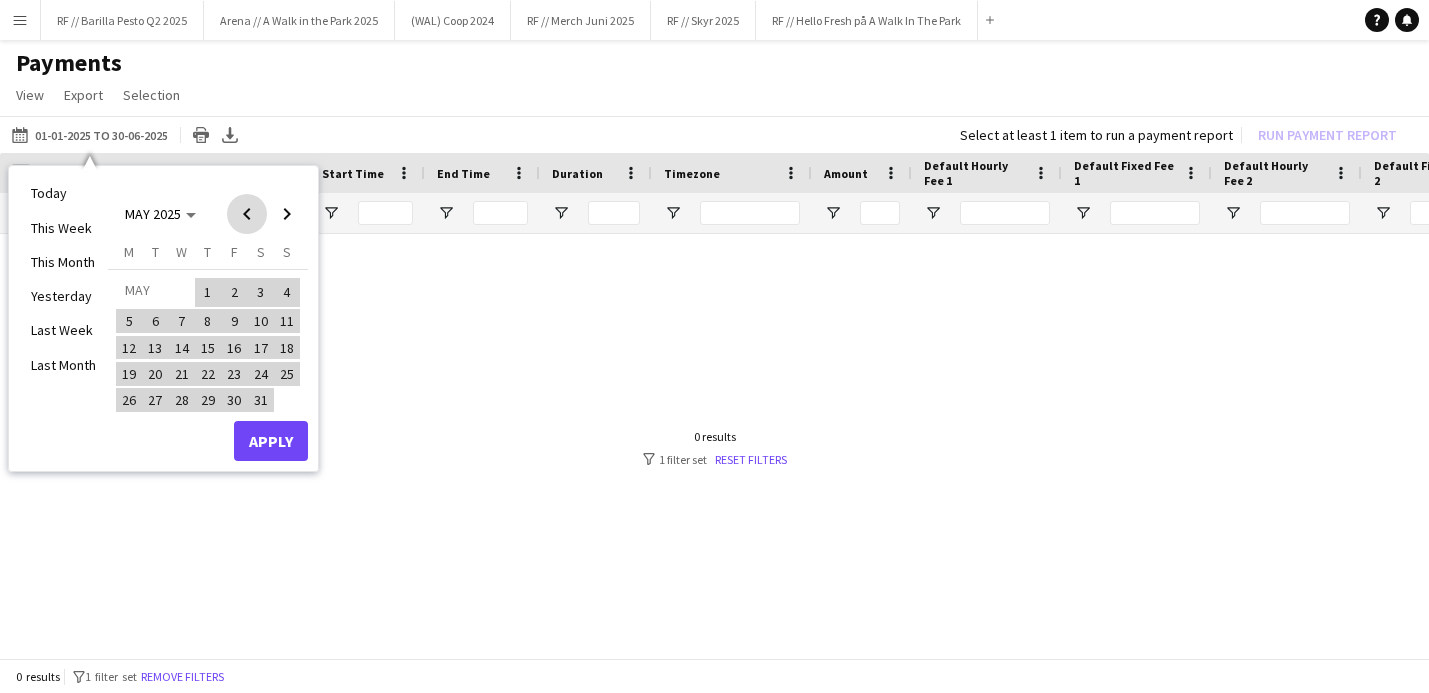 click at bounding box center (247, 214) 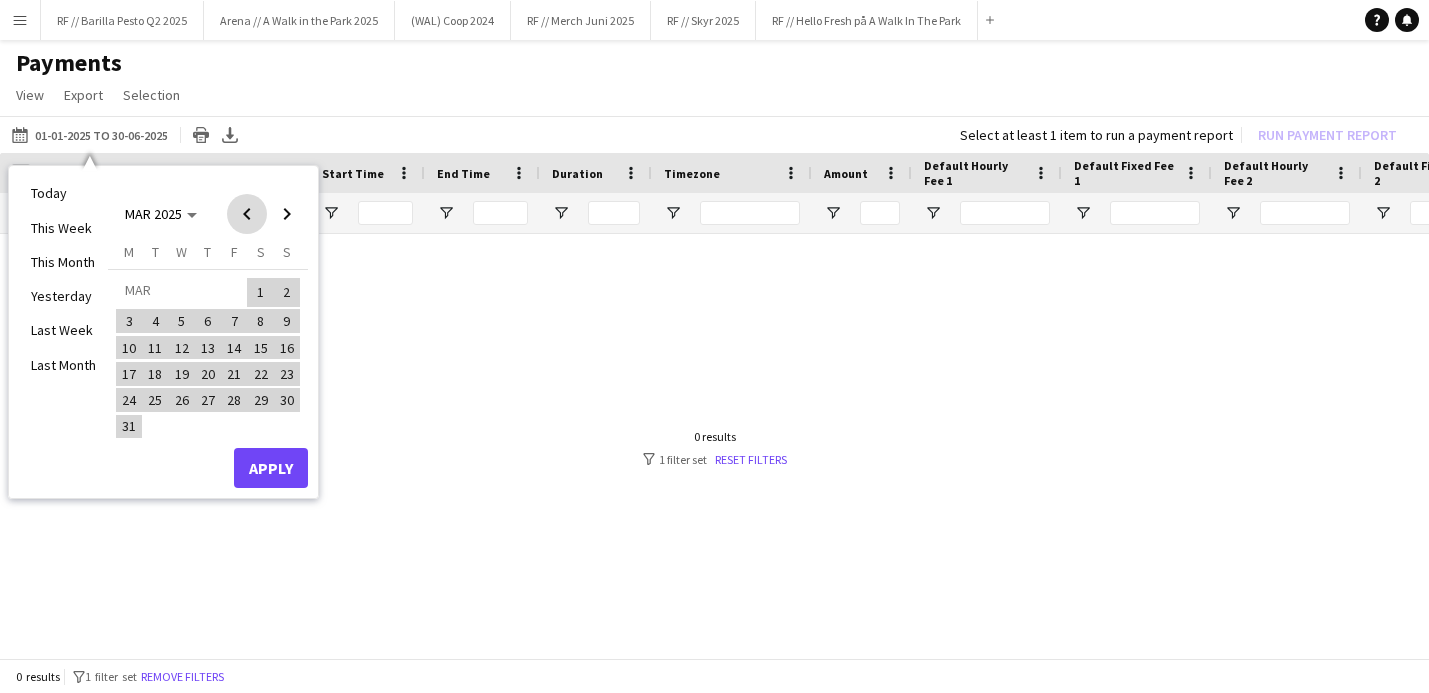 click at bounding box center (247, 214) 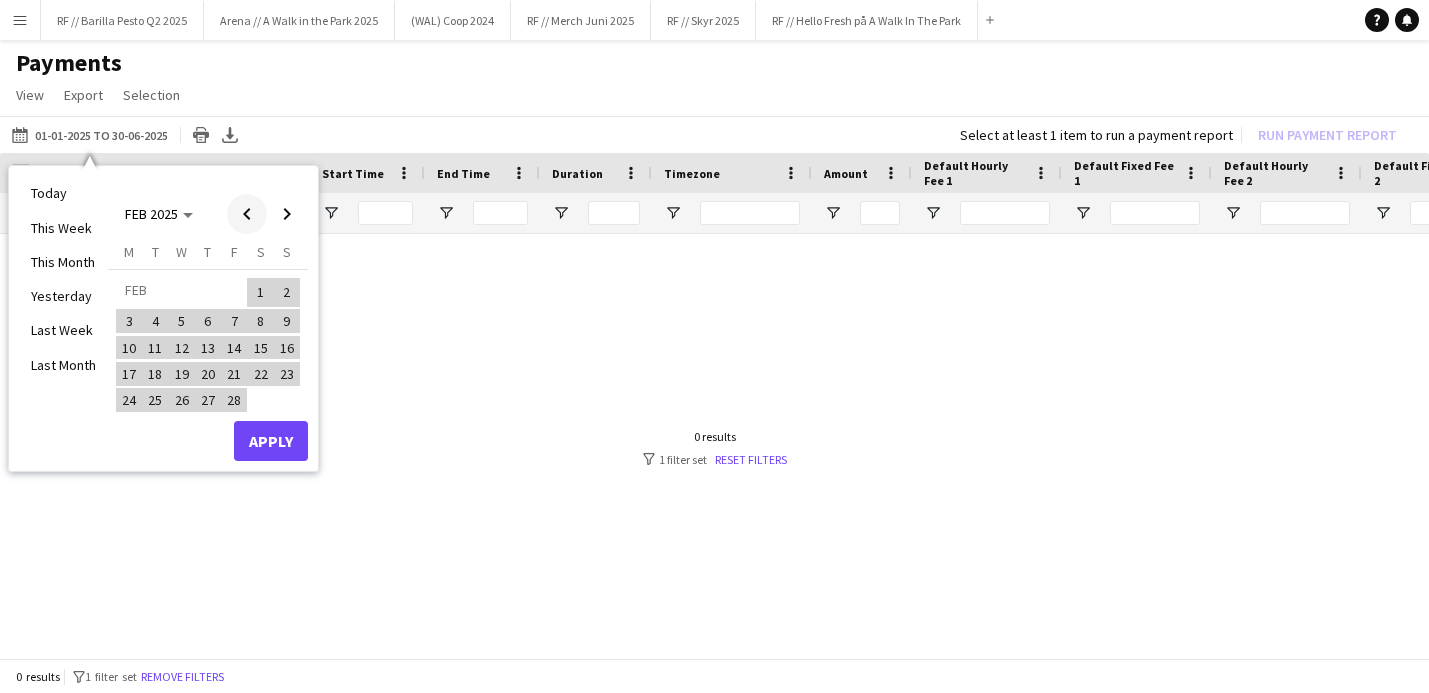 click at bounding box center (247, 214) 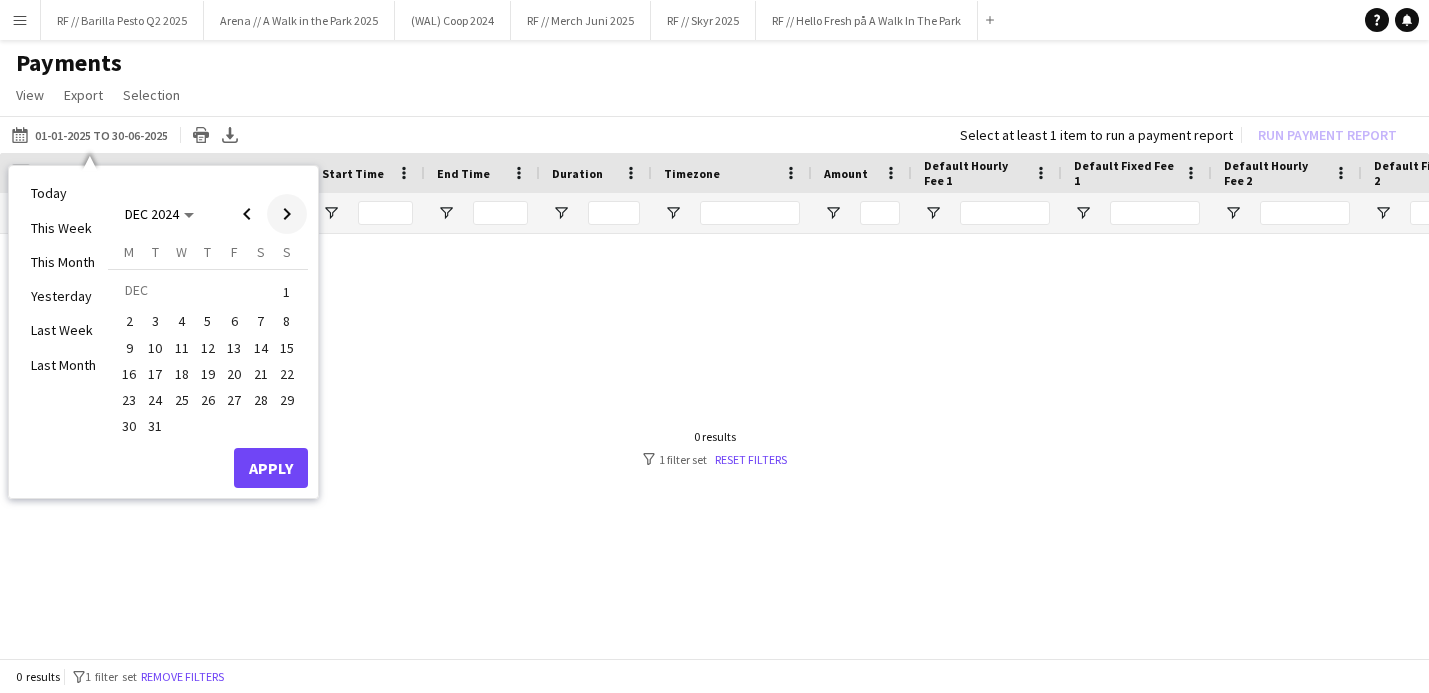 click at bounding box center [287, 214] 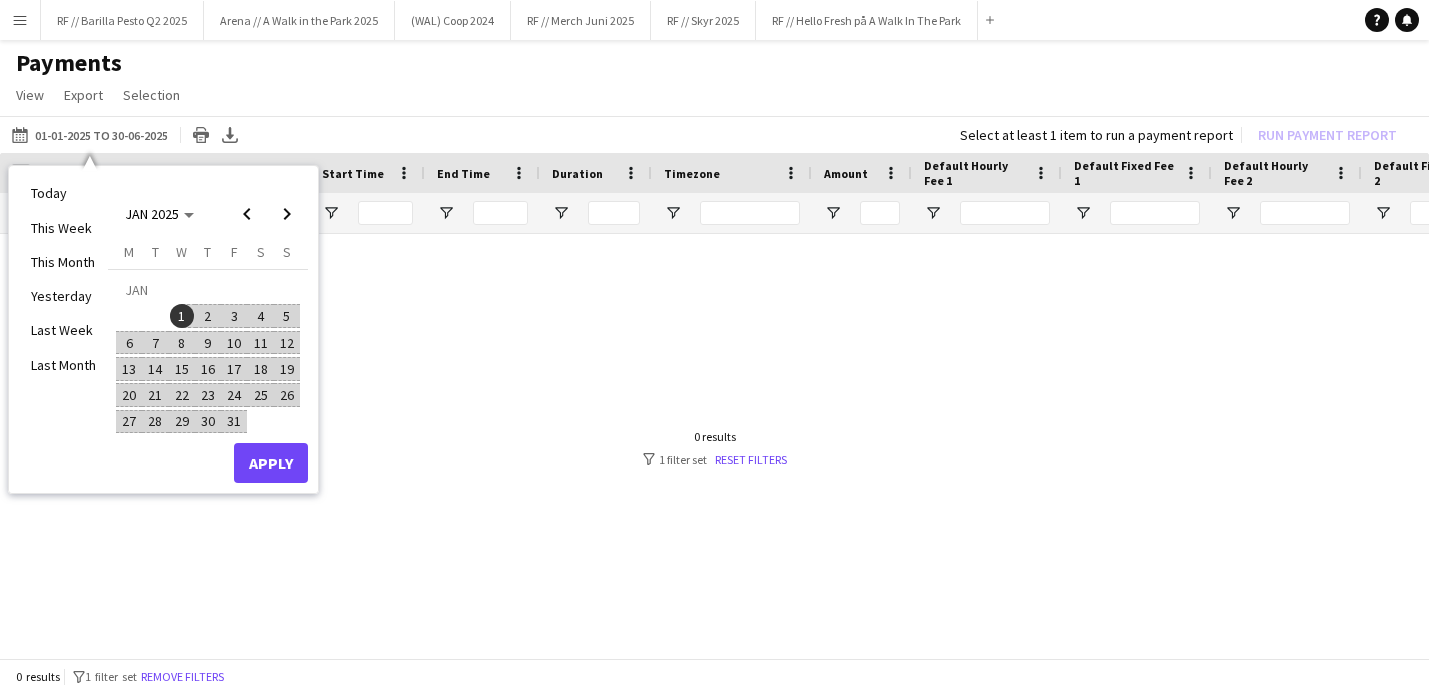 click on "1" at bounding box center (182, 316) 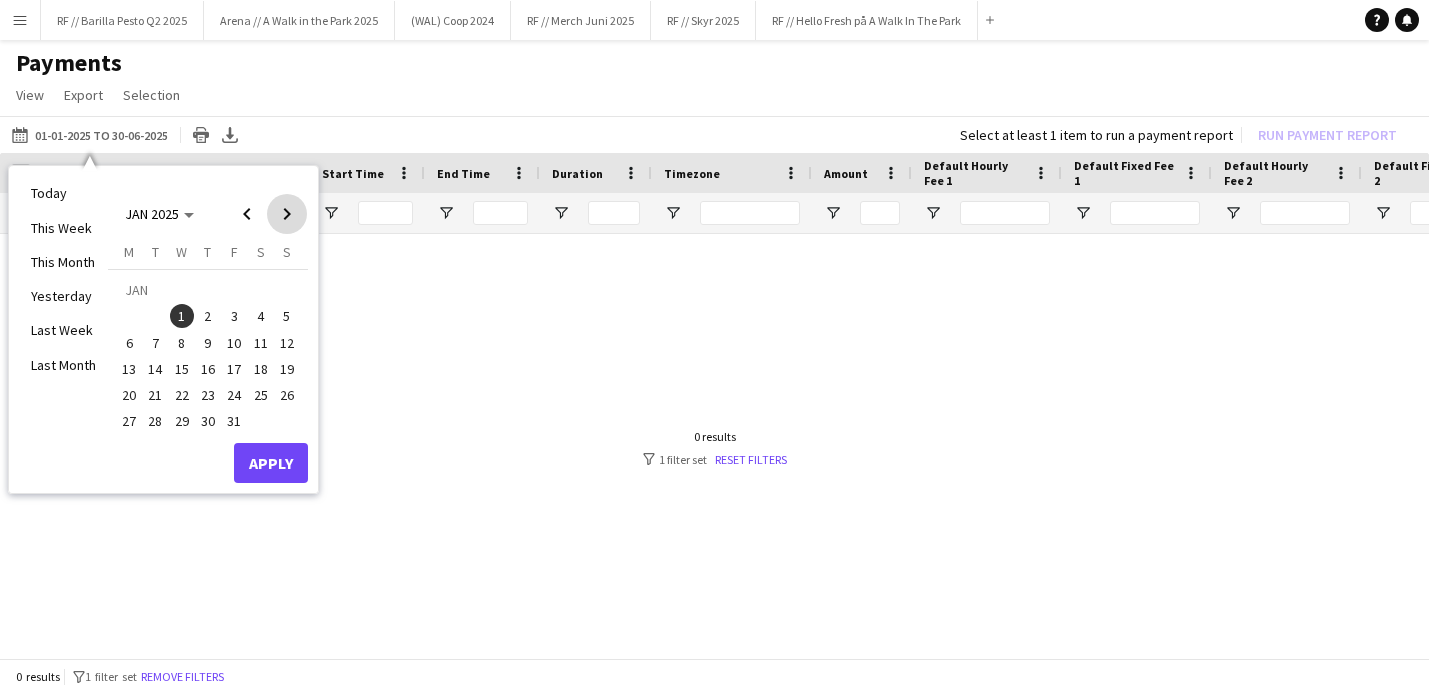 click at bounding box center (287, 214) 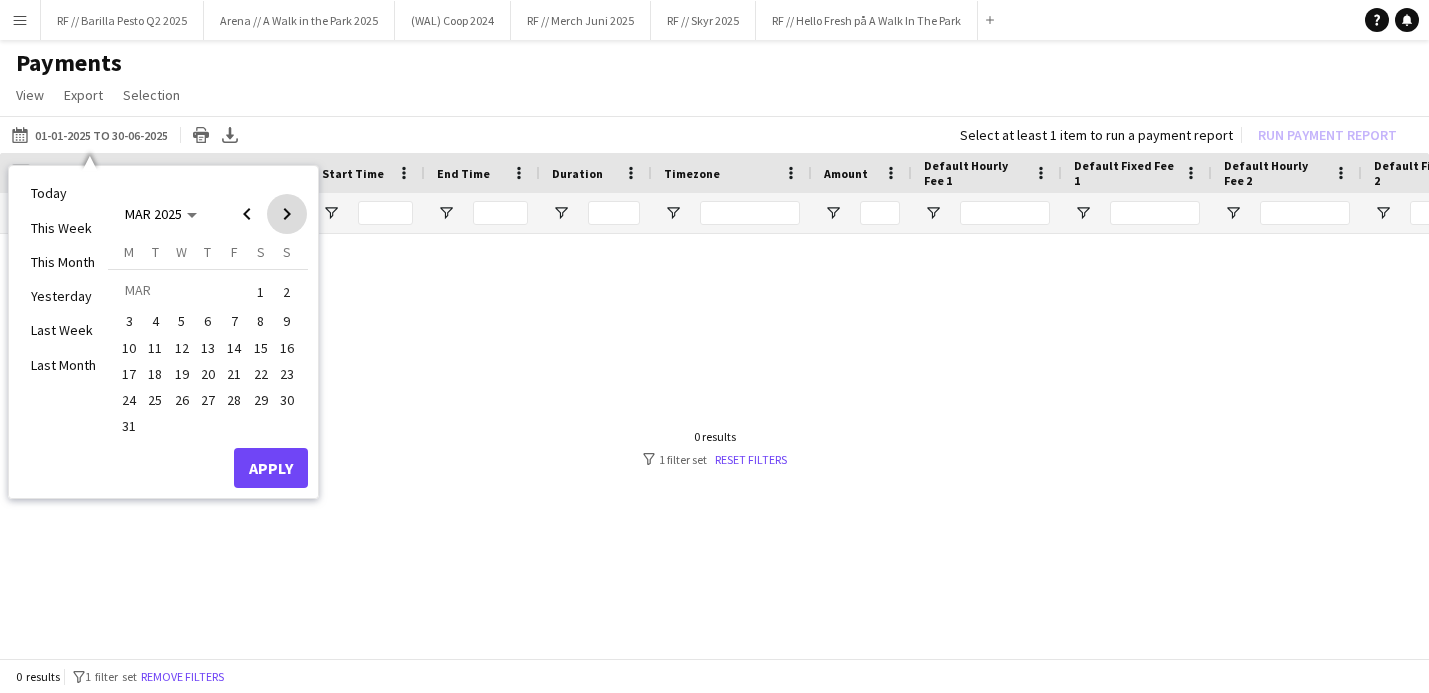 click at bounding box center [287, 214] 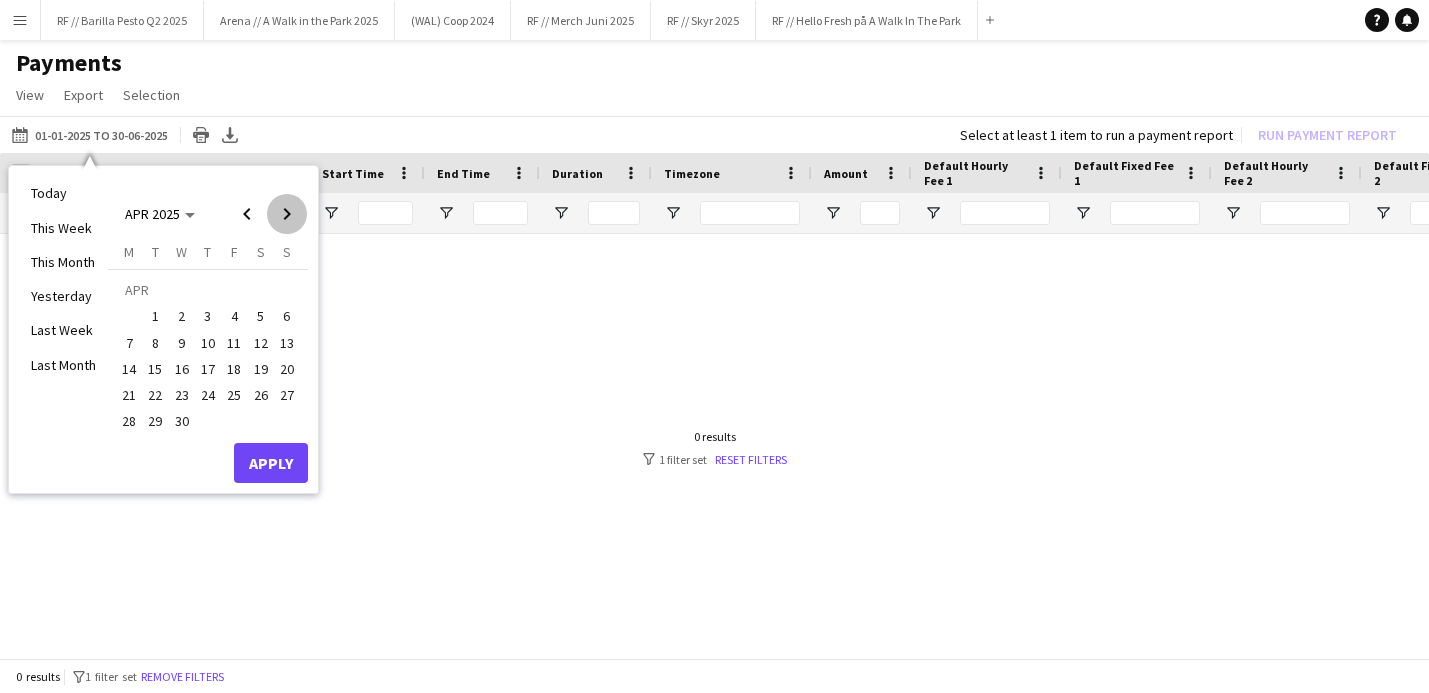 click at bounding box center (287, 214) 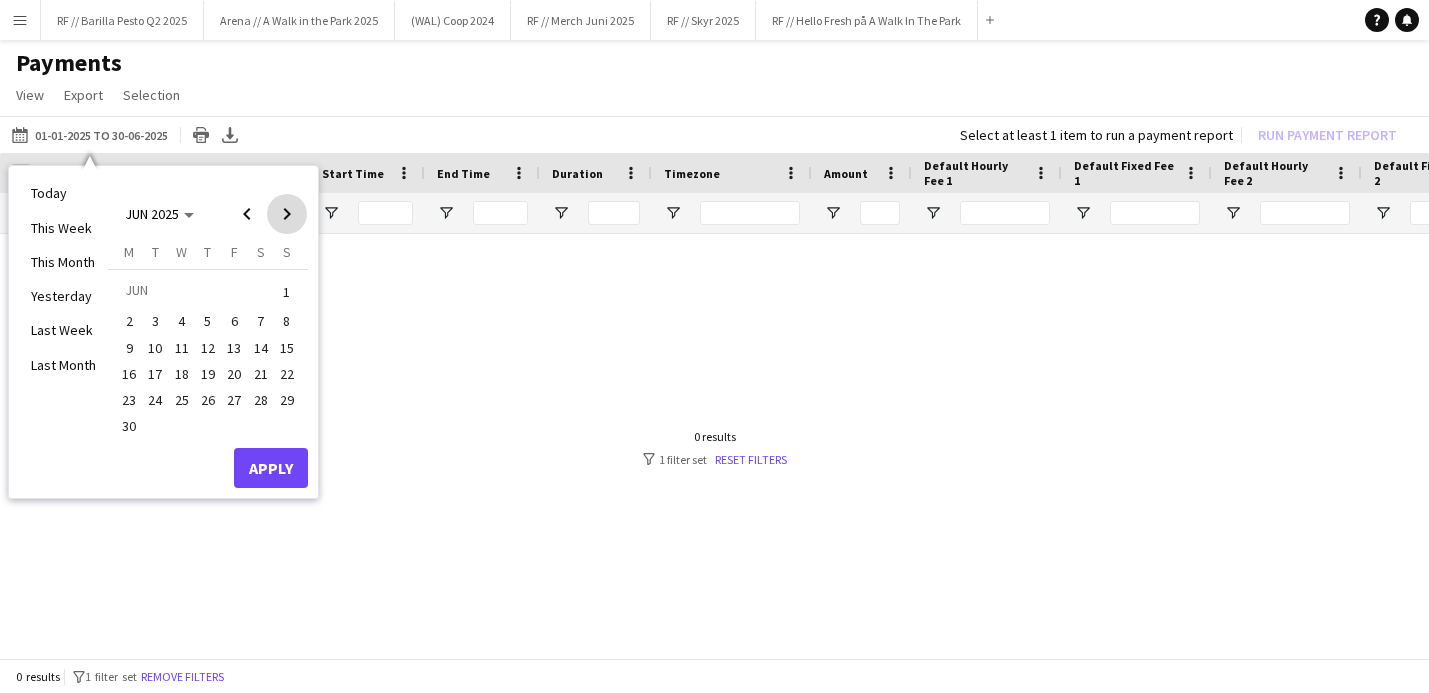 click at bounding box center (287, 214) 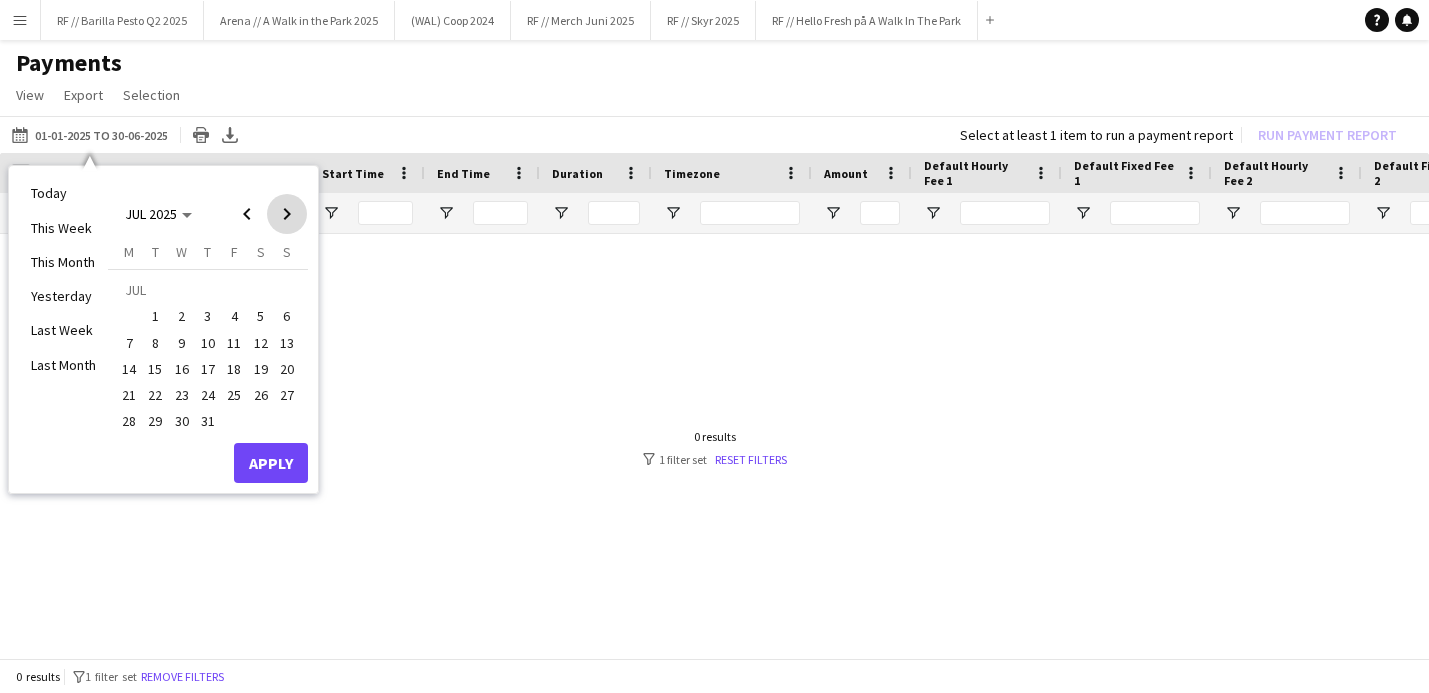 click at bounding box center (287, 214) 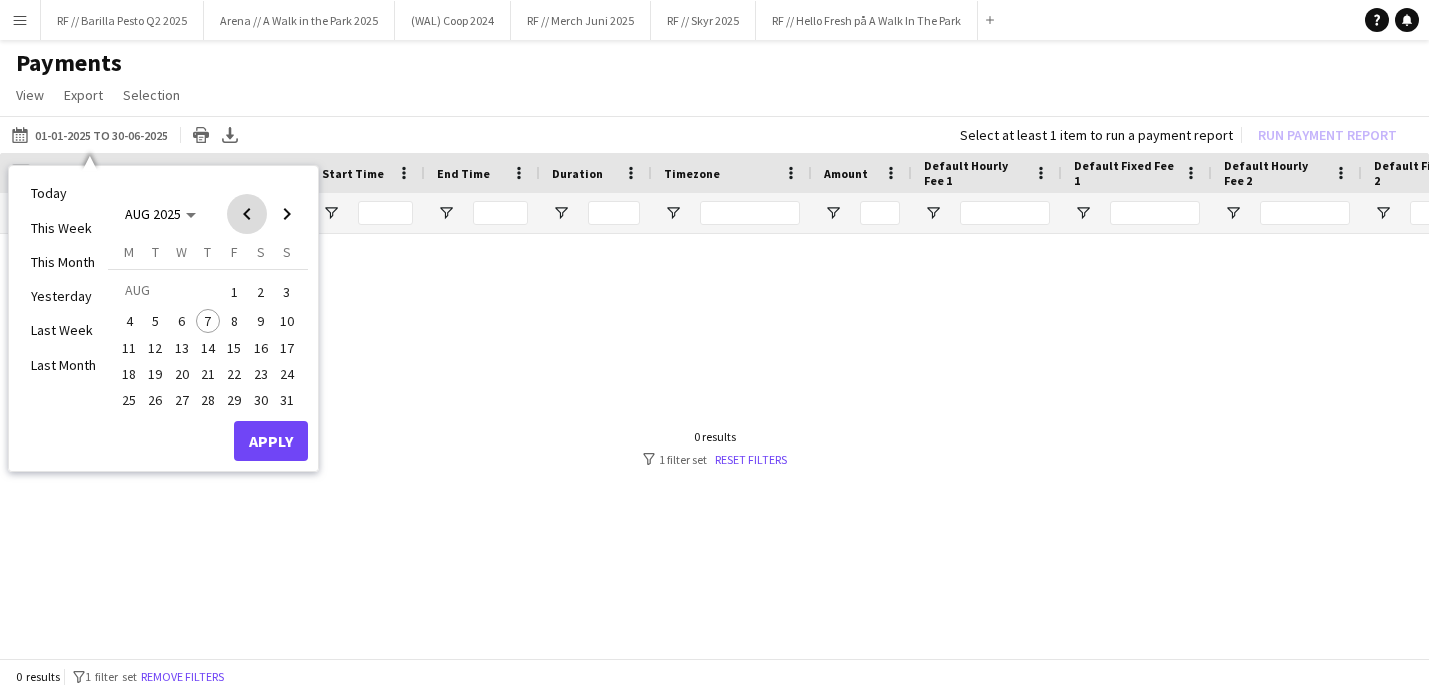 click at bounding box center [247, 214] 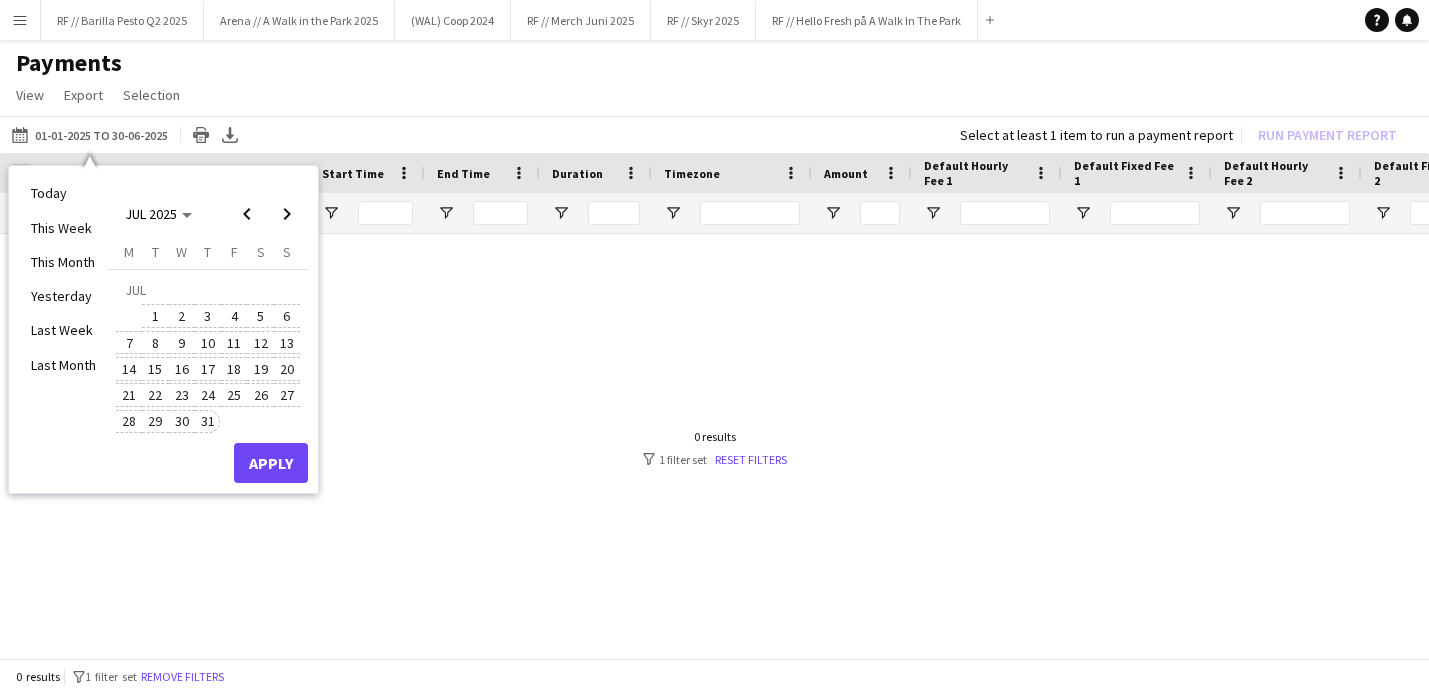 click on "31" at bounding box center [208, 422] 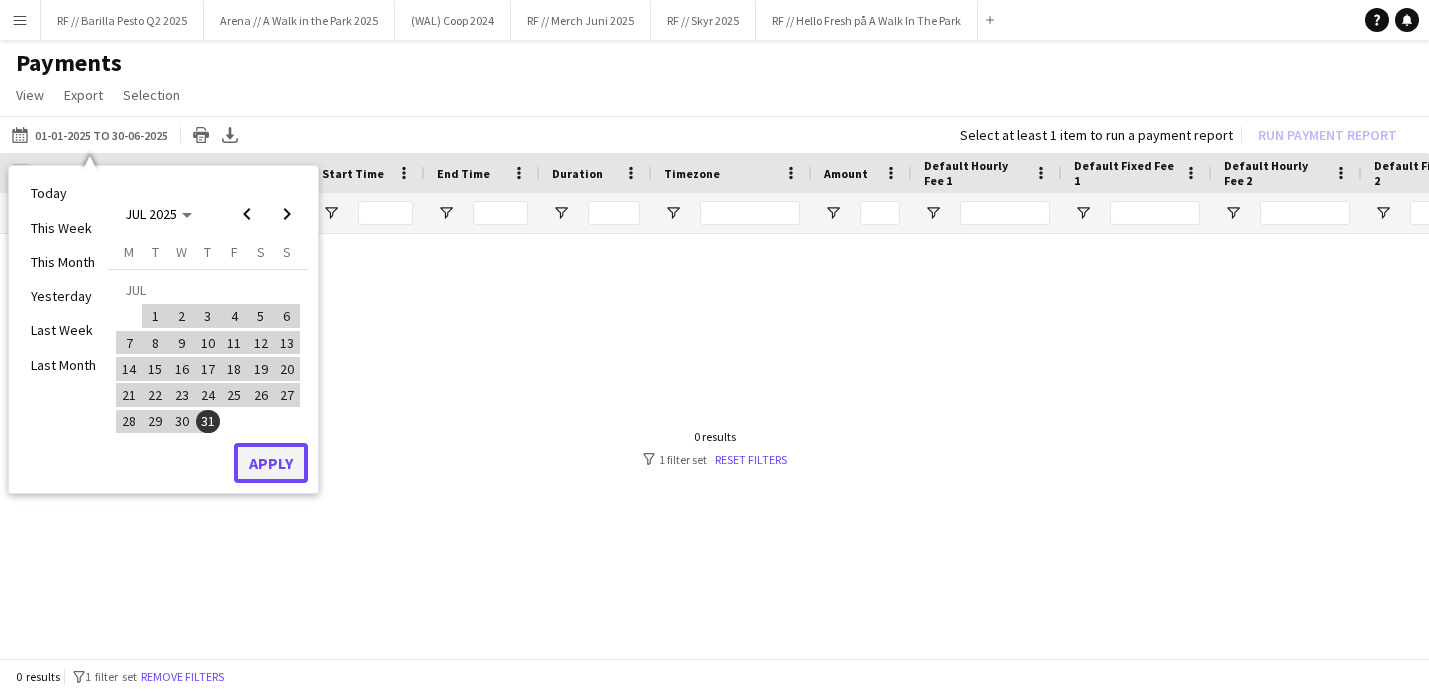 click on "Apply" at bounding box center (271, 463) 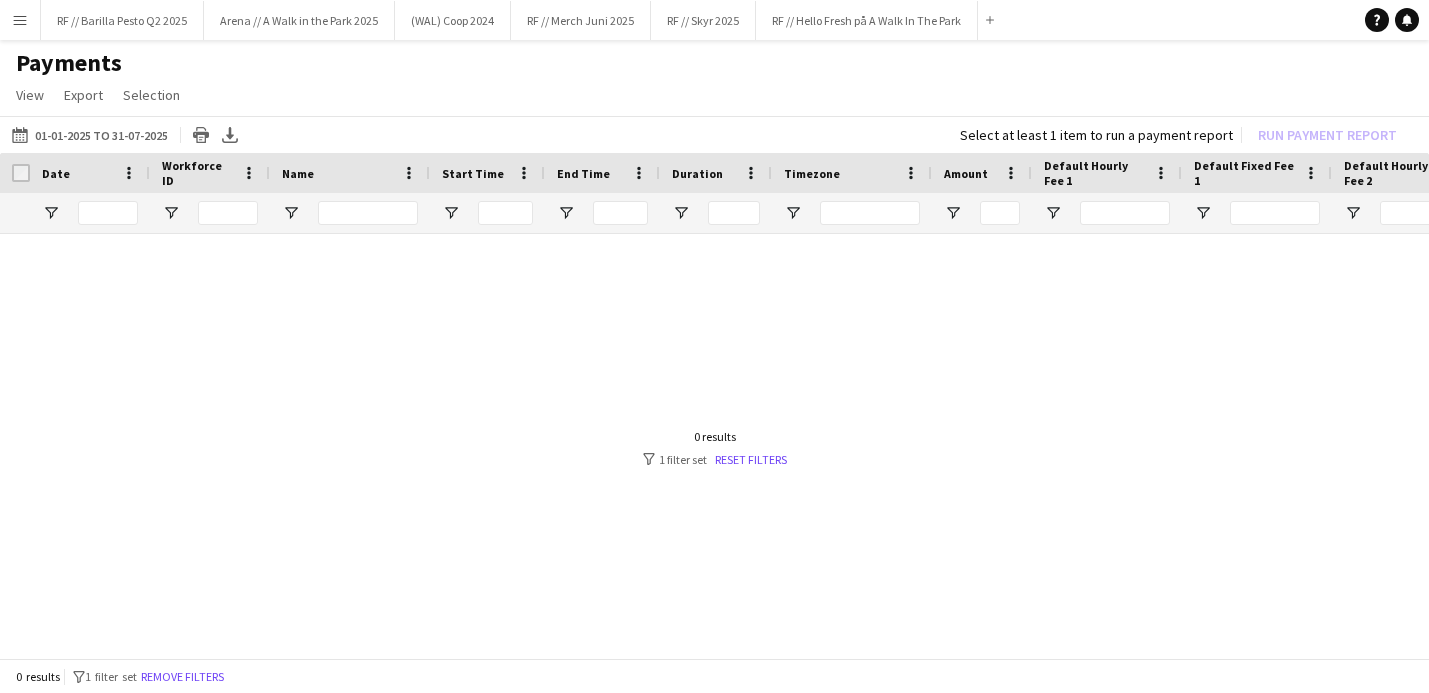 scroll, scrollTop: 0, scrollLeft: 26, axis: horizontal 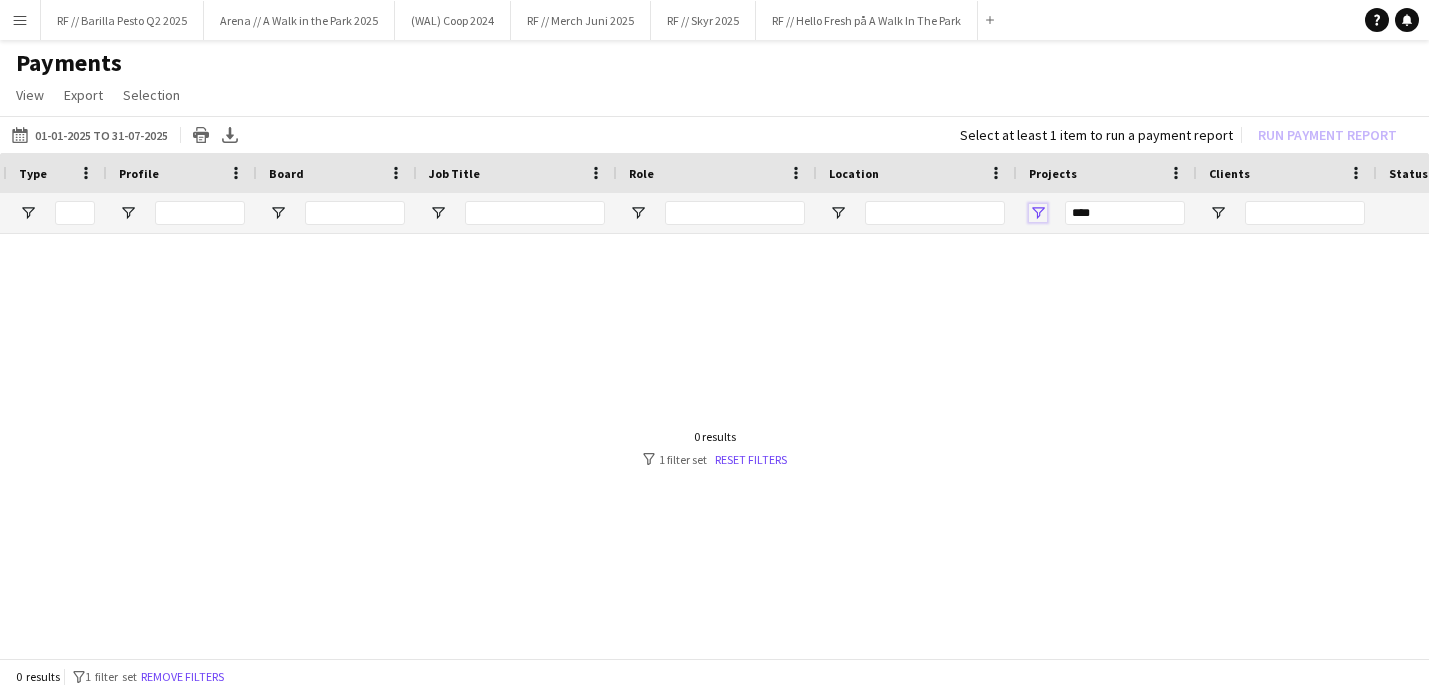 click at bounding box center (1038, 213) 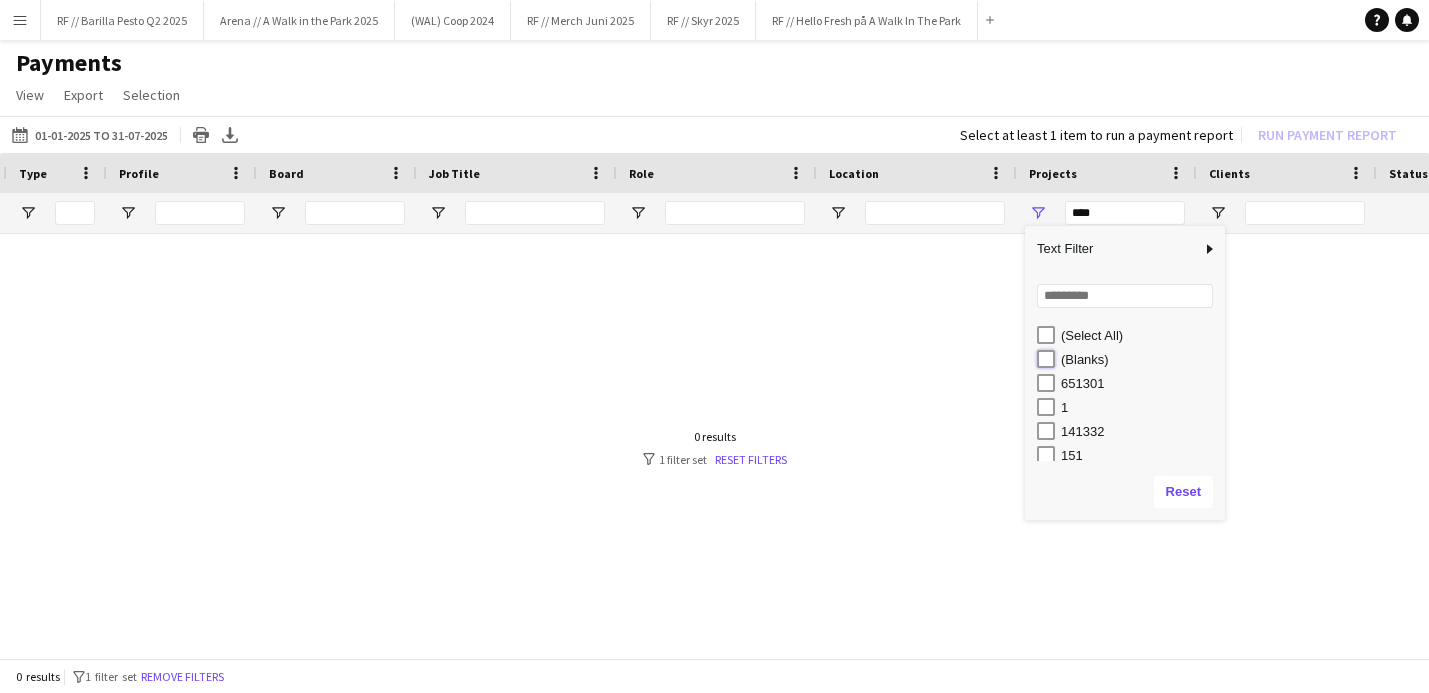 type on "**********" 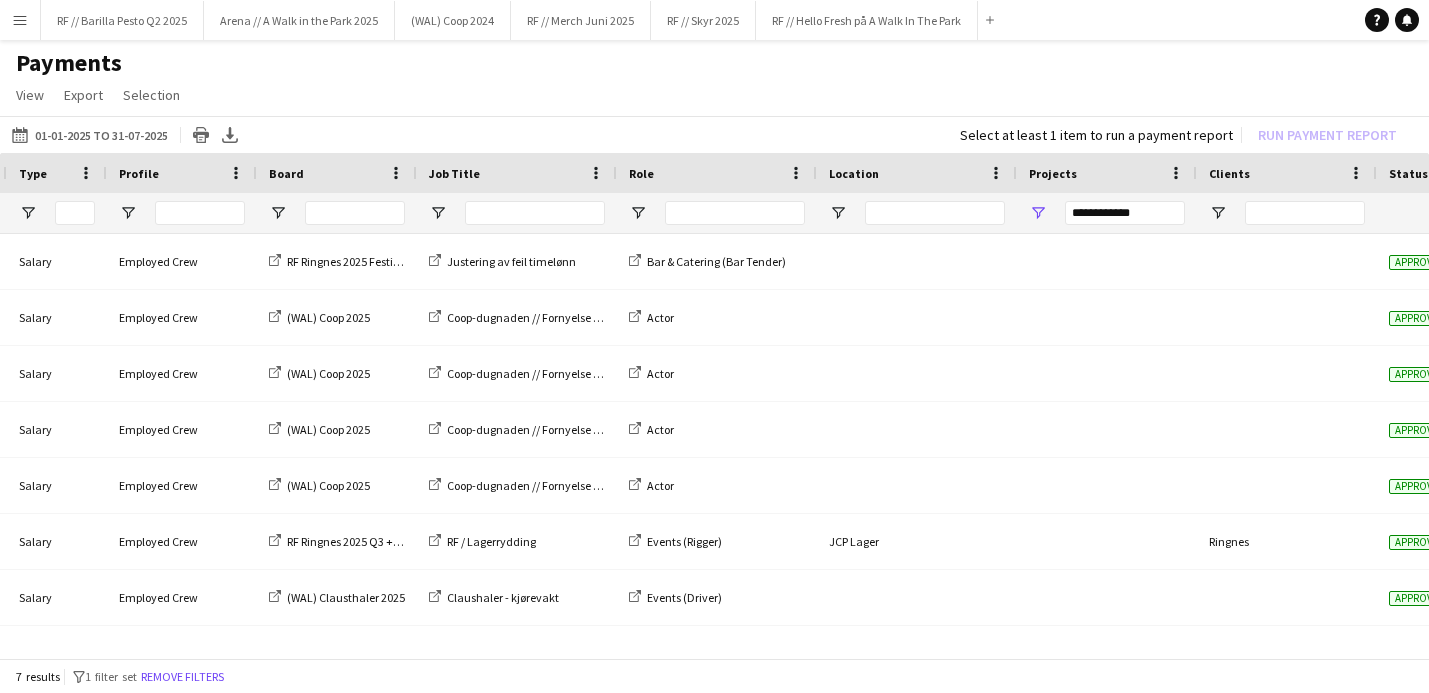 click on "View  Customise view Customise filters Reset Filters Reset View Reset All  Export  Export as XLSX Export as CSV Export as PDF  Selection  All for Date Range Clear All All Filtered Clear All Filtered" 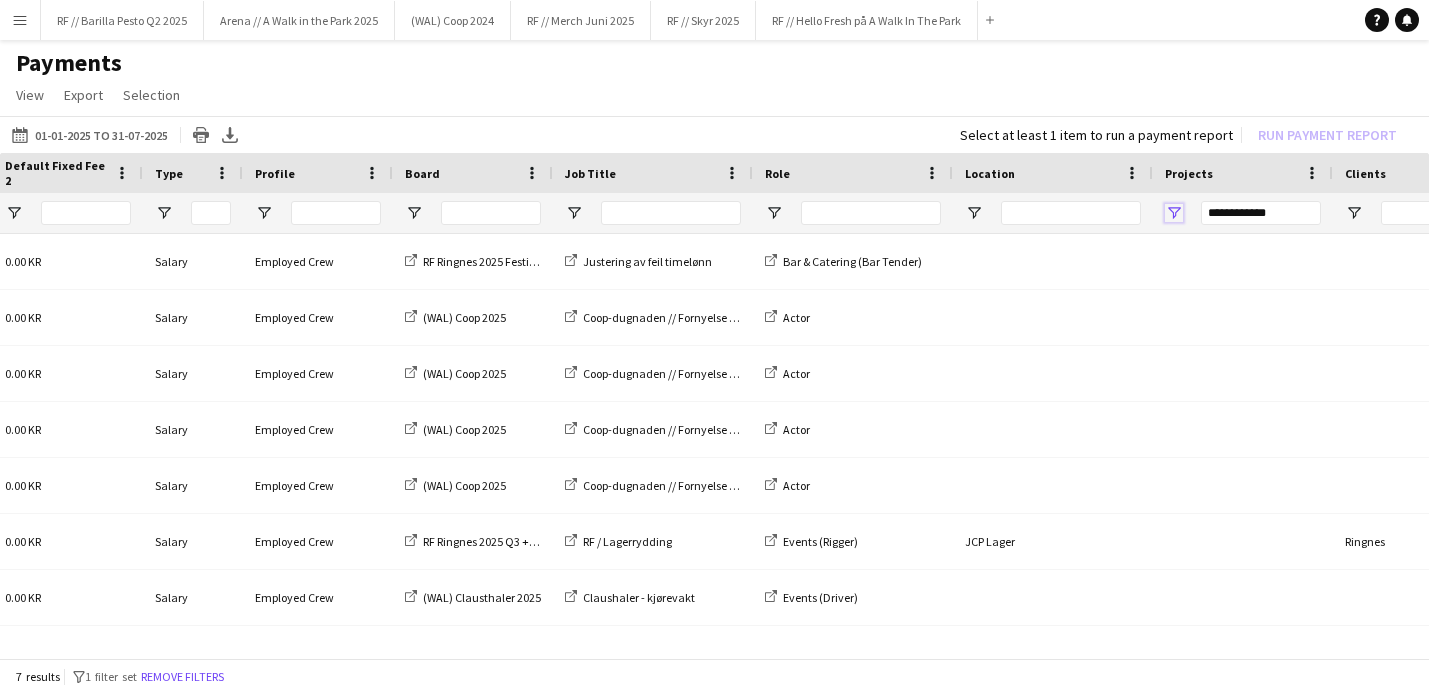 click at bounding box center [1174, 213] 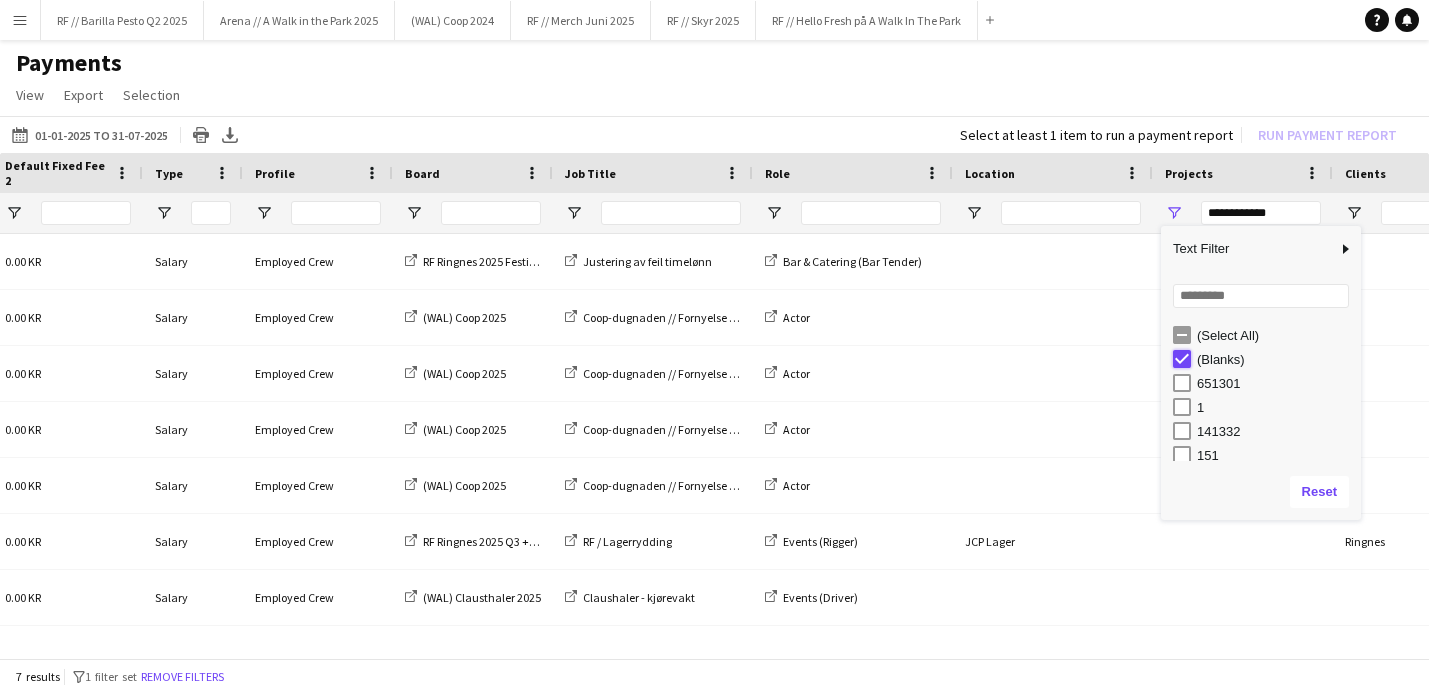 type on "***" 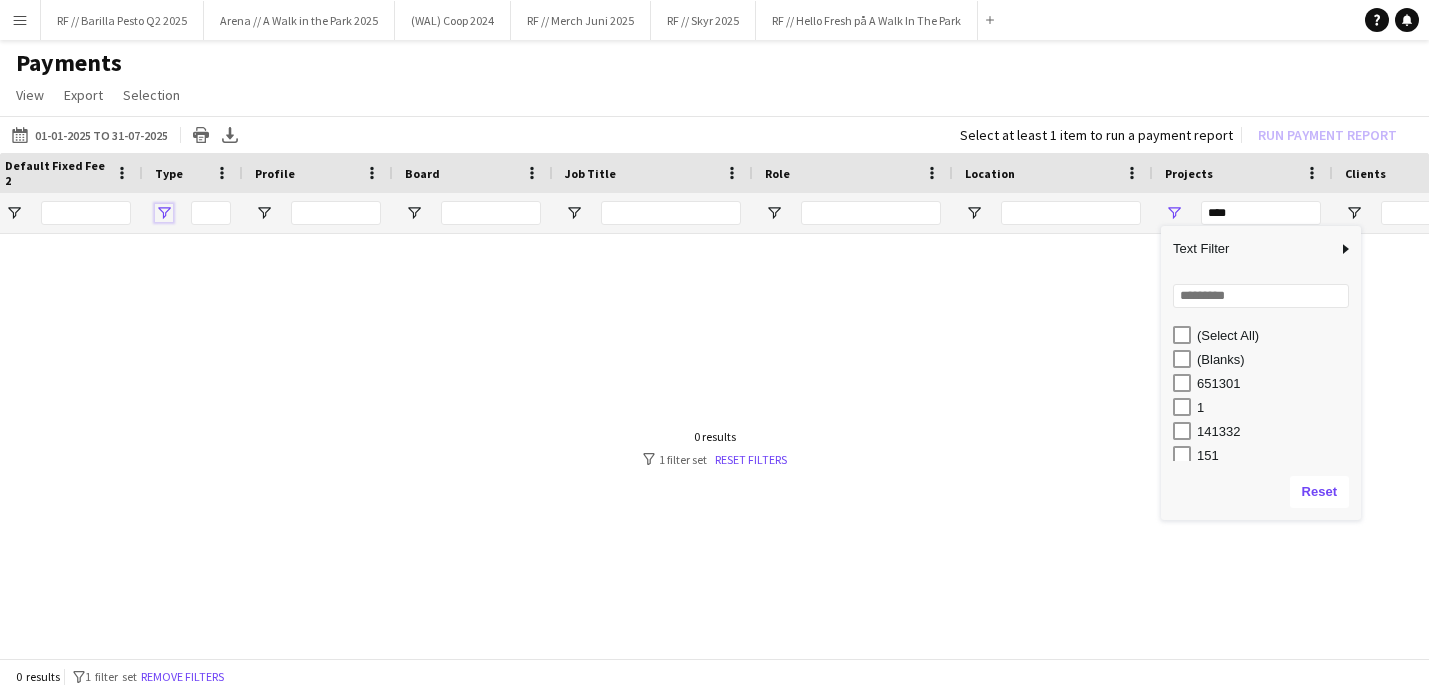 click at bounding box center [164, 213] 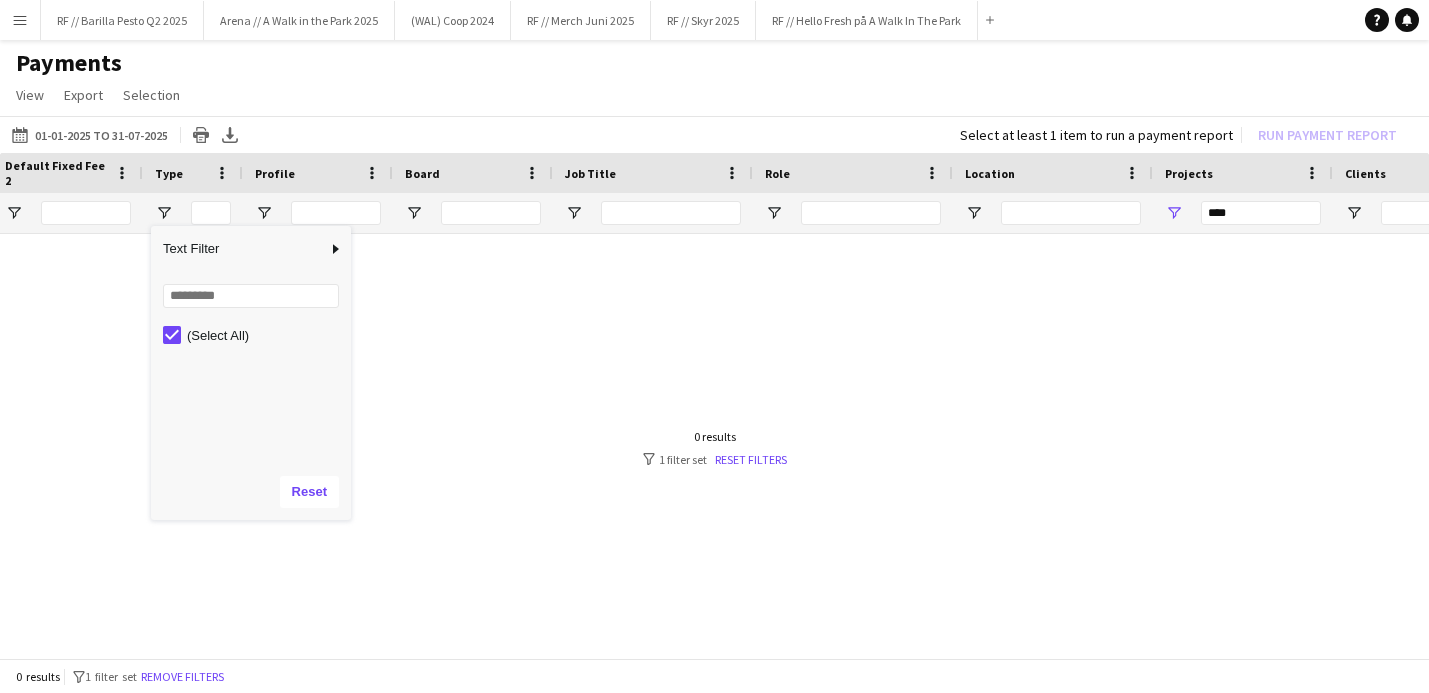 drag, startPoint x: 1219, startPoint y: 213, endPoint x: 1201, endPoint y: 213, distance: 18 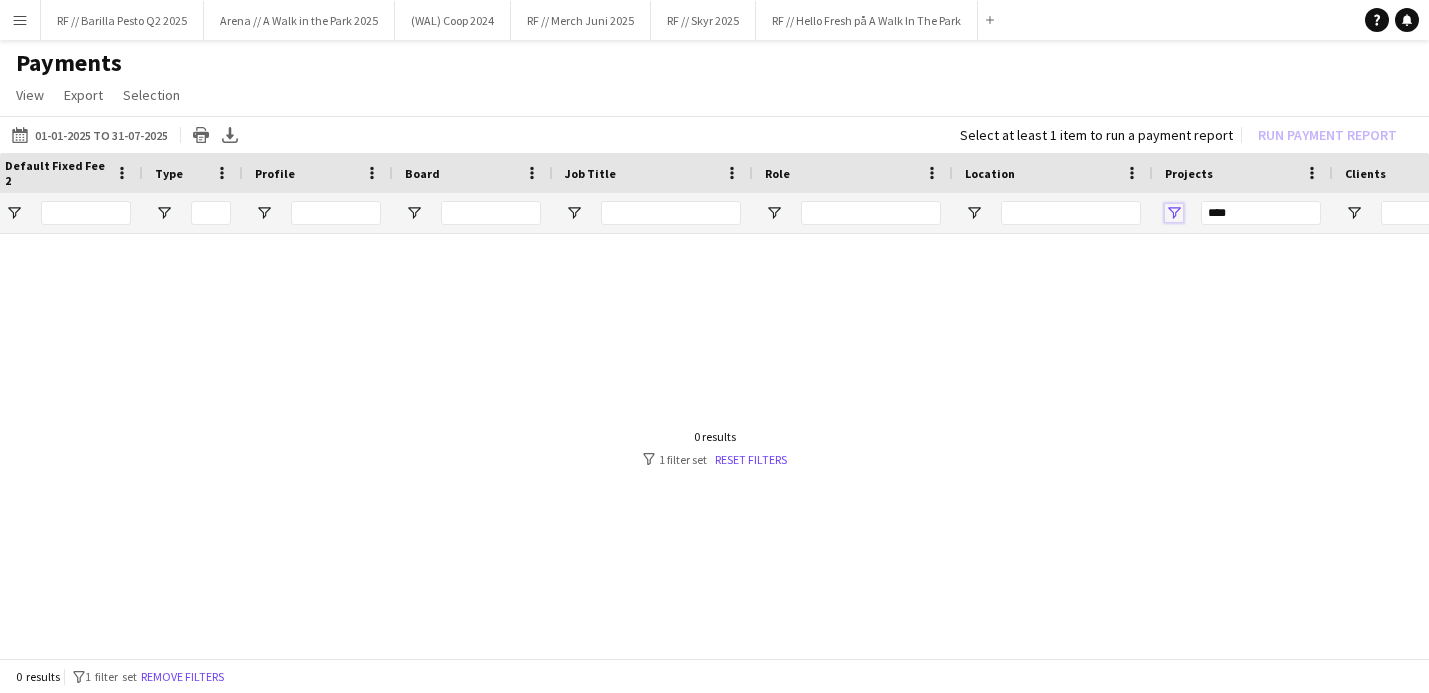 click at bounding box center [1174, 213] 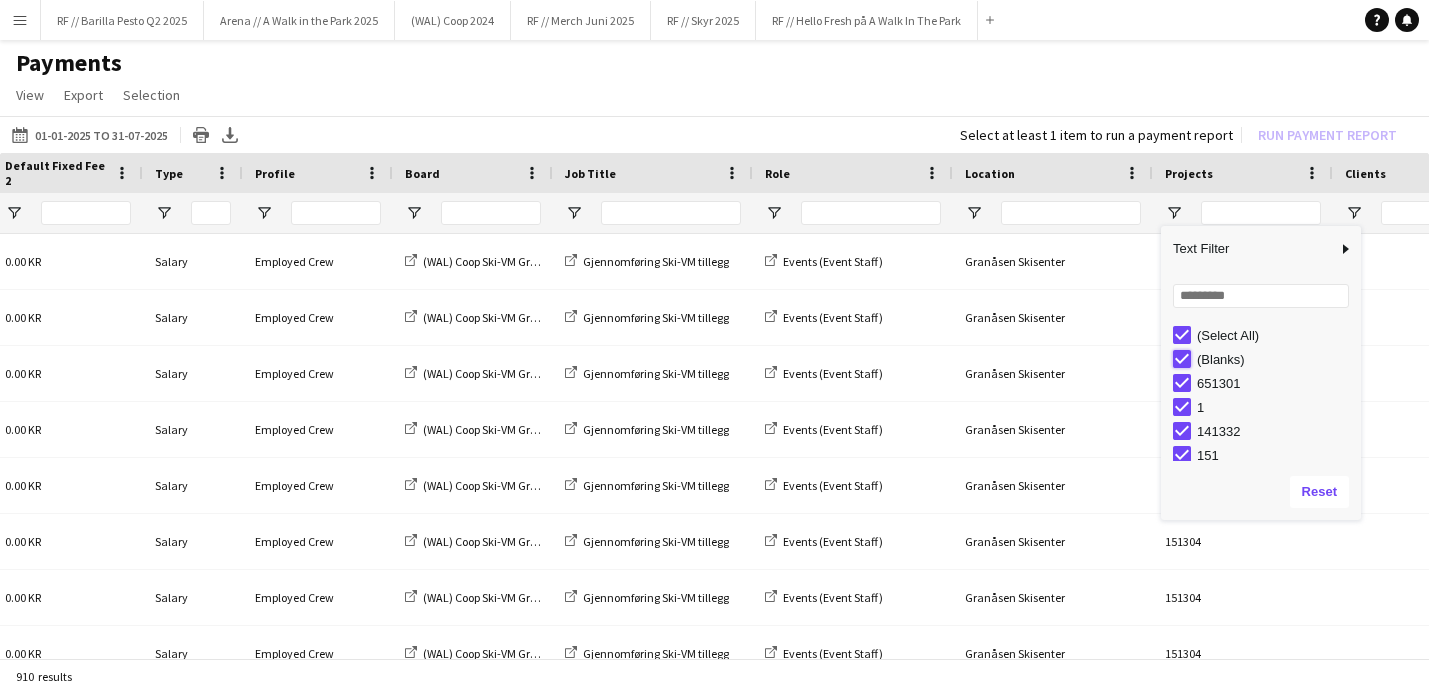 type on "**********" 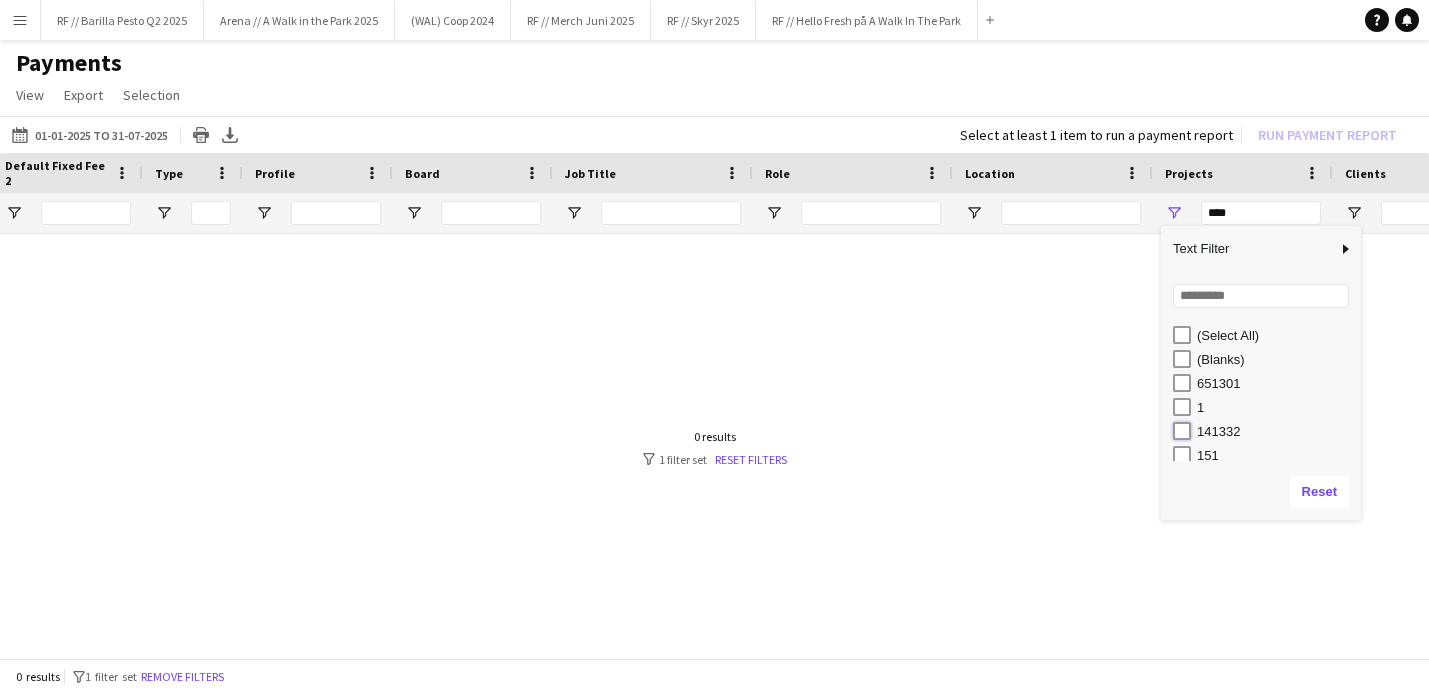 type on "**********" 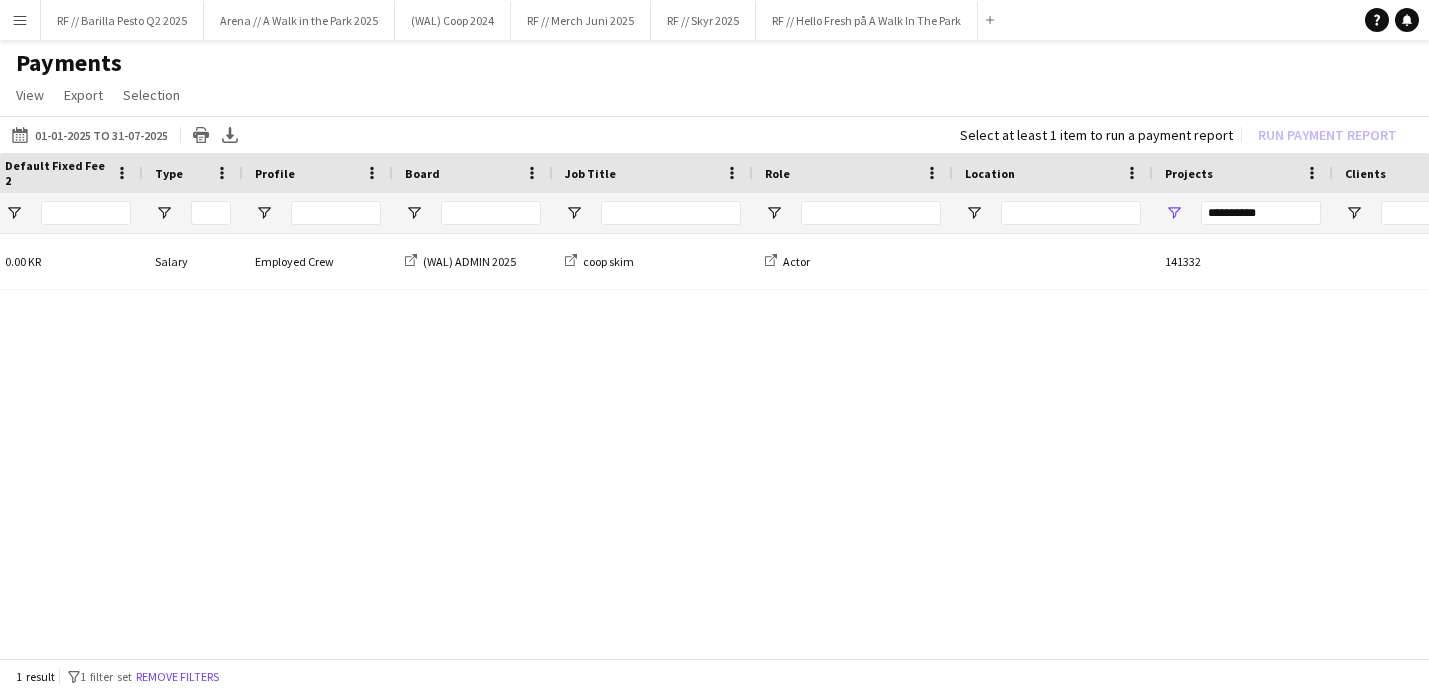 click on "0.00 KR 0.00 KR 0.00 KR Salary Employed Crew
(WAL) ADMIN [YEAR]
coop skim
Actor
141332
Approved" at bounding box center [714, 448] 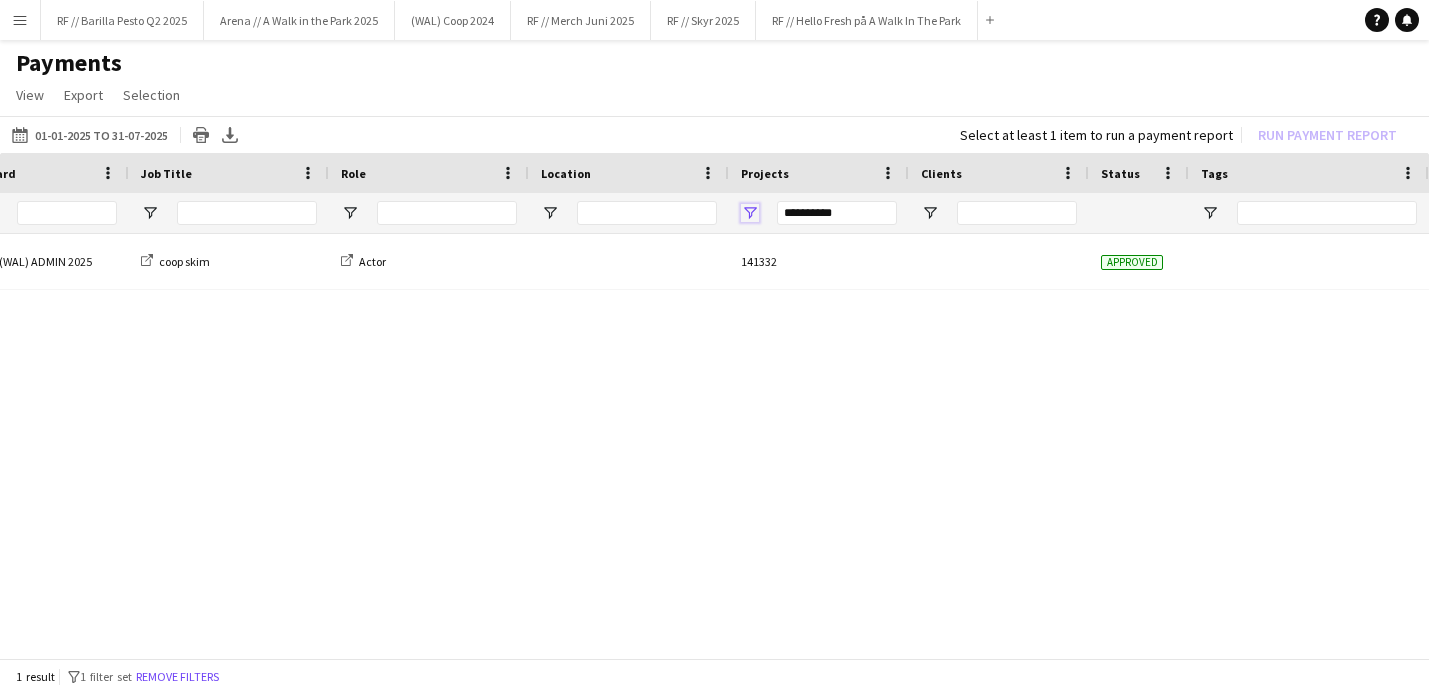 click at bounding box center (750, 213) 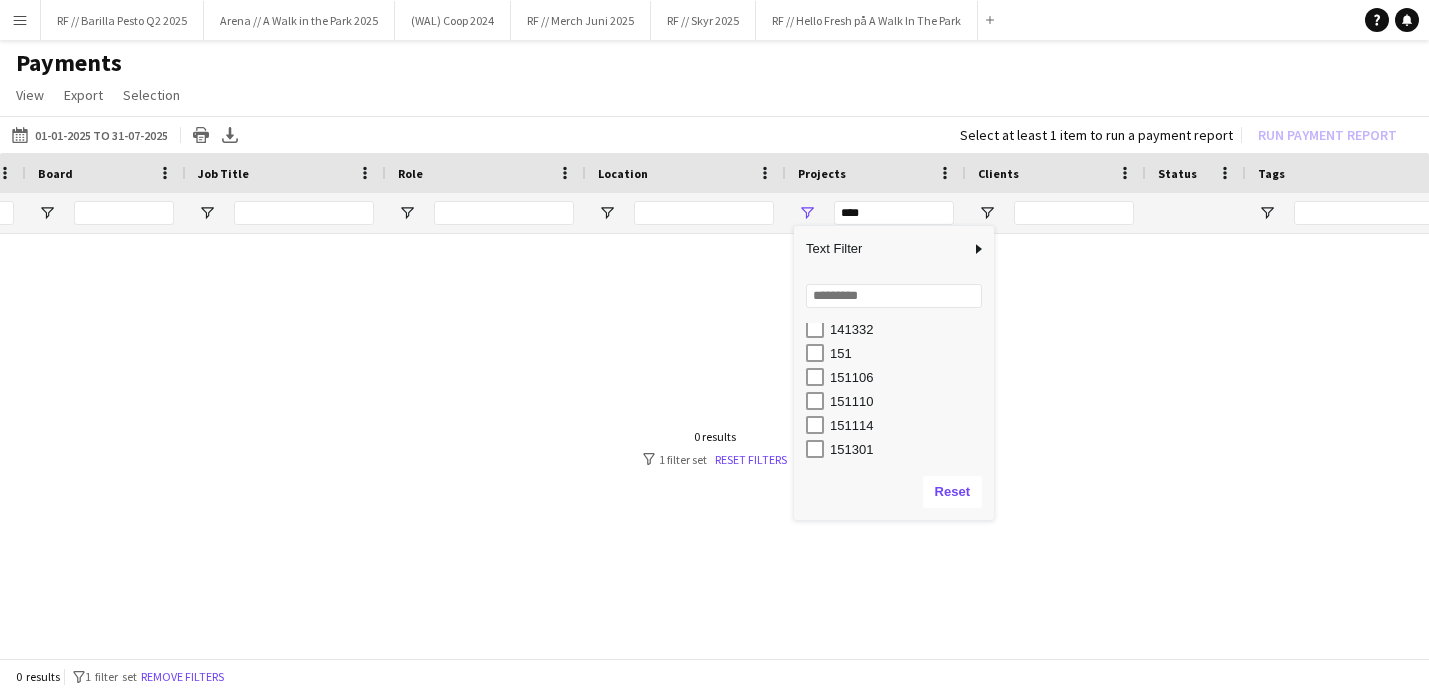 click on "Payments" 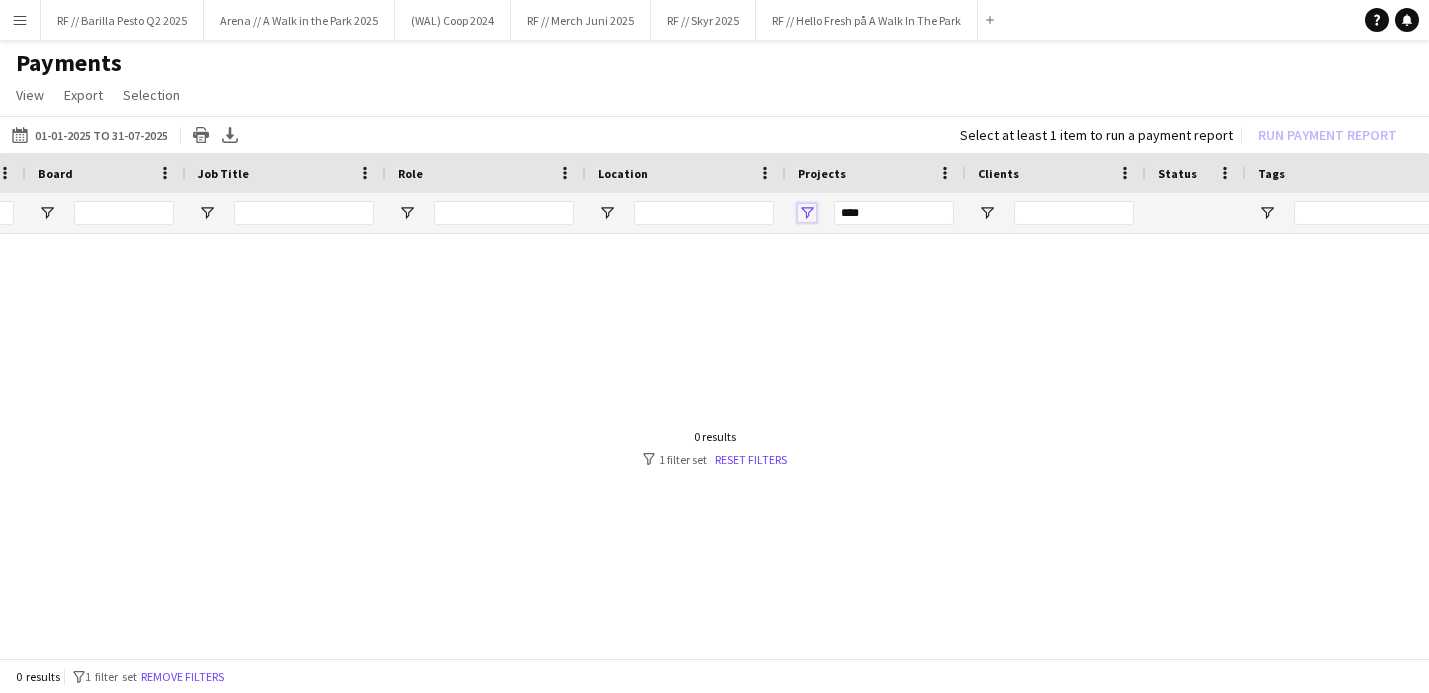 click at bounding box center [807, 213] 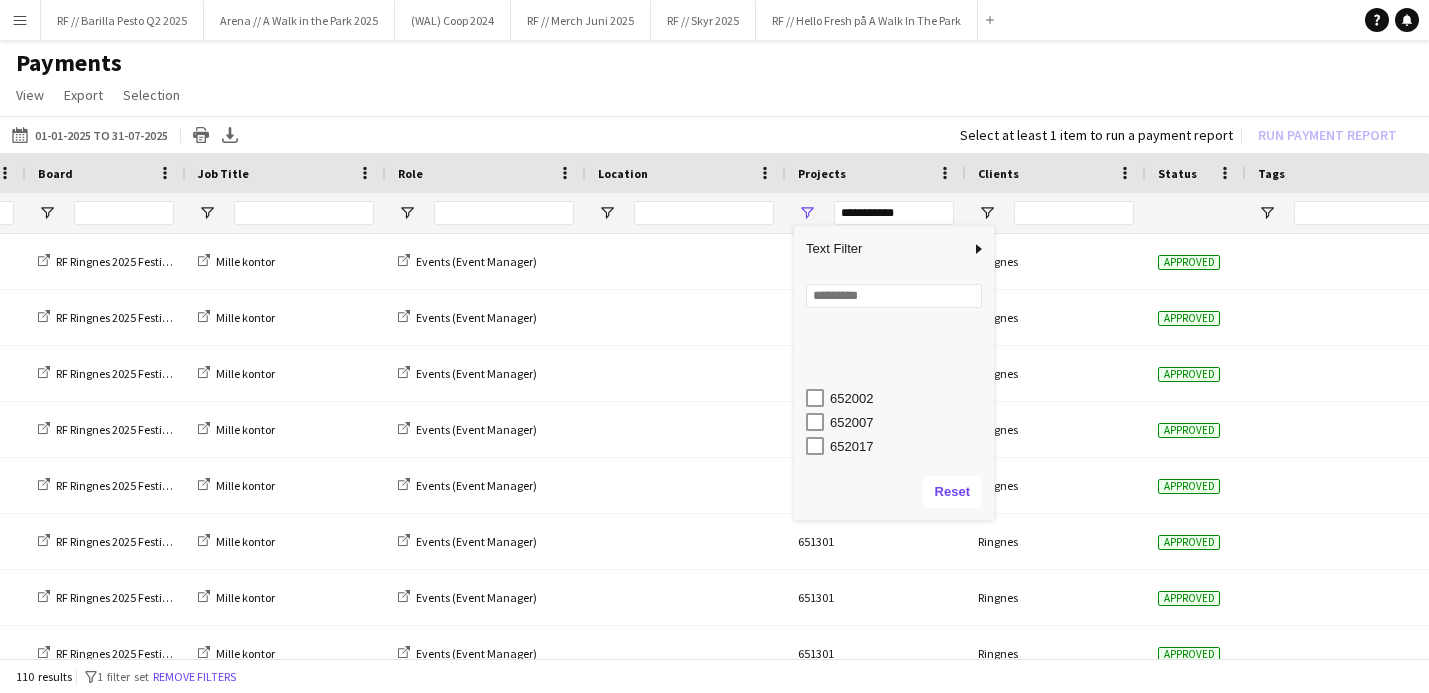 scroll, scrollTop: 1566, scrollLeft: 0, axis: vertical 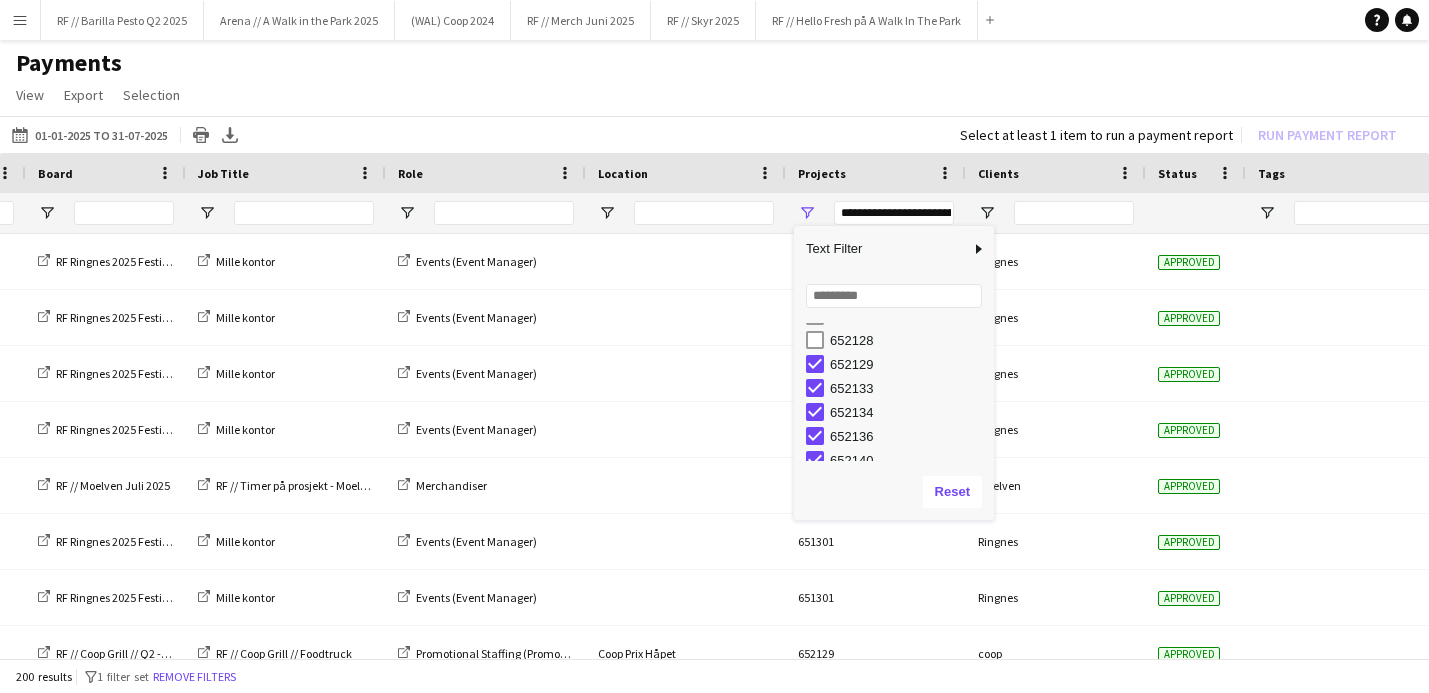 click on "652128" at bounding box center [900, 340] 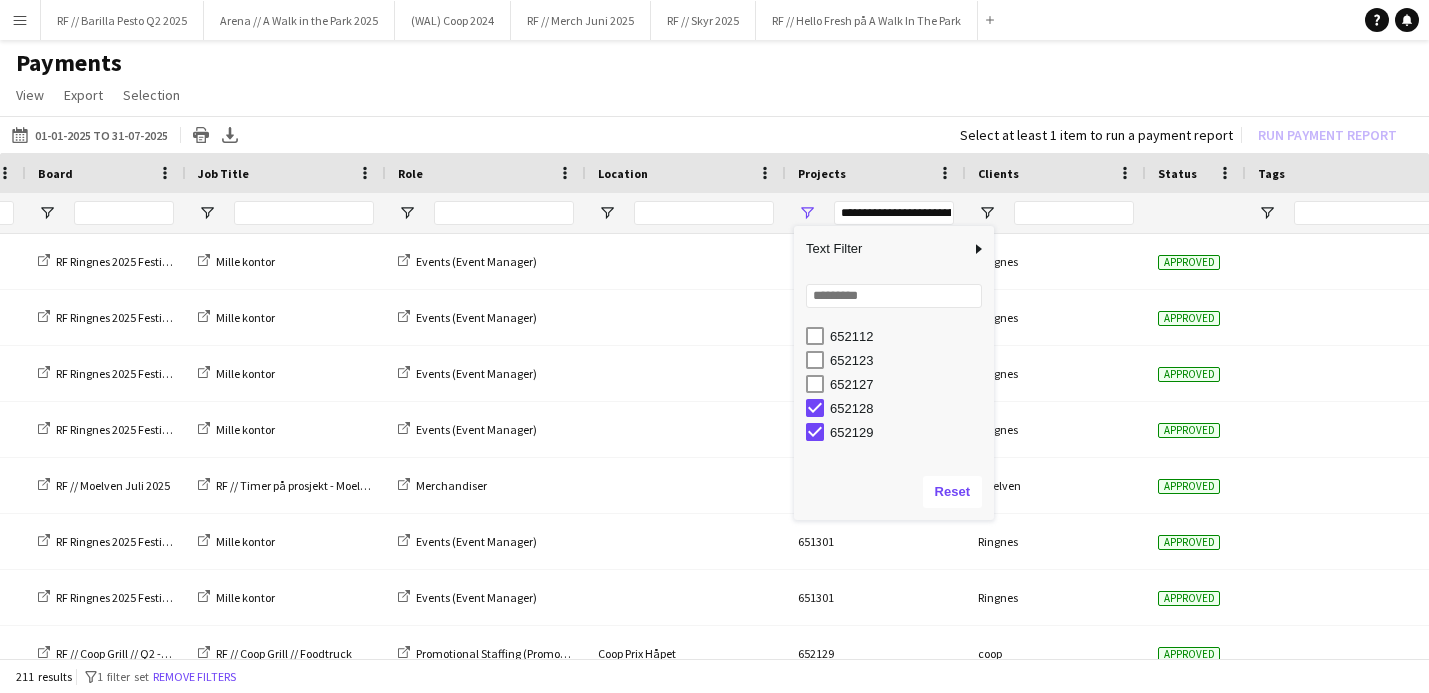 scroll, scrollTop: 1421, scrollLeft: 0, axis: vertical 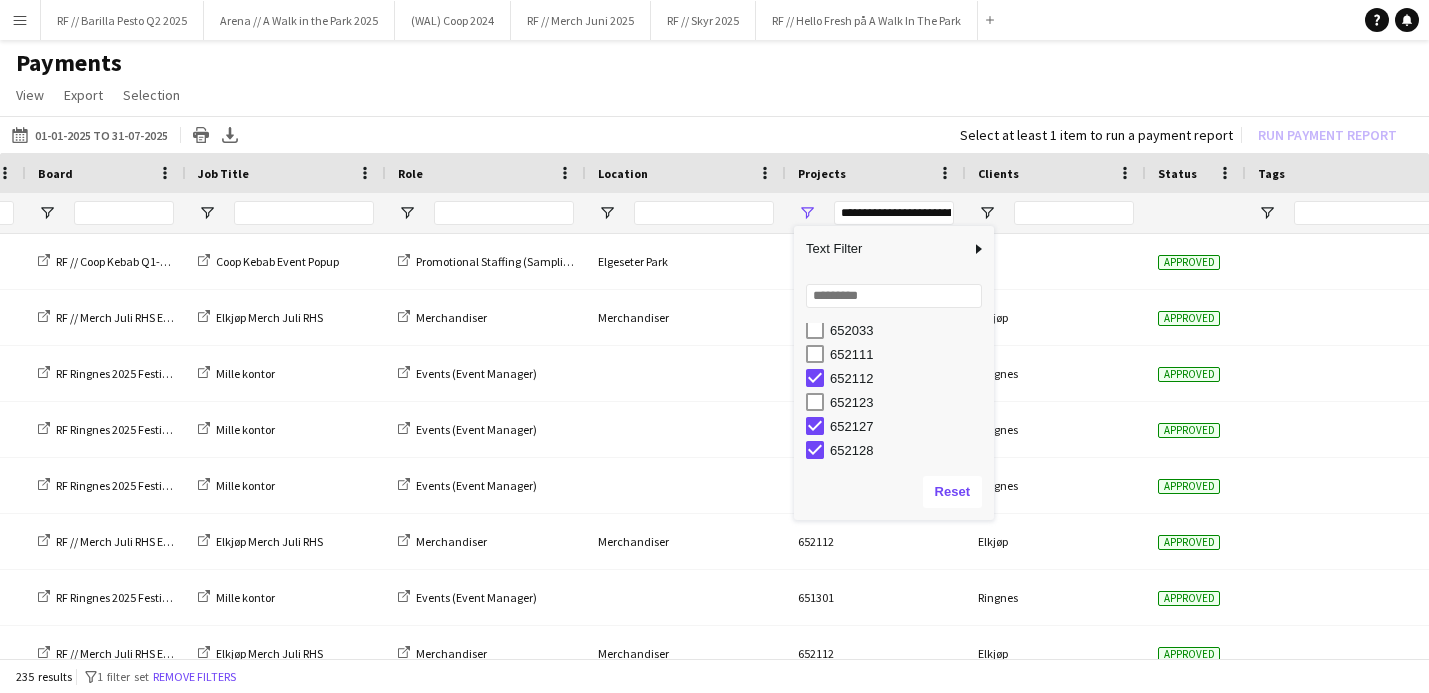 click on "652123" at bounding box center [900, 402] 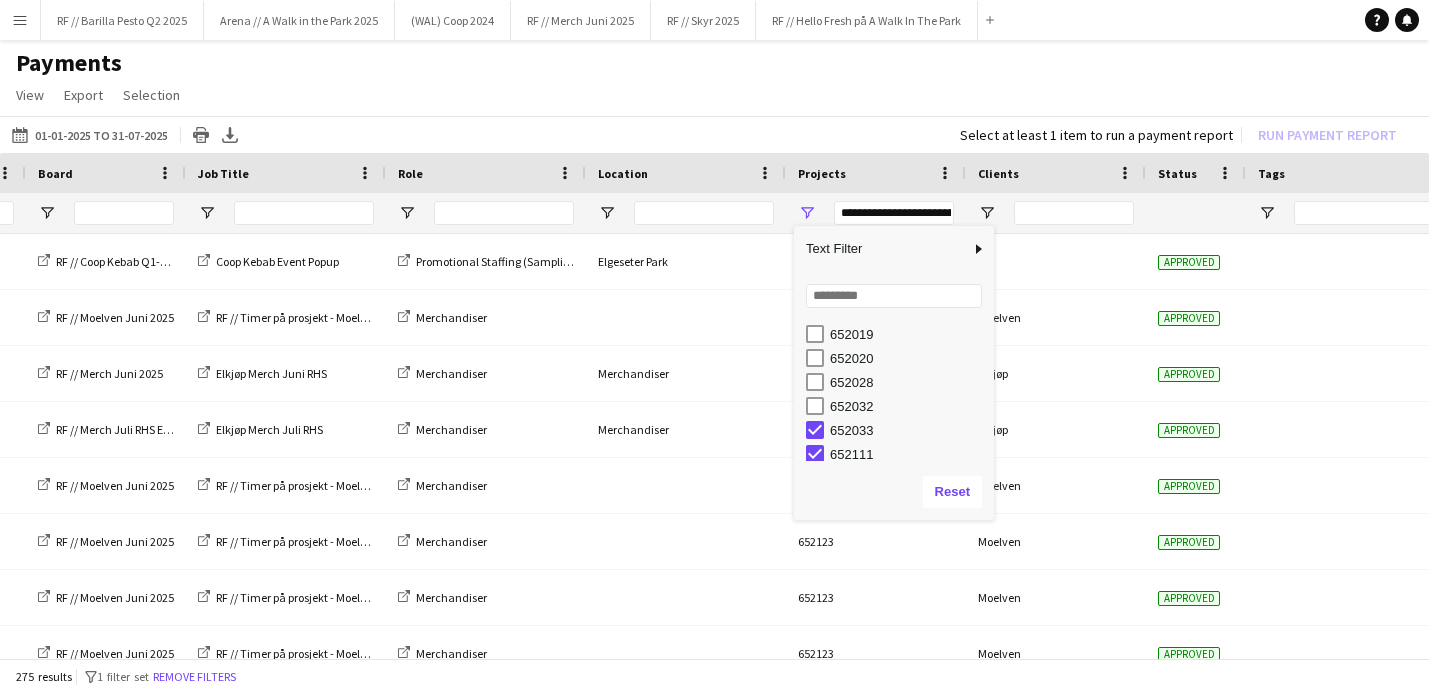 scroll, scrollTop: 1316, scrollLeft: 0, axis: vertical 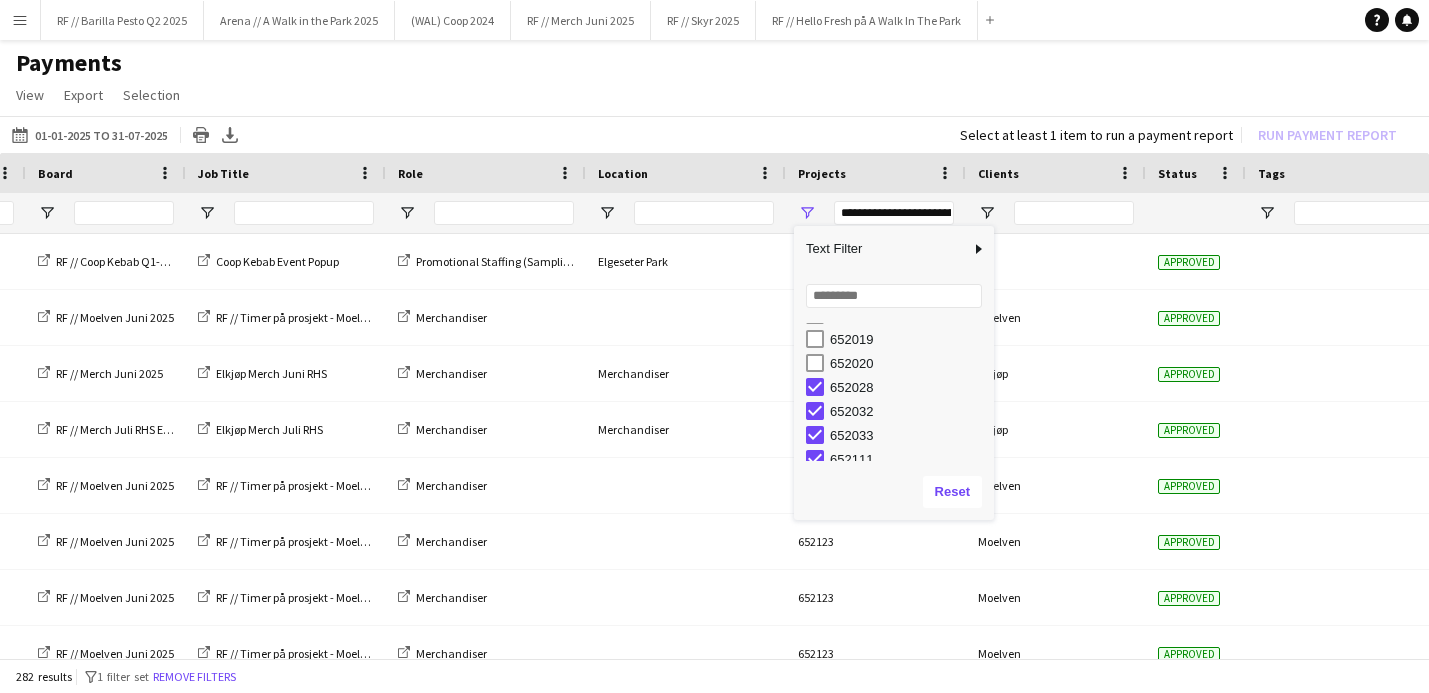 click on "652020" at bounding box center [900, 363] 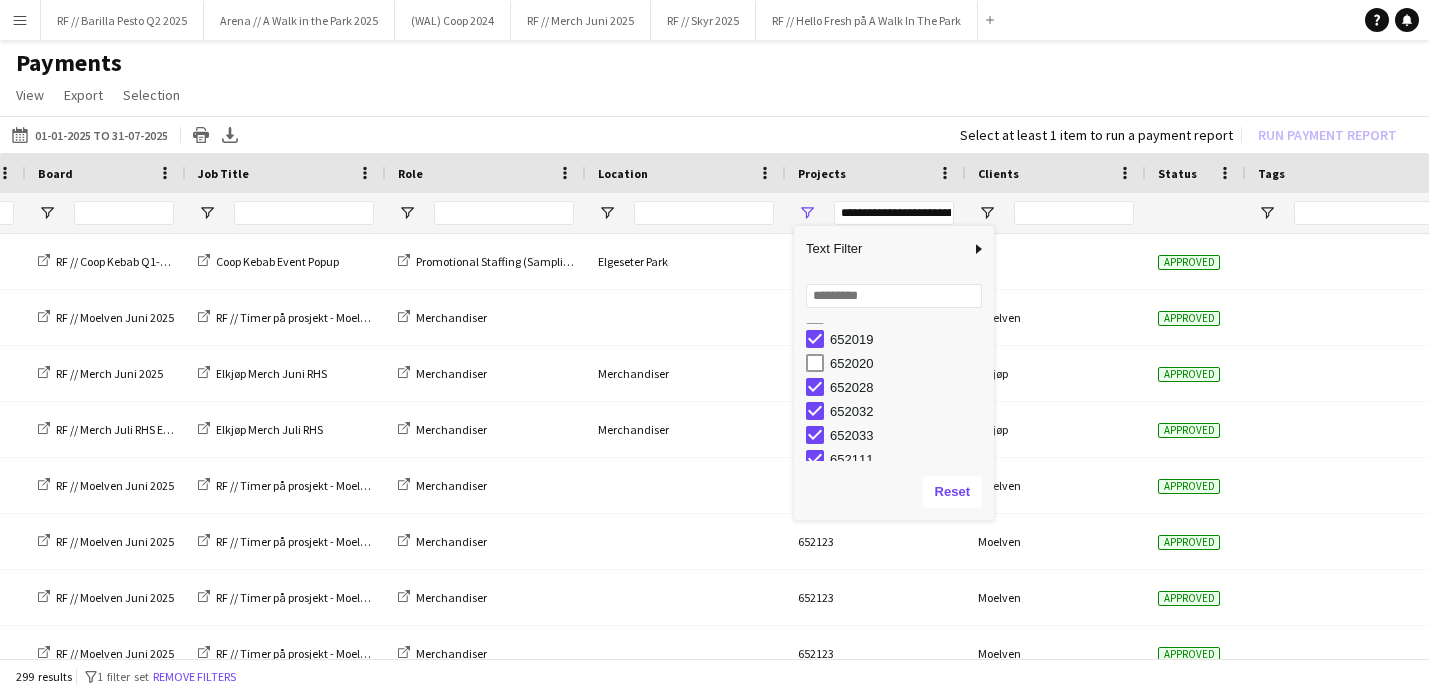 click on "652020" at bounding box center (900, 363) 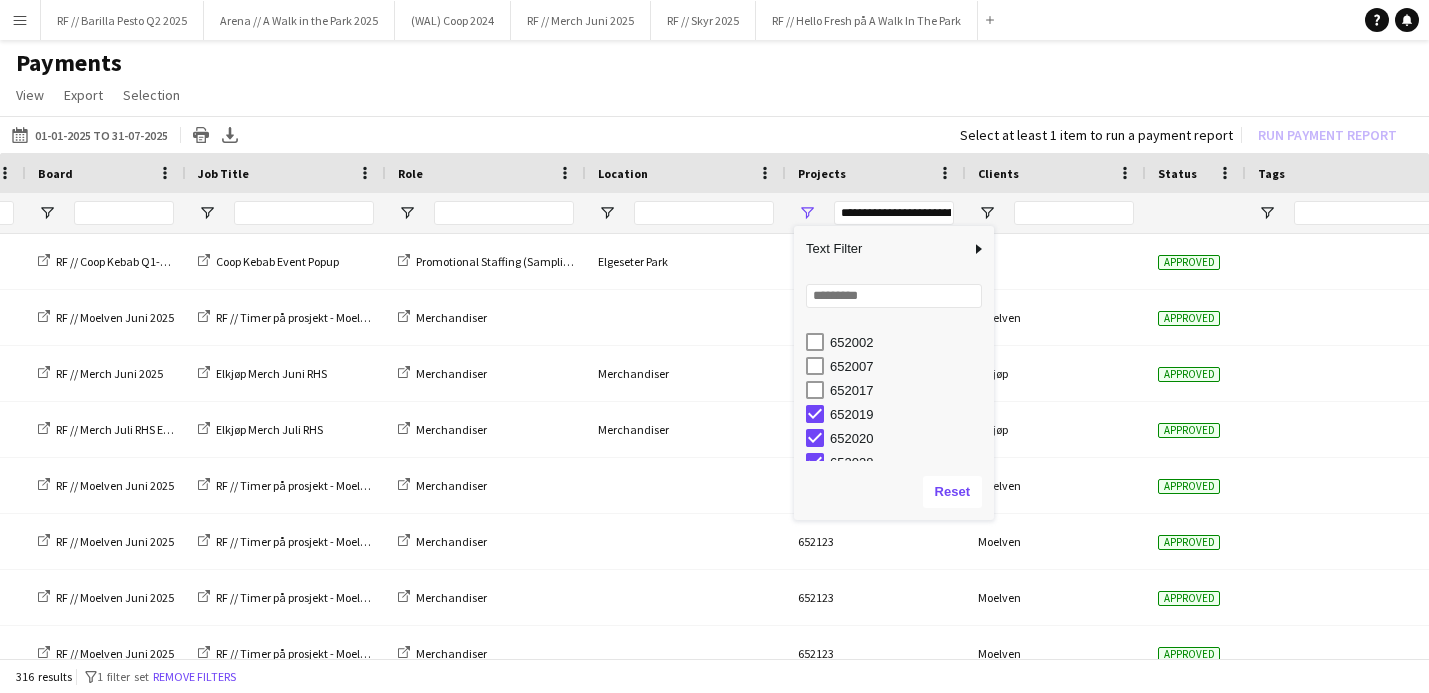 scroll, scrollTop: 1240, scrollLeft: 0, axis: vertical 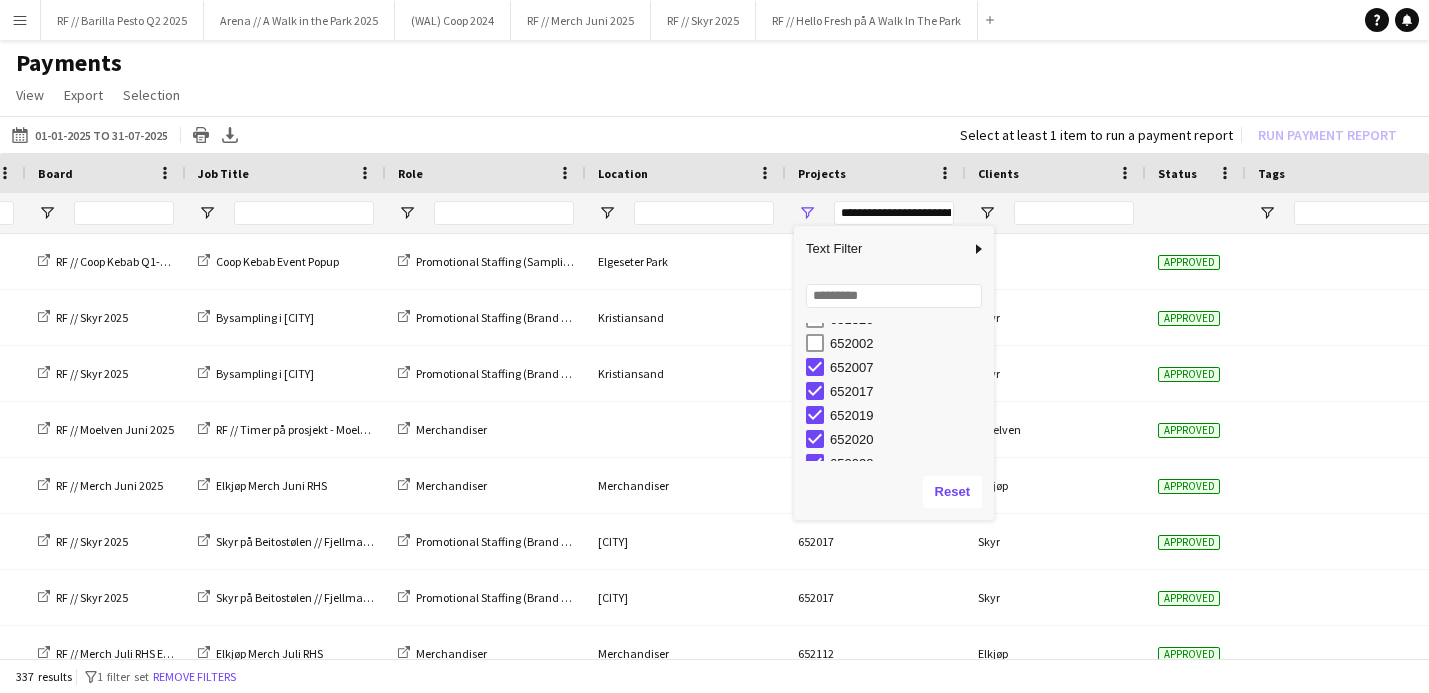 click on "652007" at bounding box center [900, 367] 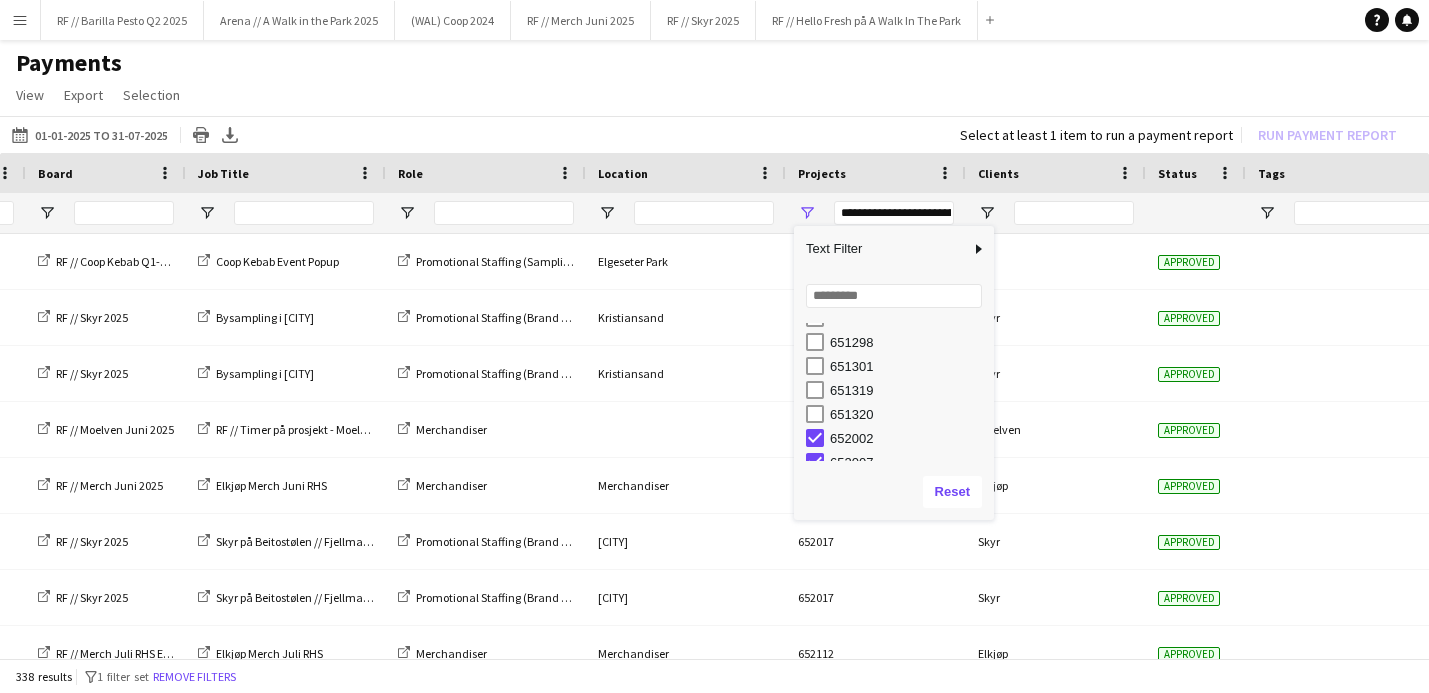 scroll, scrollTop: 1122, scrollLeft: 0, axis: vertical 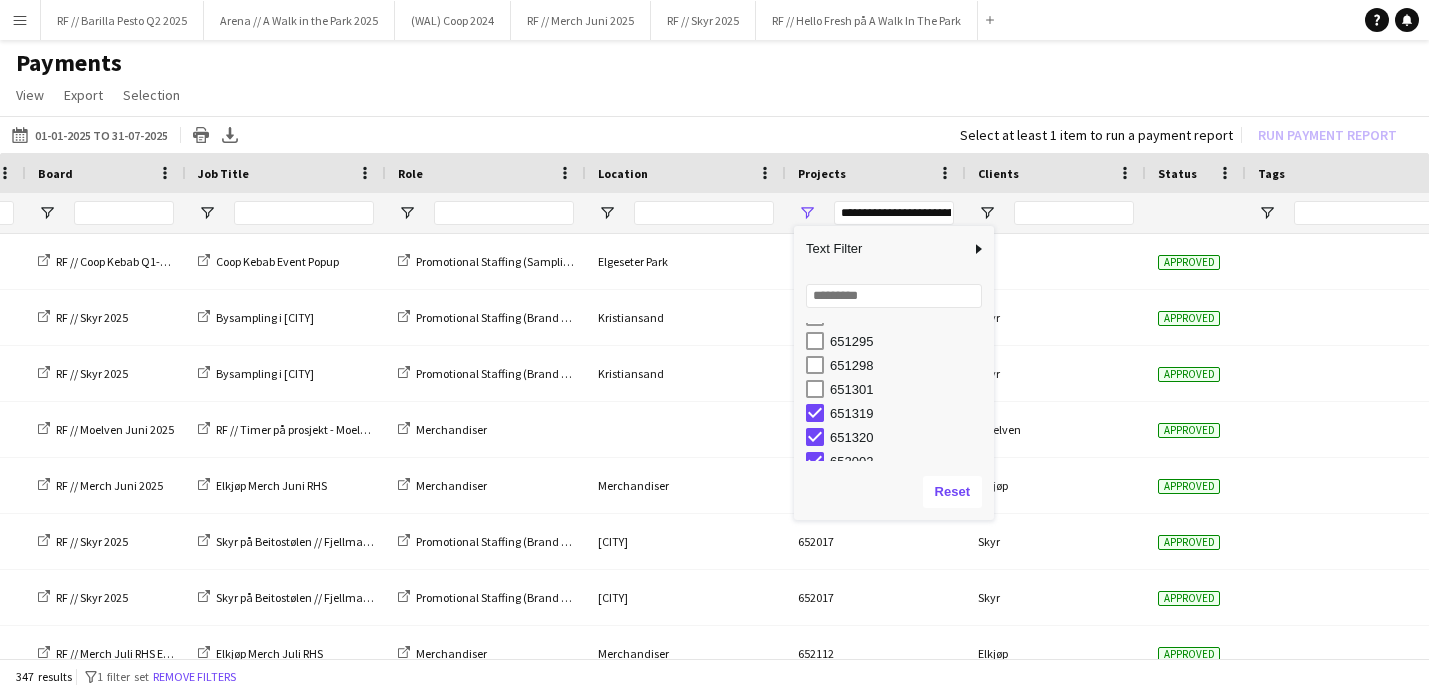 click on "651301" at bounding box center [900, 389] 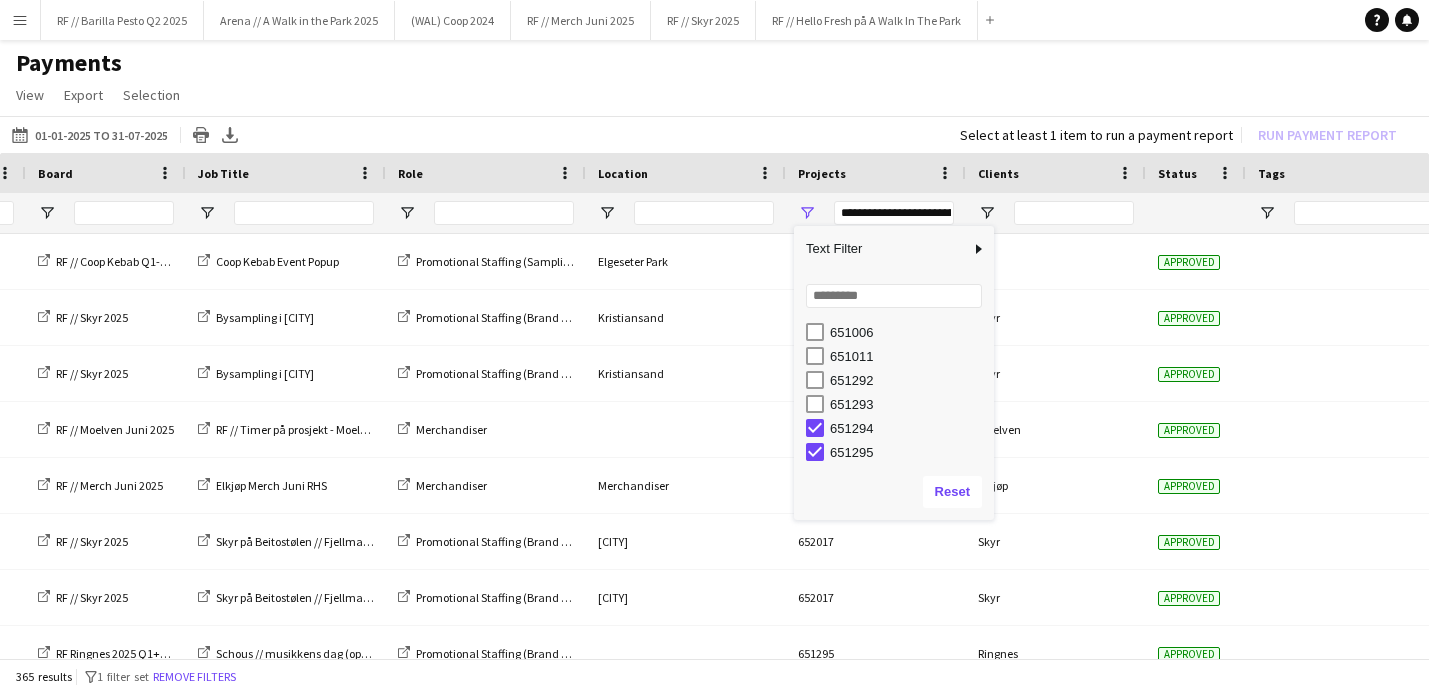 scroll, scrollTop: 1008, scrollLeft: 0, axis: vertical 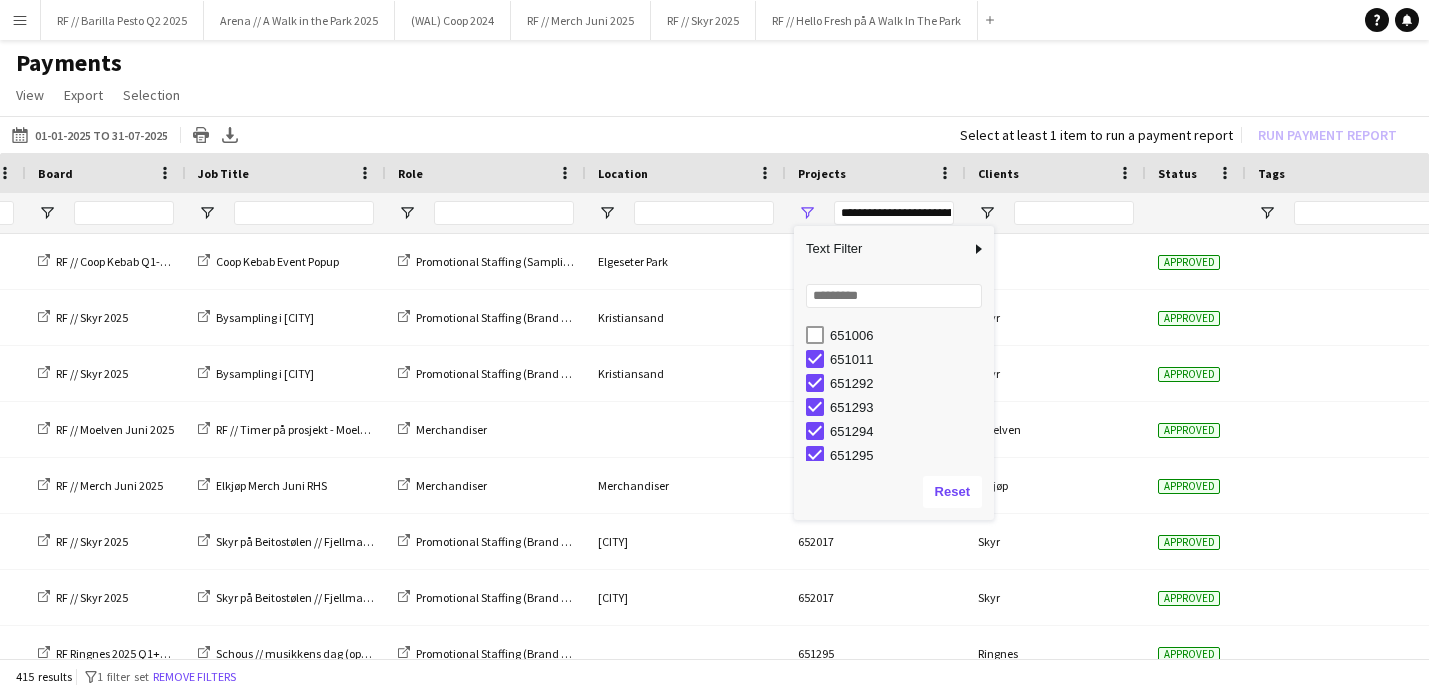 click on "651006" at bounding box center [900, 335] 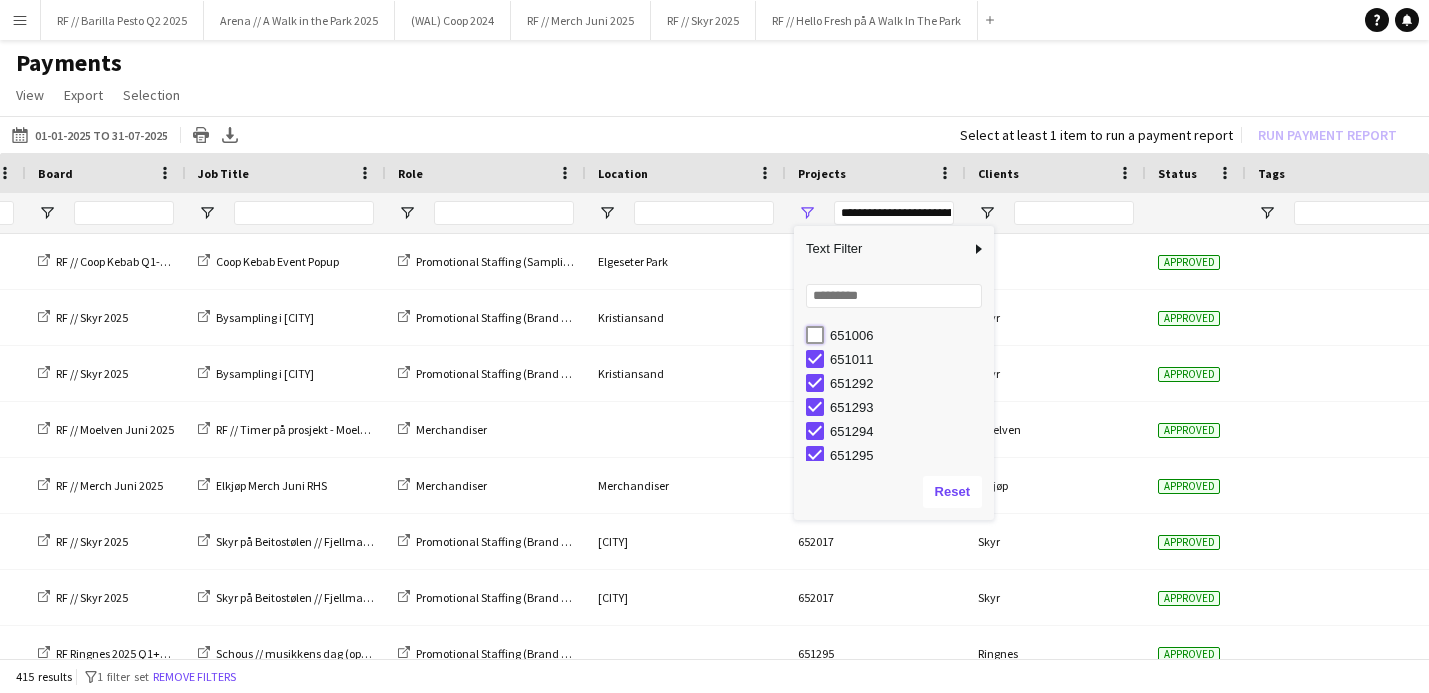 type on "**********" 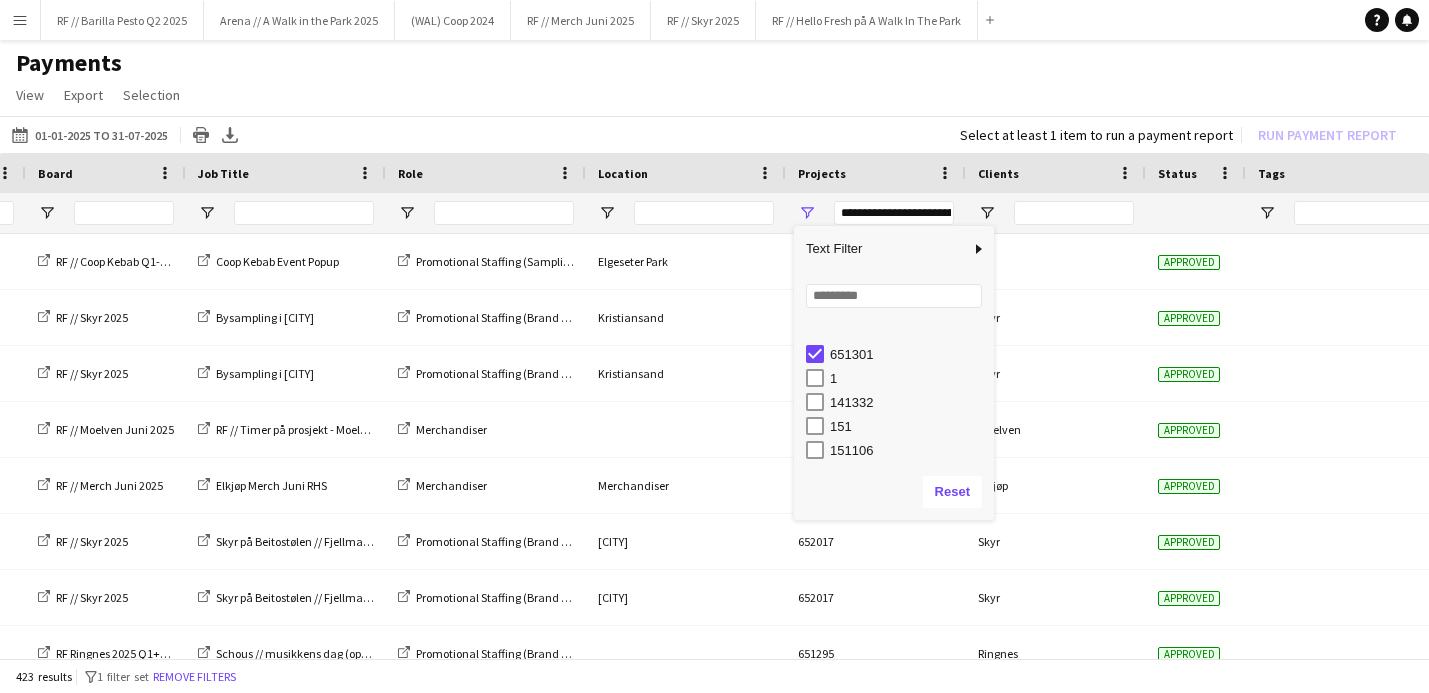 scroll, scrollTop: 0, scrollLeft: 0, axis: both 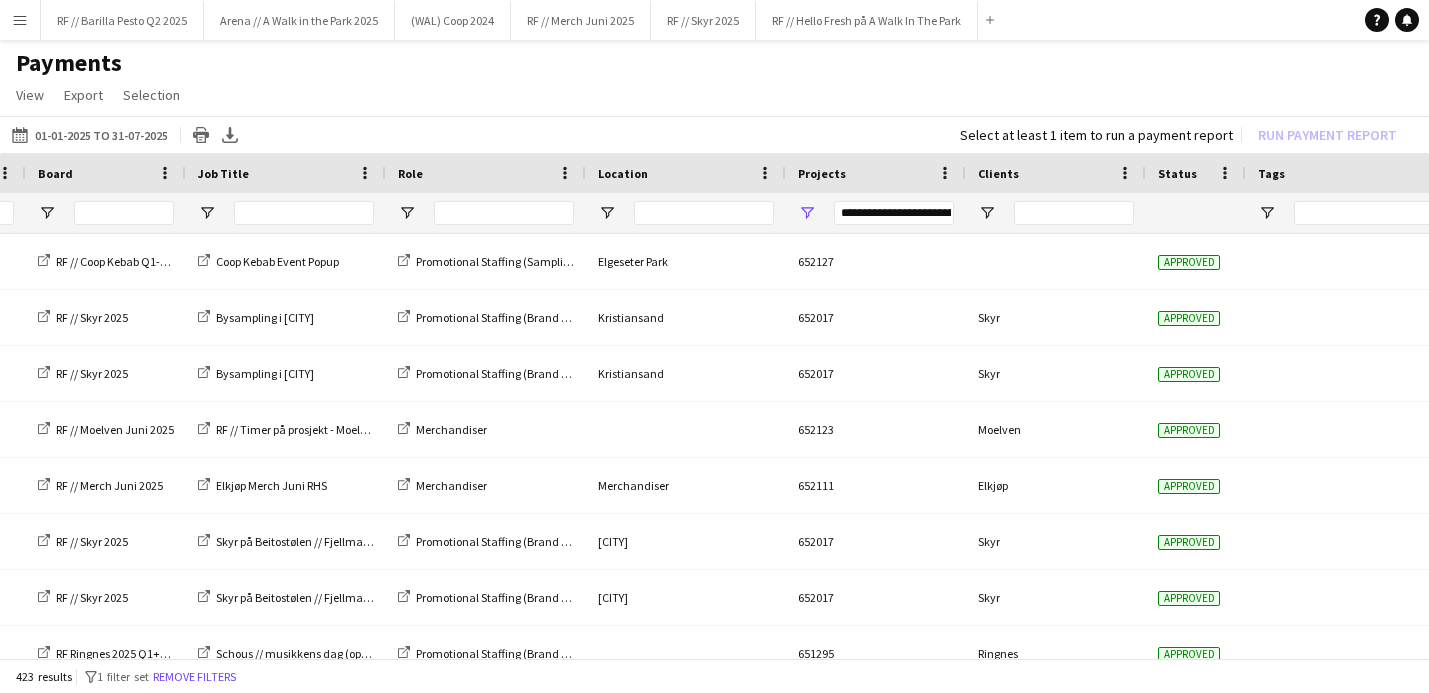 click on "View  Customise view Customise filters Reset Filters Reset View Reset All  Export  Export as XLSX Export as CSV Export as PDF  Selection  All for Date Range Clear All All Filtered Clear All Filtered" 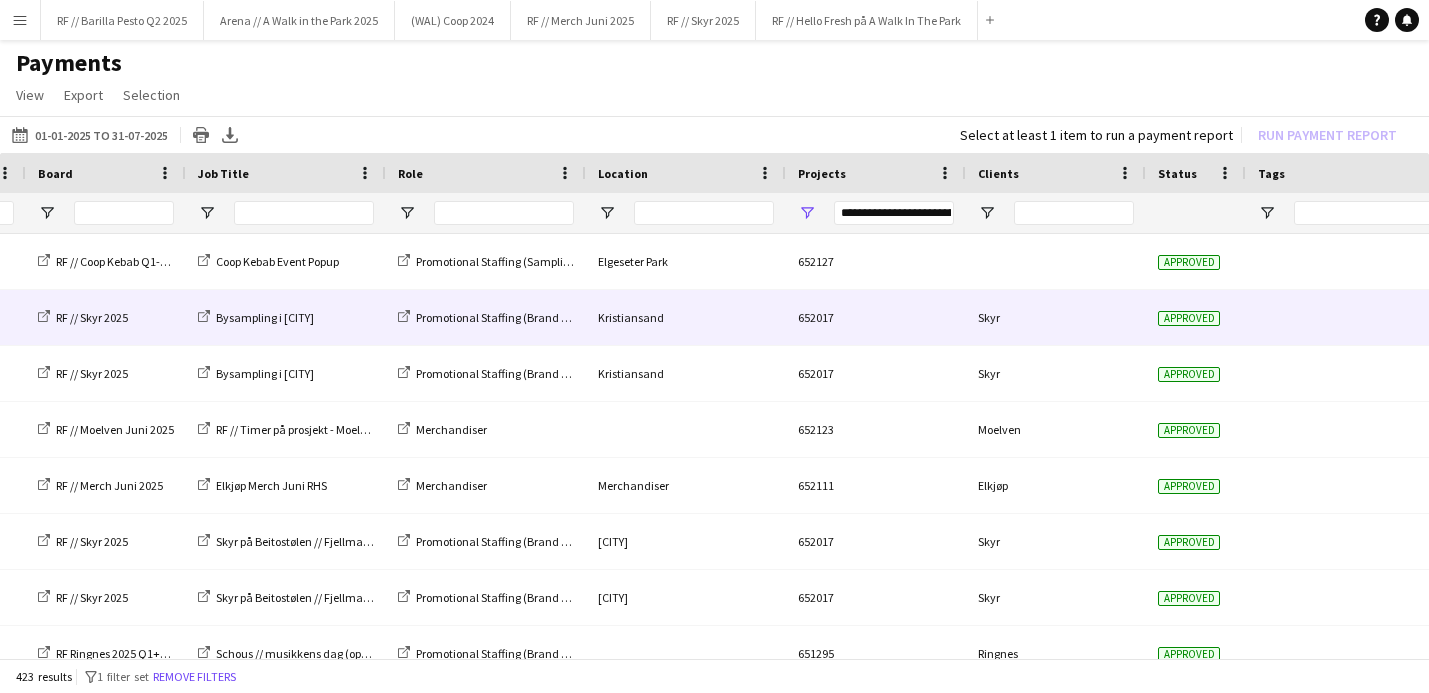 scroll, scrollTop: 0, scrollLeft: 1835, axis: horizontal 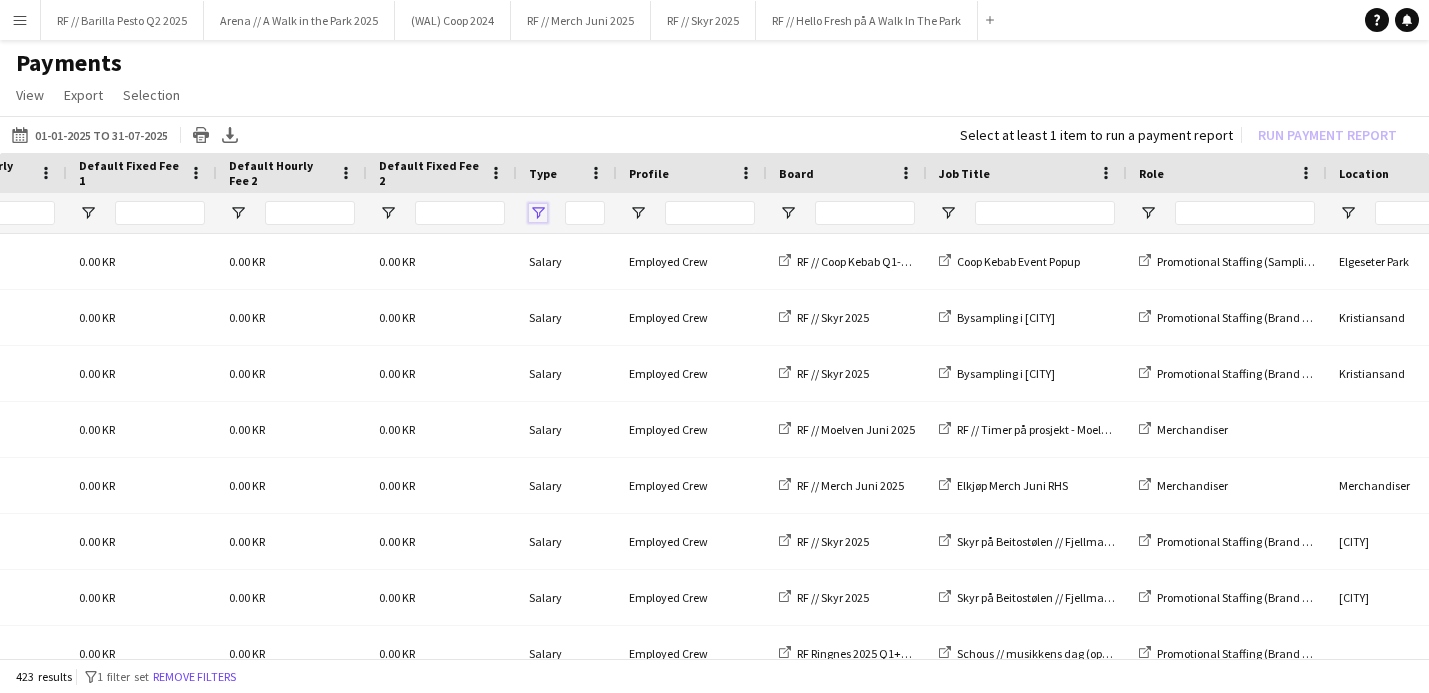 click at bounding box center [538, 213] 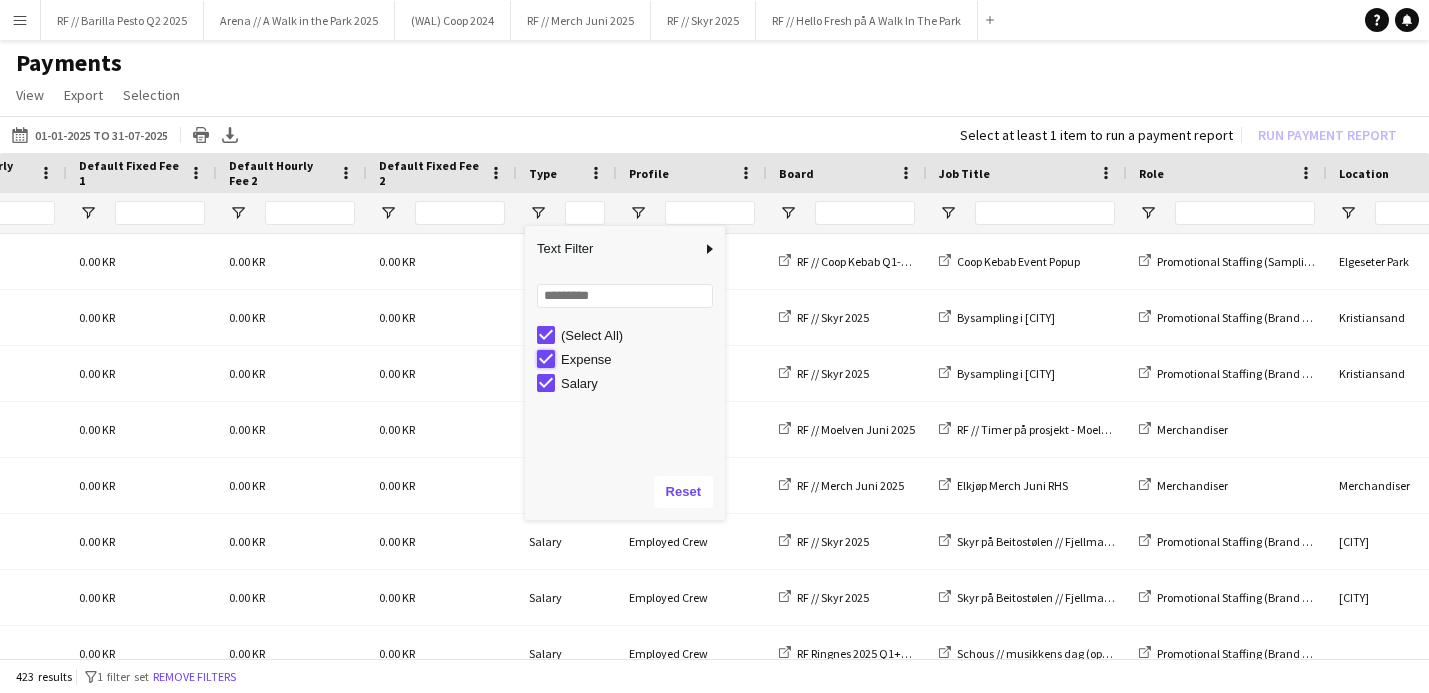 type on "**********" 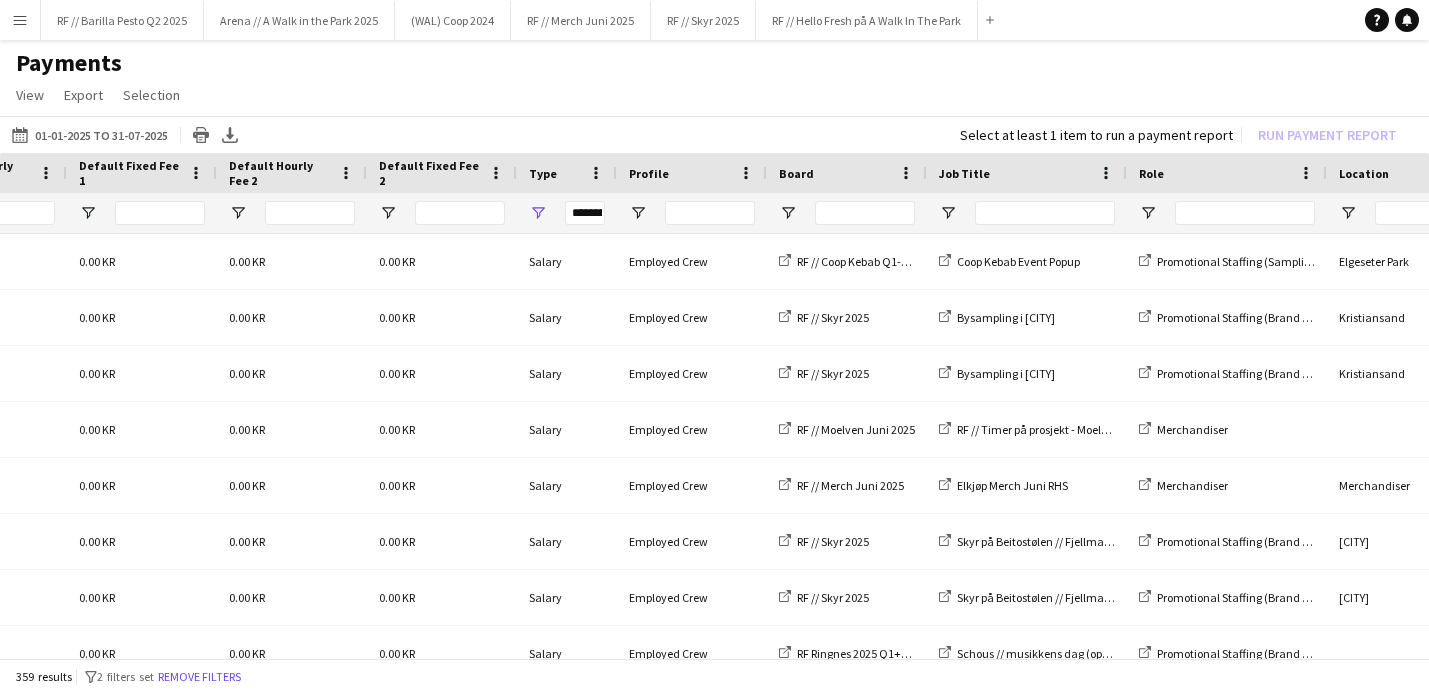 click on "View  Customise view Customise filters Reset Filters Reset View Reset All  Export  Export as XLSX Export as CSV Export as PDF  Selection  All for Date Range Clear All All Filtered Clear All Filtered" 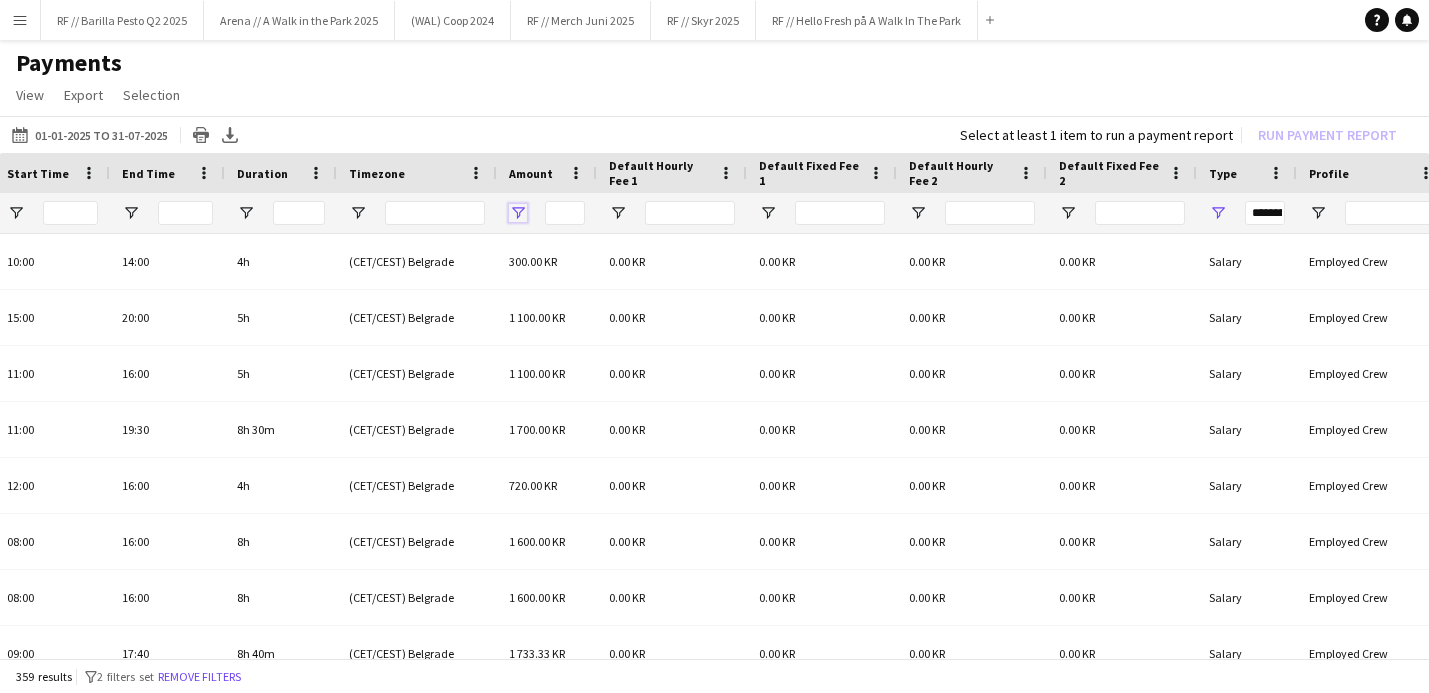 click at bounding box center (518, 213) 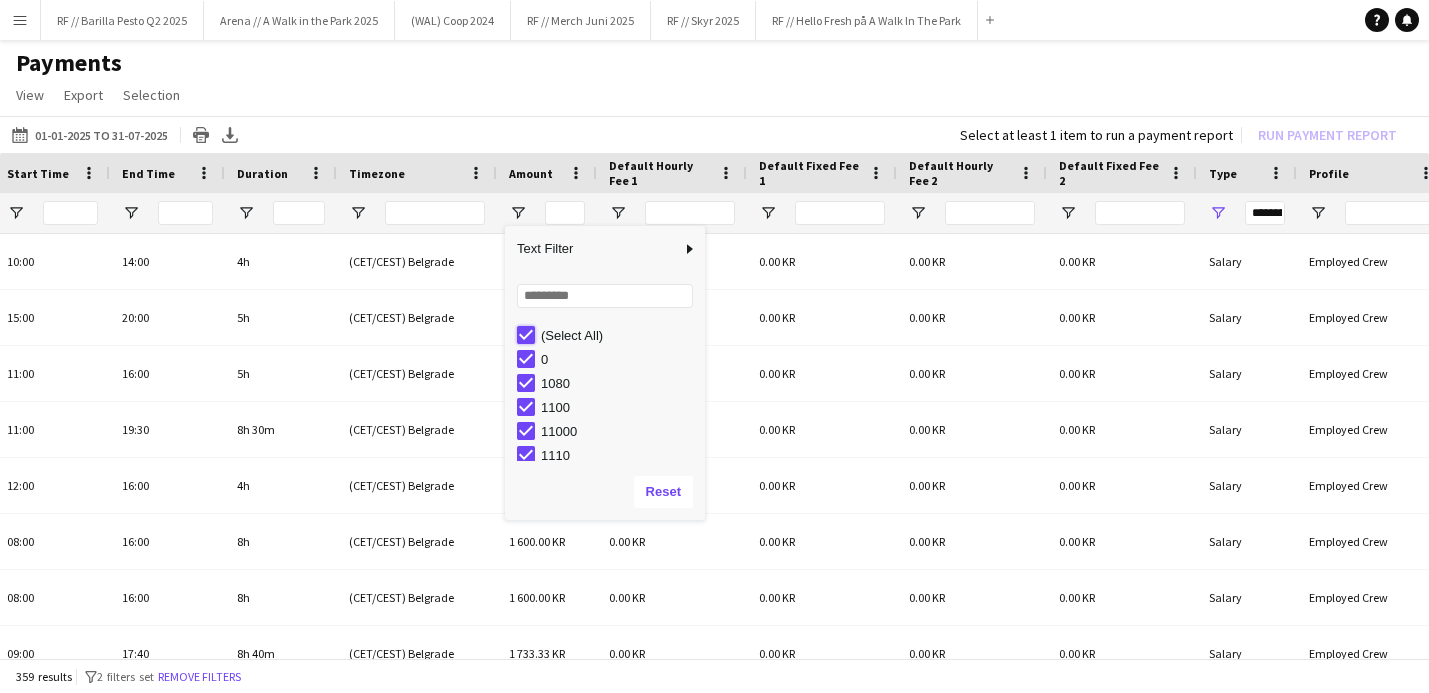 type on "***" 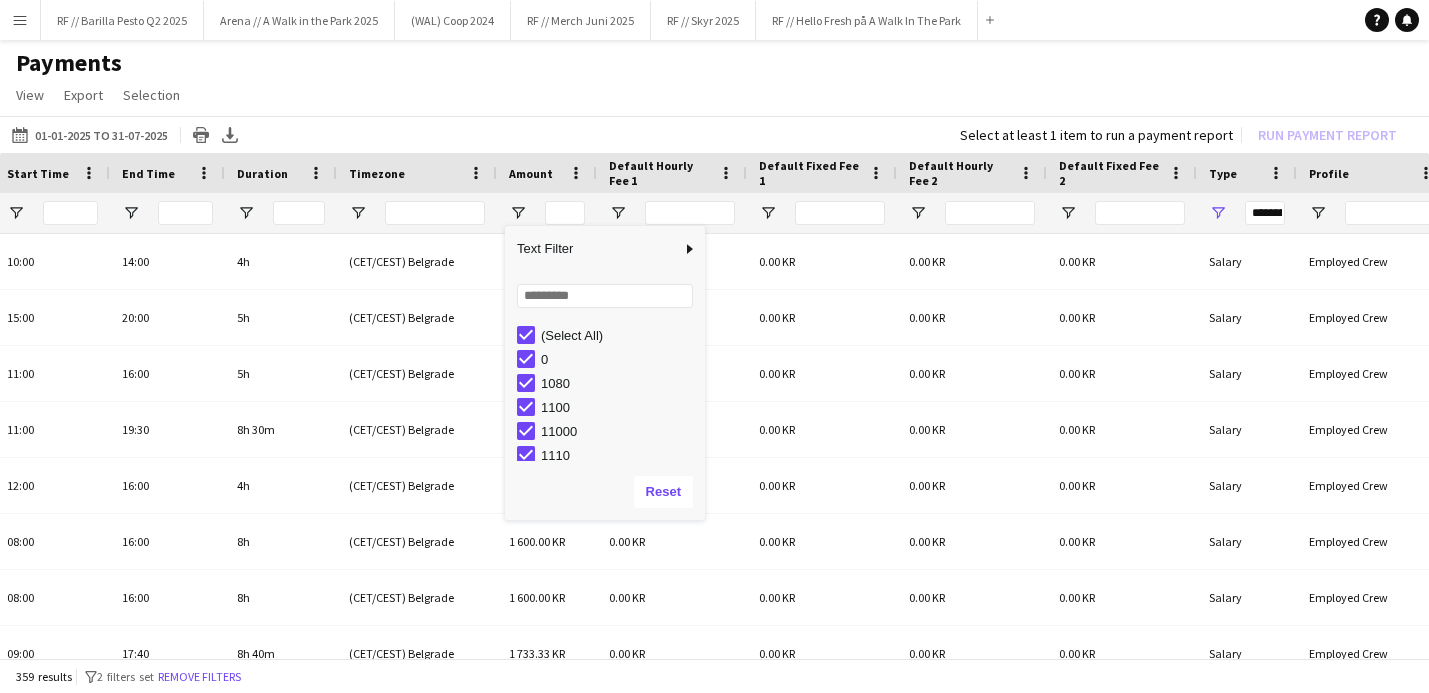 type on "***" 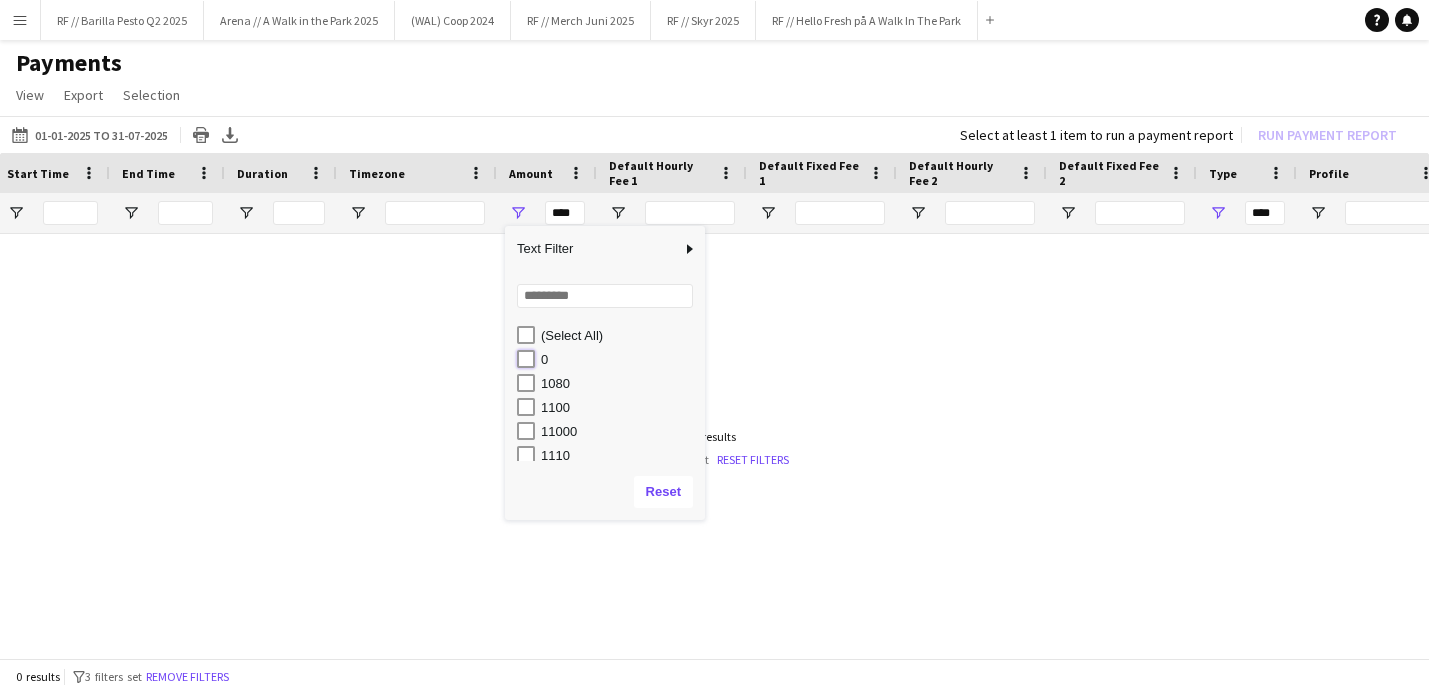 type on "*****" 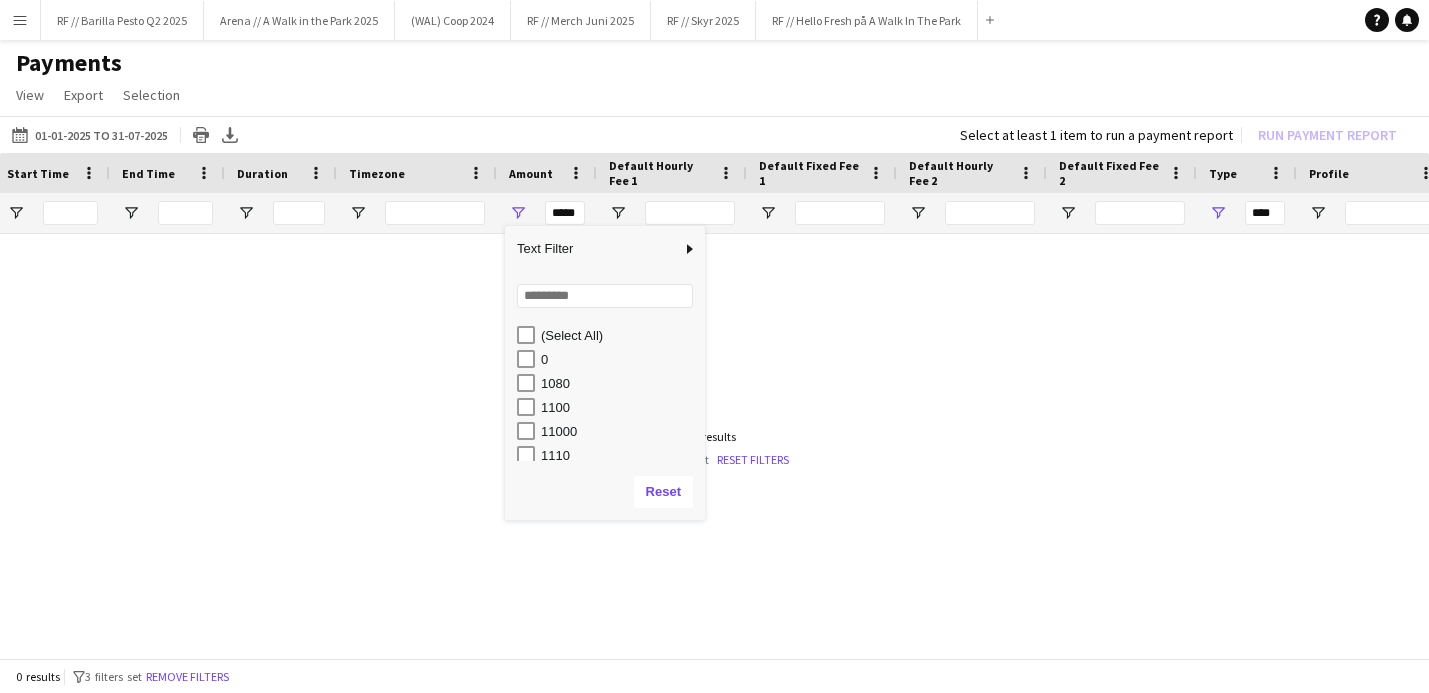 type on "**********" 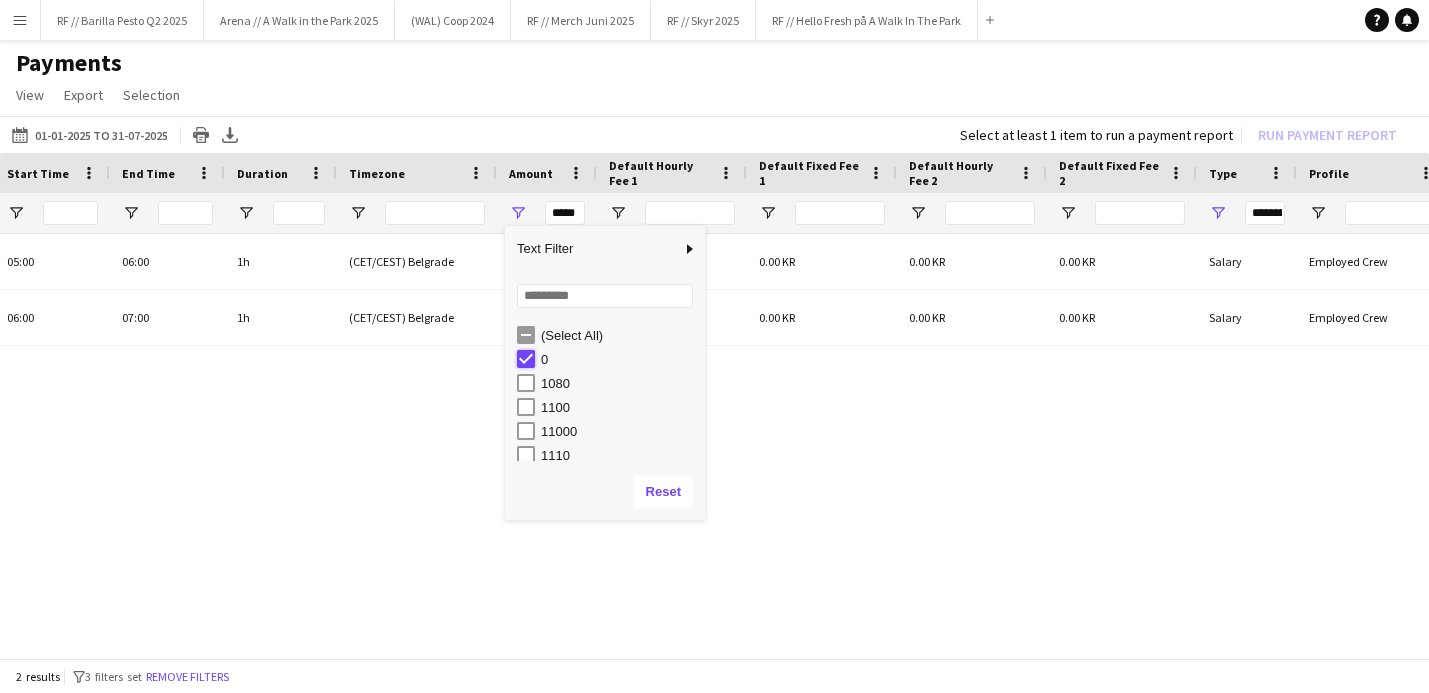 type on "***" 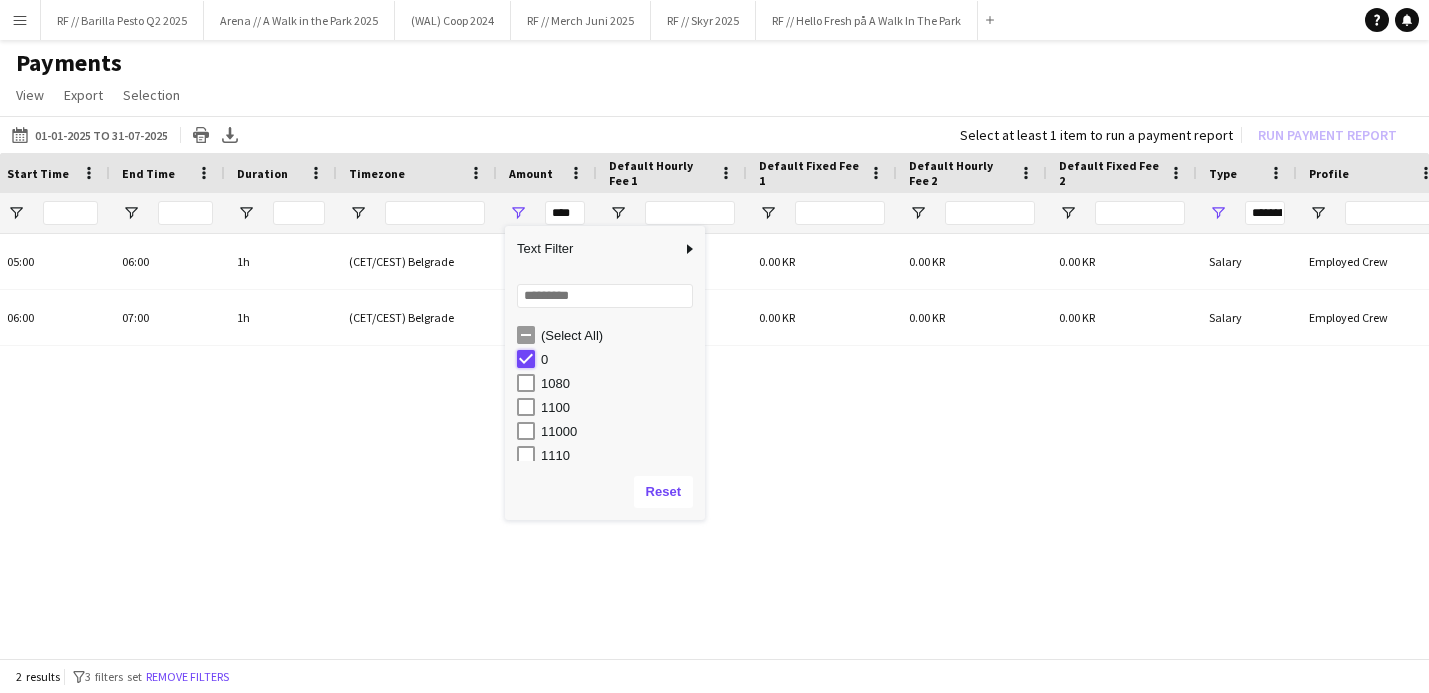 type on "***" 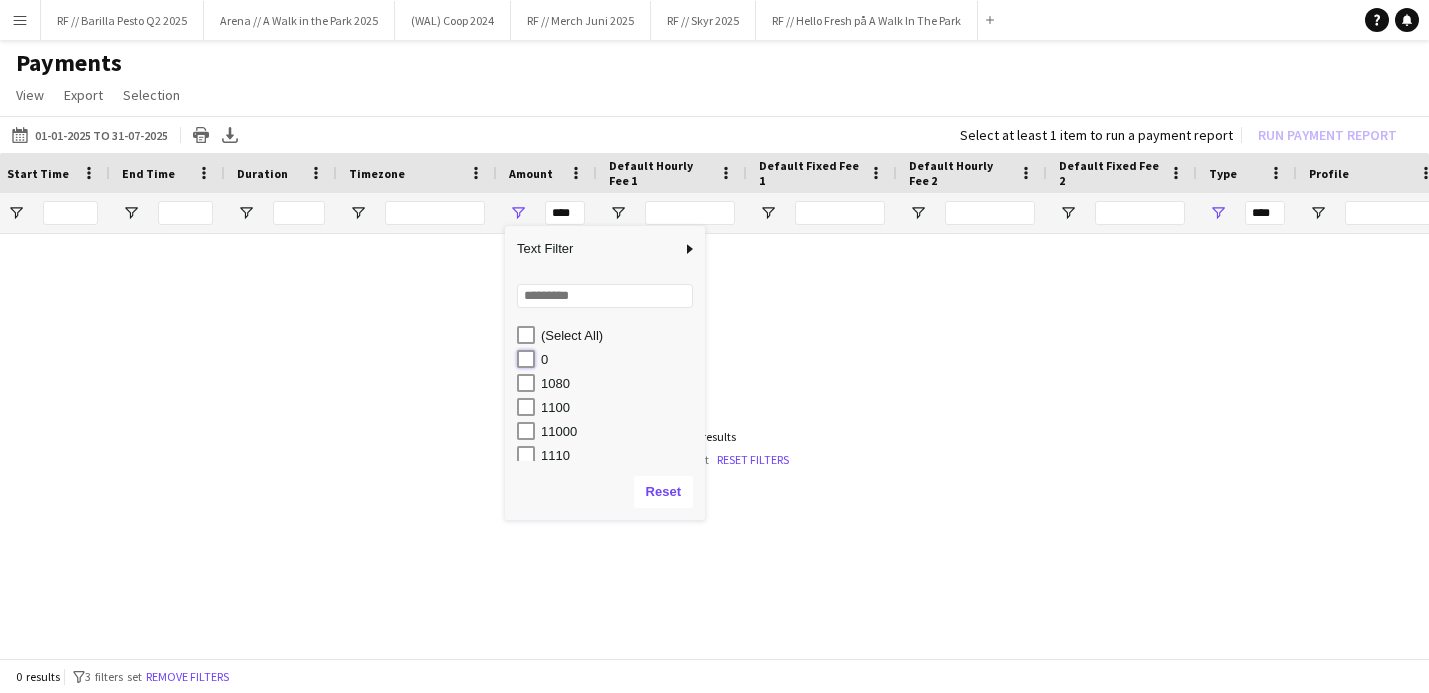 type on "*****" 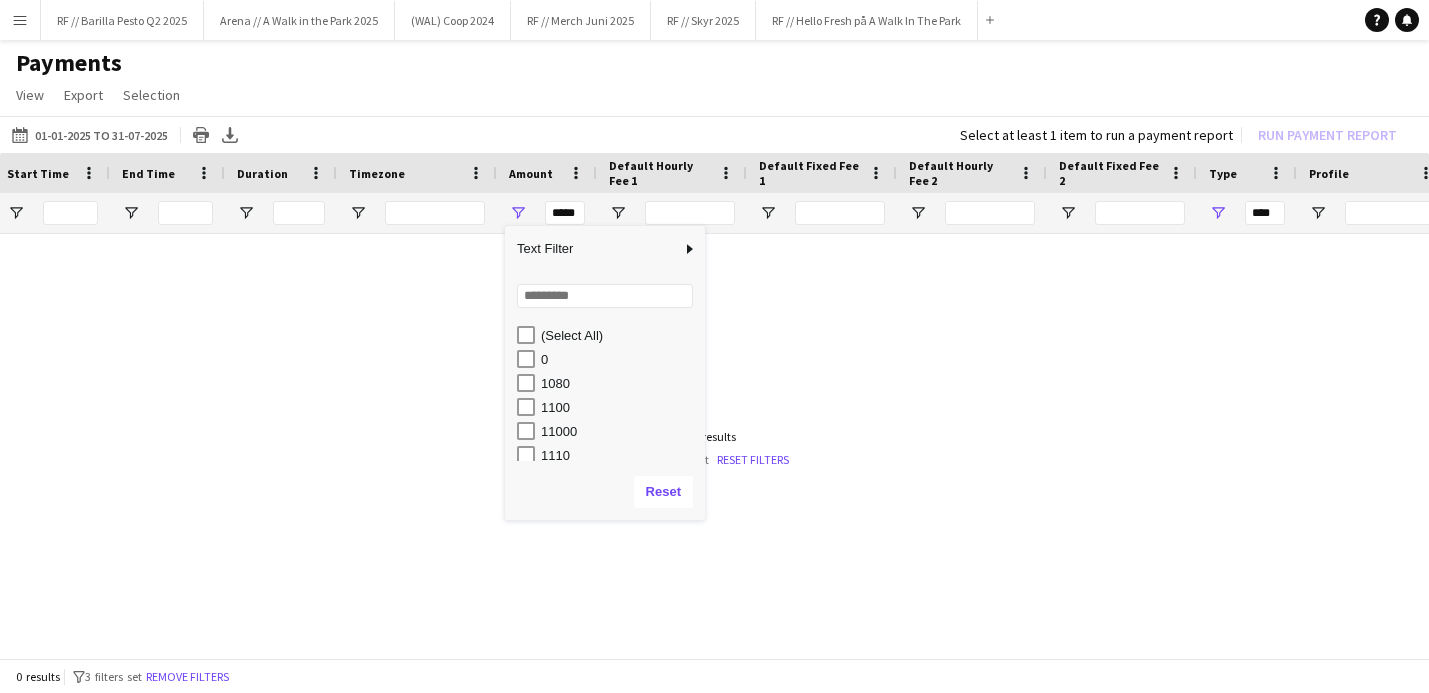 type on "**********" 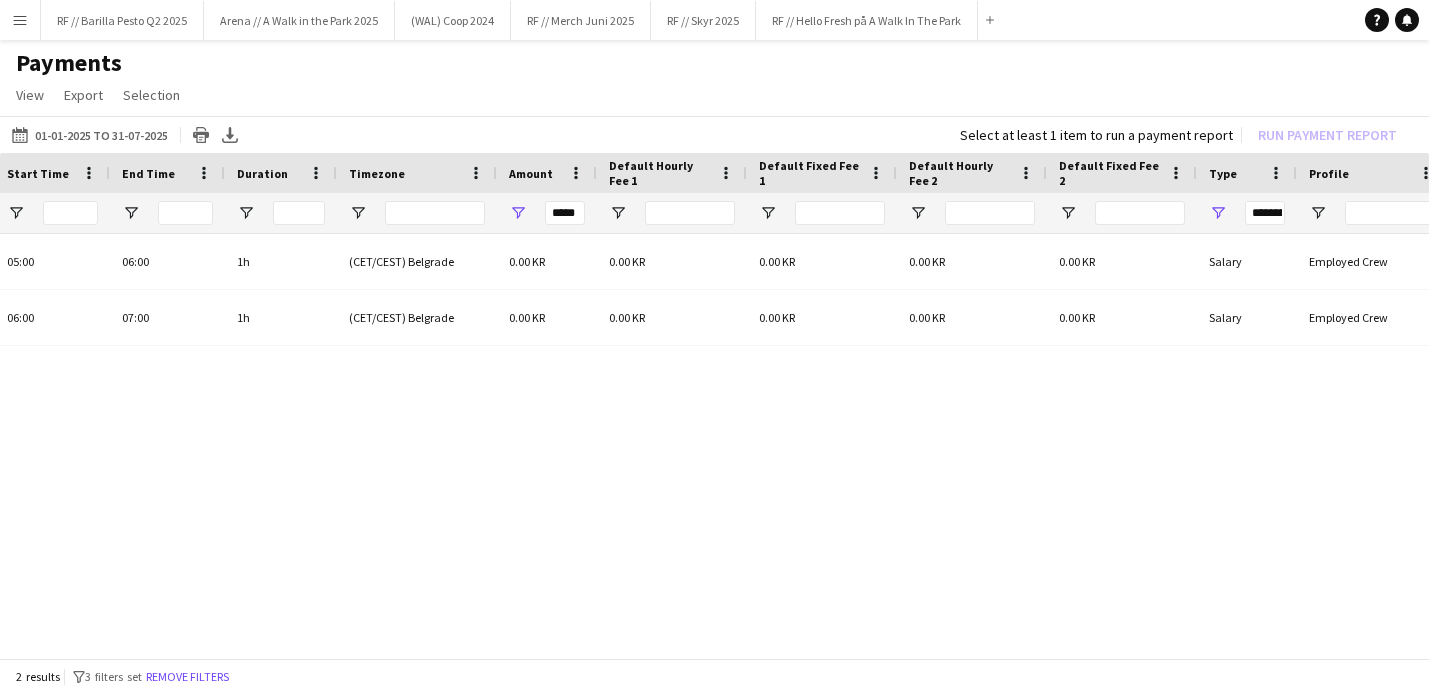 click on "View  Customise view Customise filters Reset Filters Reset View Reset All  Export  Export as XLSX Export as CSV Export as PDF  Selection  All for Date Range Clear All All Filtered Clear All Filtered" 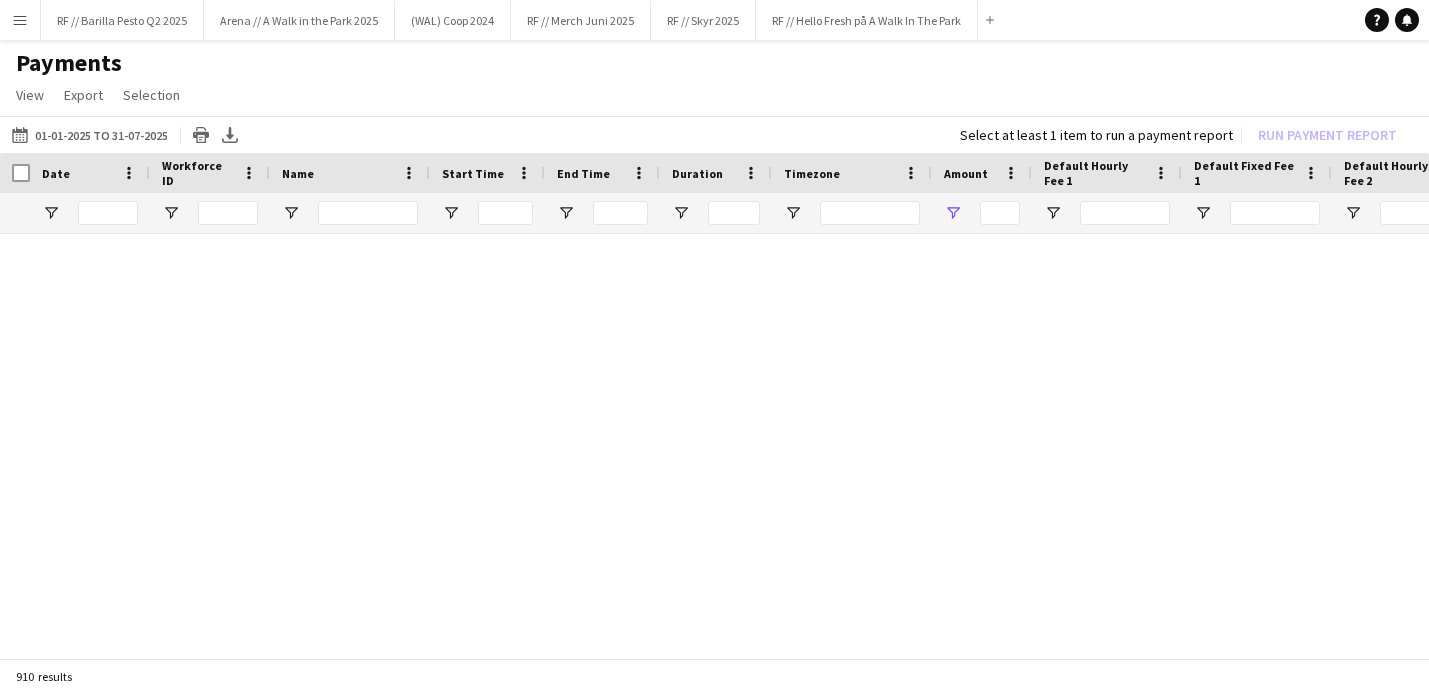 type on "*****" 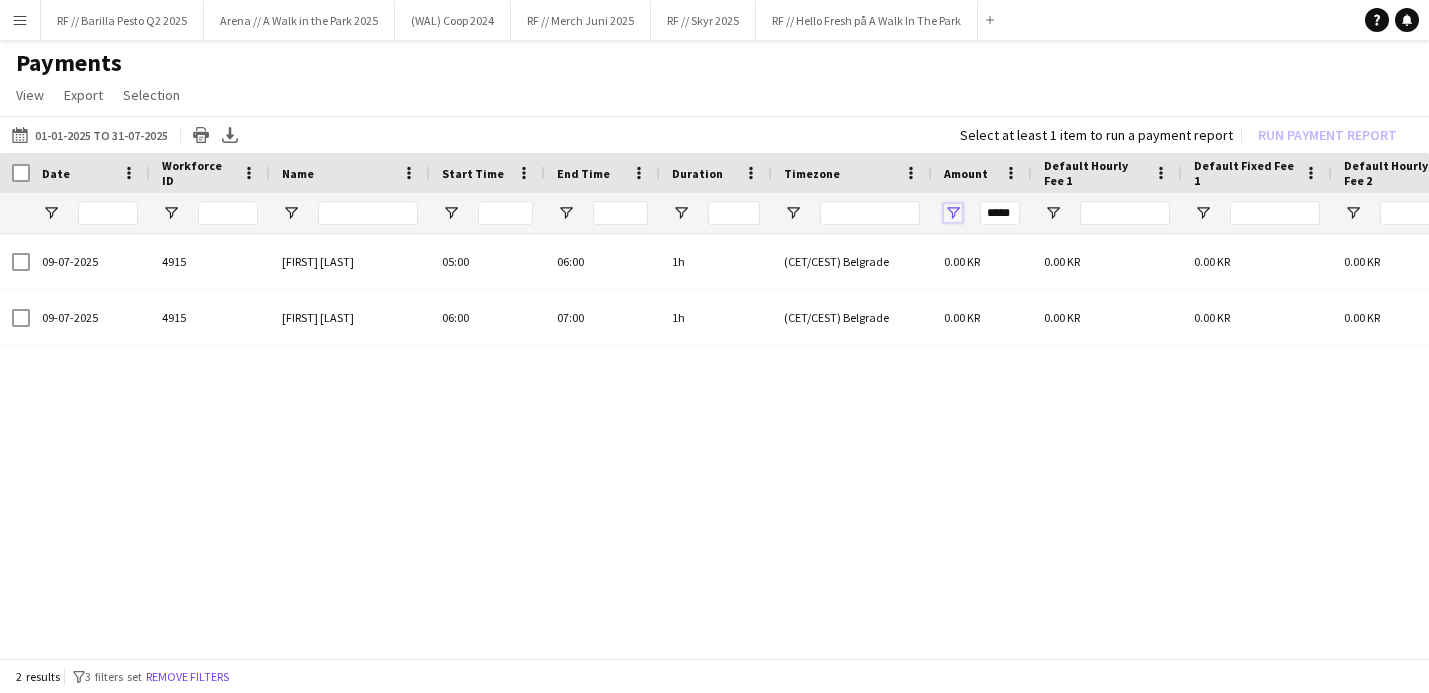 click at bounding box center (953, 213) 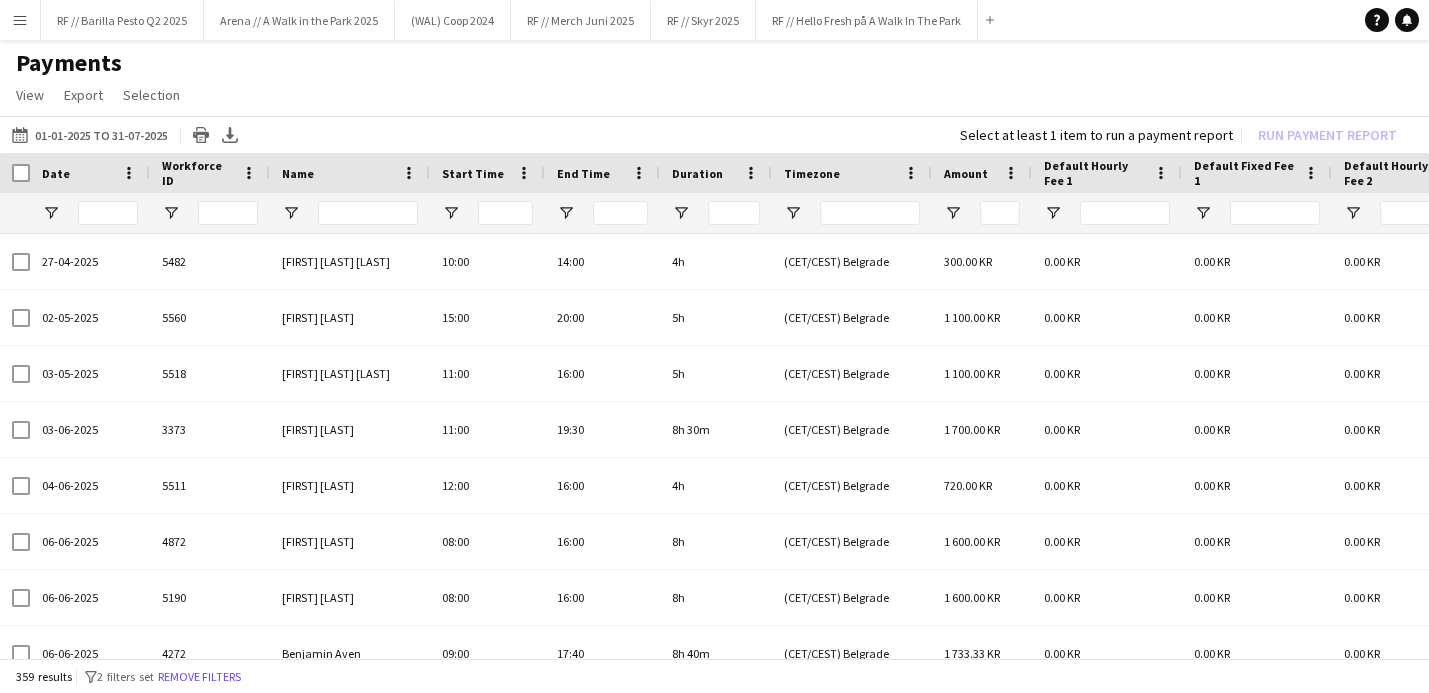 click on "[MONTH]-[MONTH]-[YEAR] to [MONTH]-[MONTH]-[YEAR]
[MONTH]-[MONTH]-[YEAR] to [MONTH]-[MONTH]-[YEAR]
Today   This Week   This Month   Yesterday   Last Week   Last Month  [MONTH] [YEAR] [MONTH] [YEAR] Monday M Tuesday T Wednesday W Thursday T Friday F Saturday S Sunday S  [MONTH]   1   2   3   4   5   6   7   8   9   10   11   12   13   14   15   16   17   18   19   20   21   22   23   24   25   26   27   28   29   30   31
Comparison range
Comparison range
Apply
Print table
Export XLSX
Select at least 1 item to run a payment report   Run Payment Report" 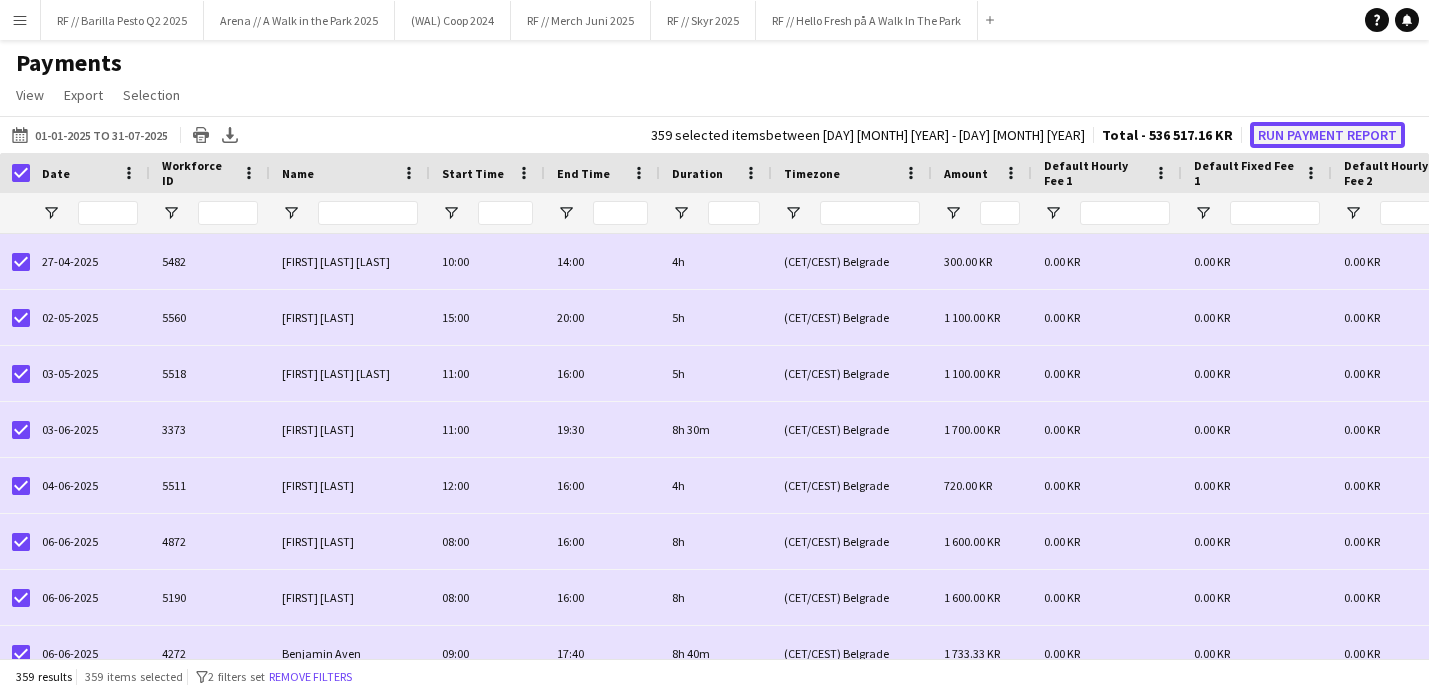 click on "Run Payment Report" 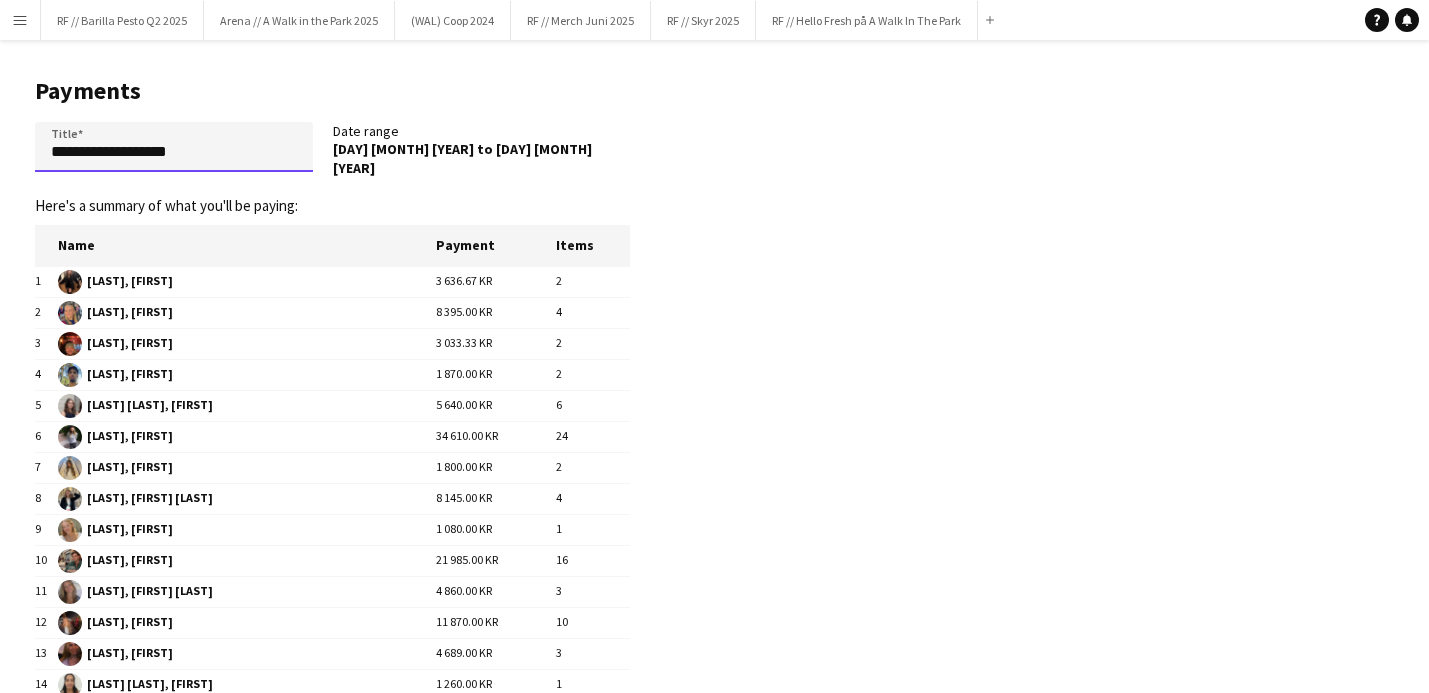 click on "**********" at bounding box center (174, 147) 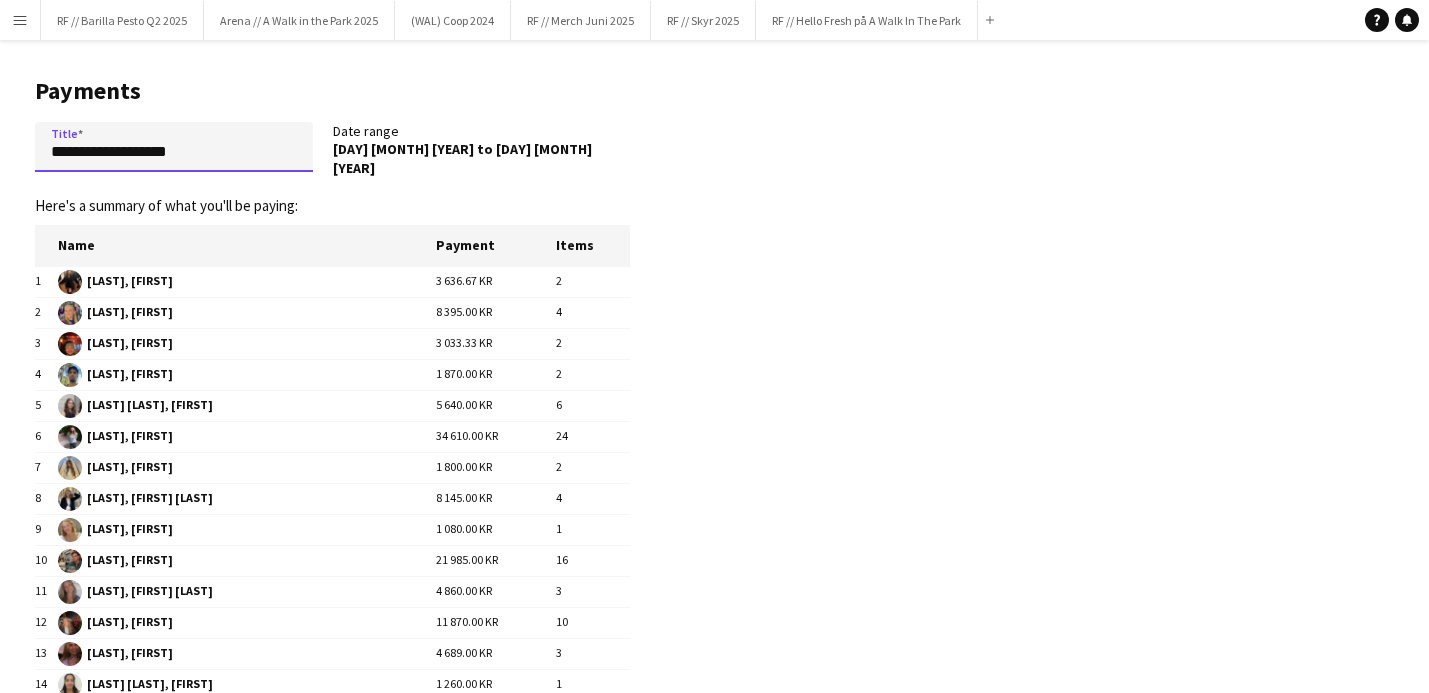 click on "**********" at bounding box center [174, 147] 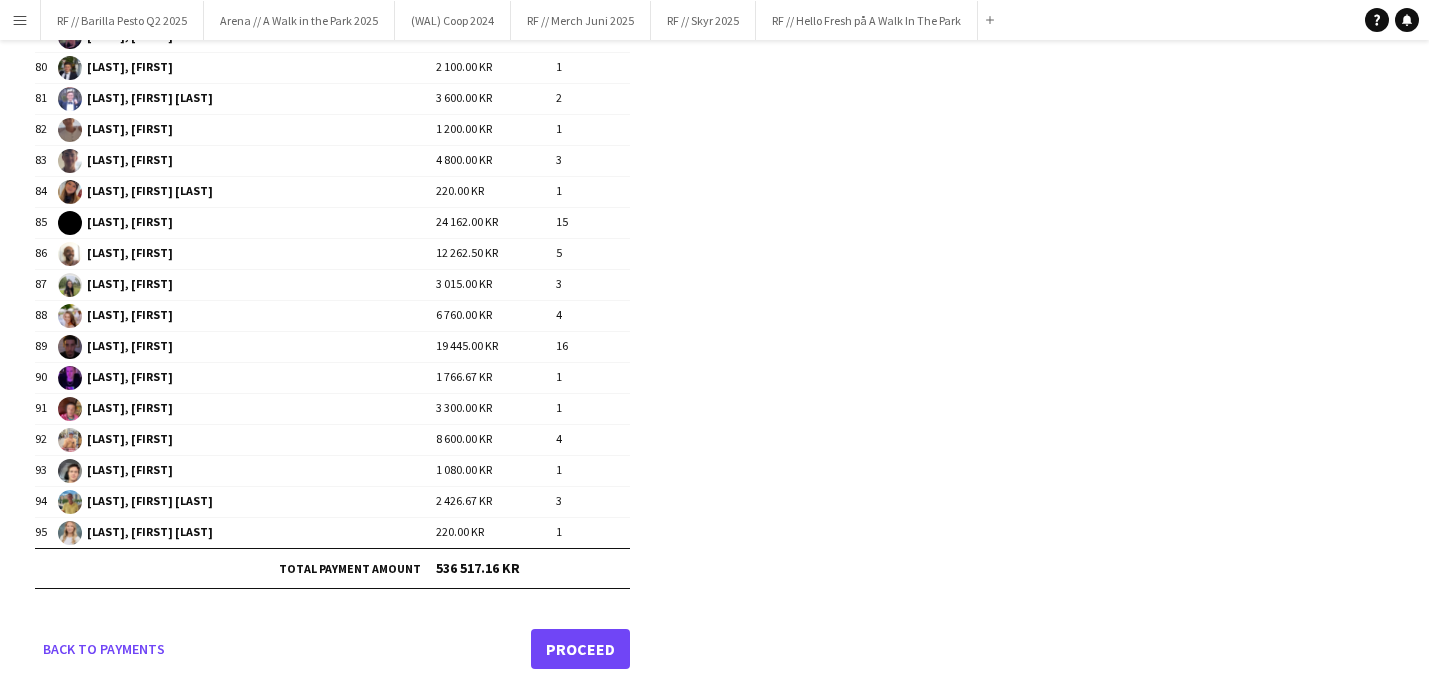 scroll, scrollTop: 2669, scrollLeft: 0, axis: vertical 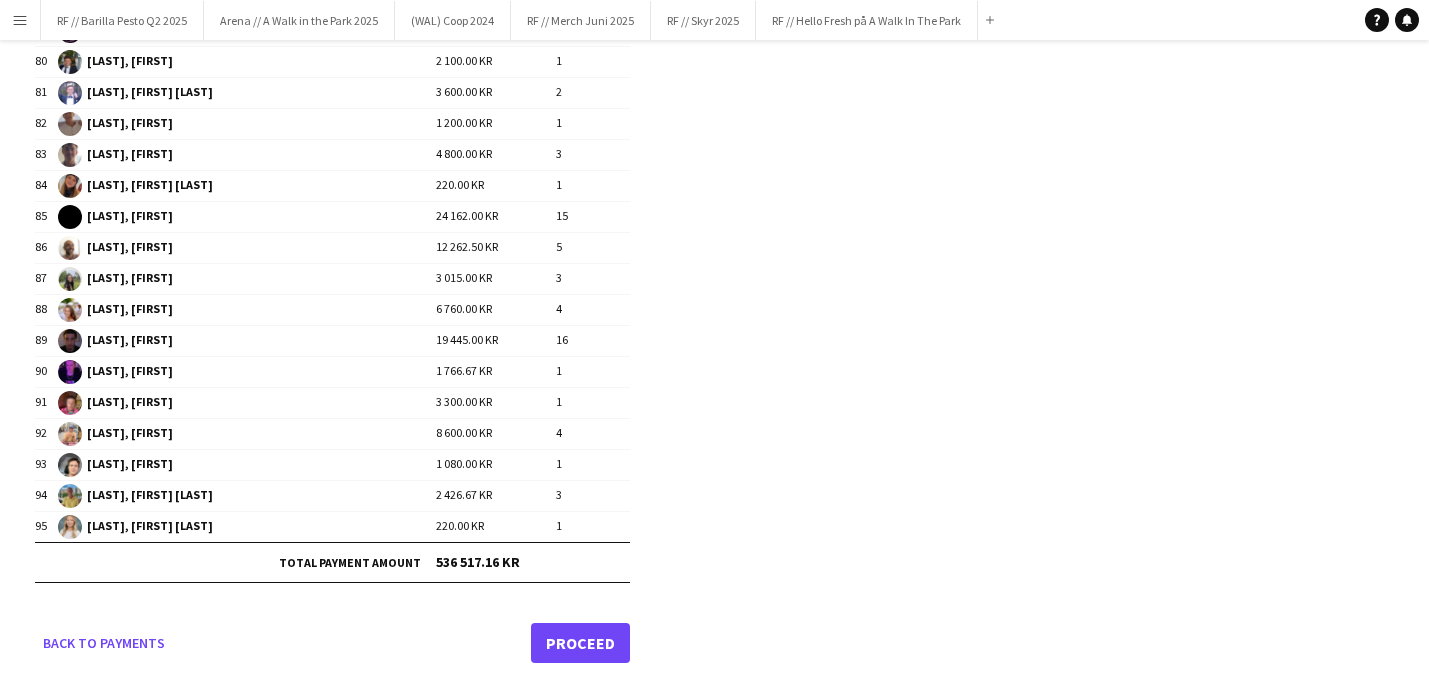 type on "**********" 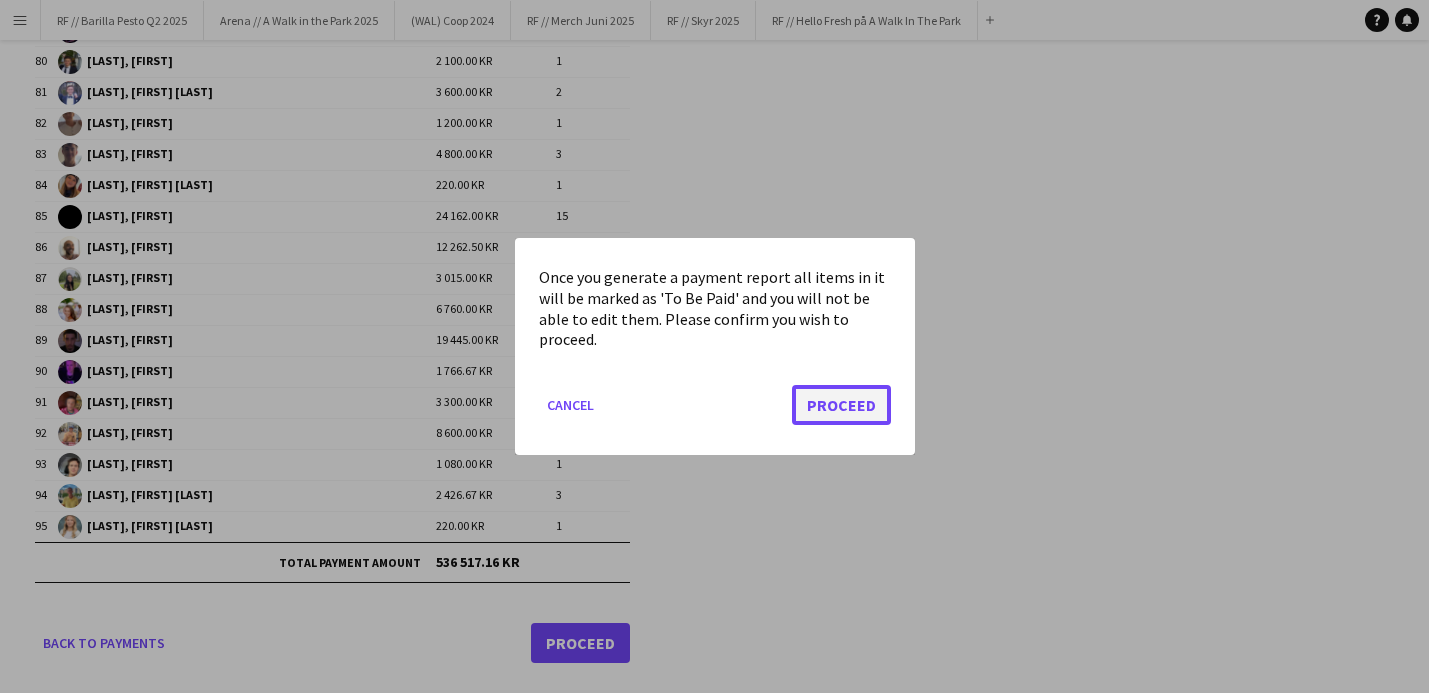 click on "Proceed" 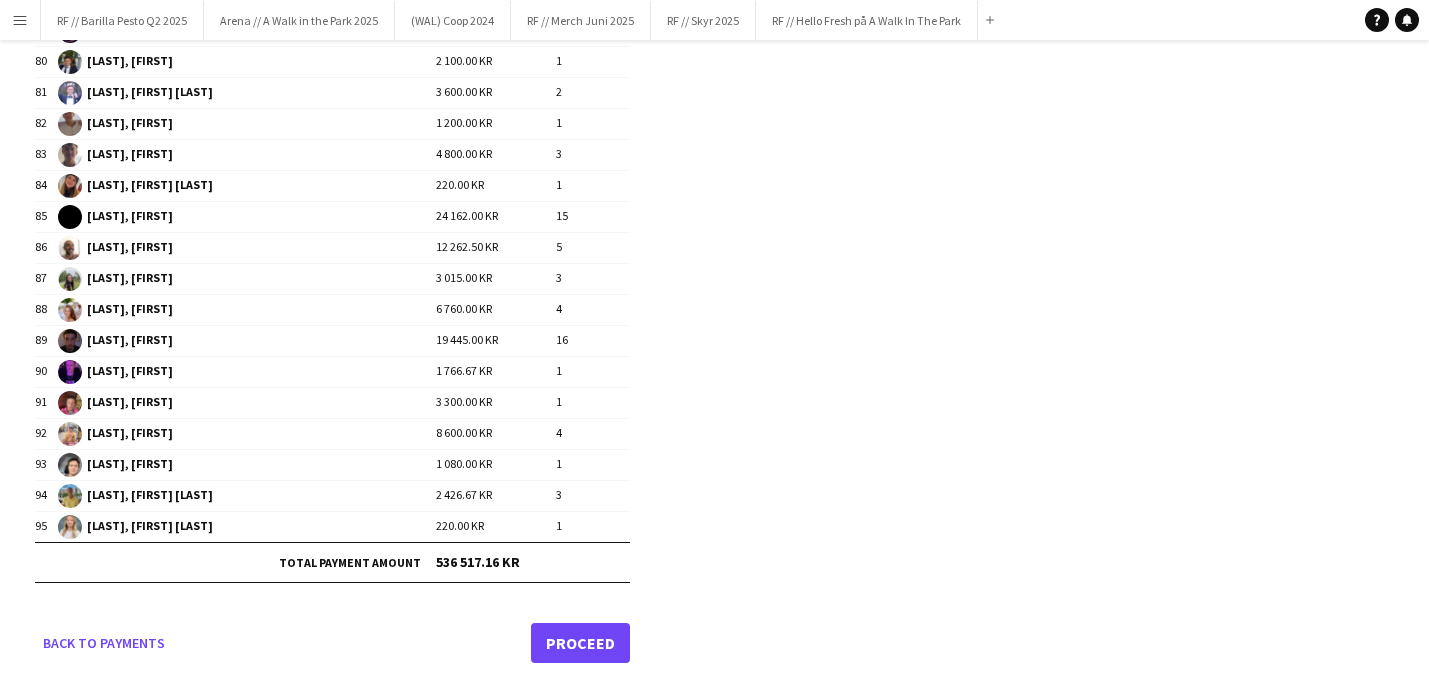 scroll, scrollTop: 2669, scrollLeft: 0, axis: vertical 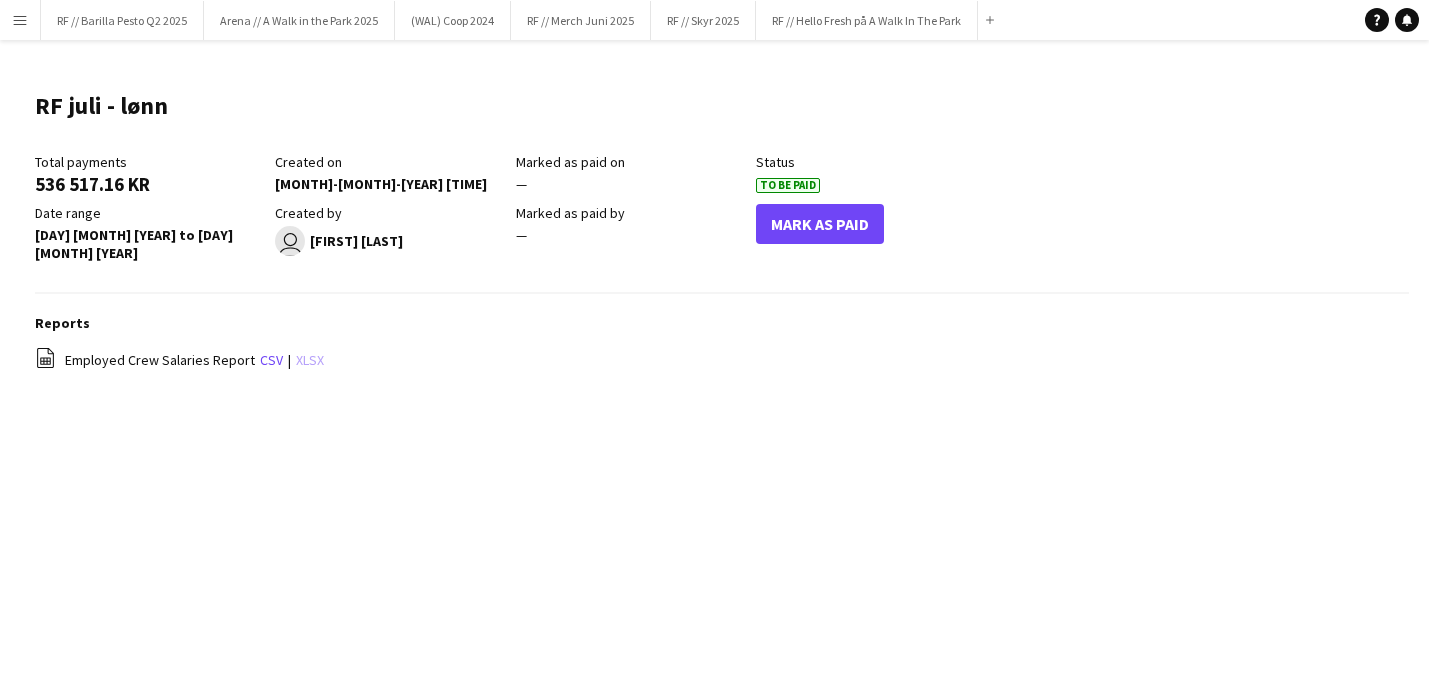 click on "xlsx" 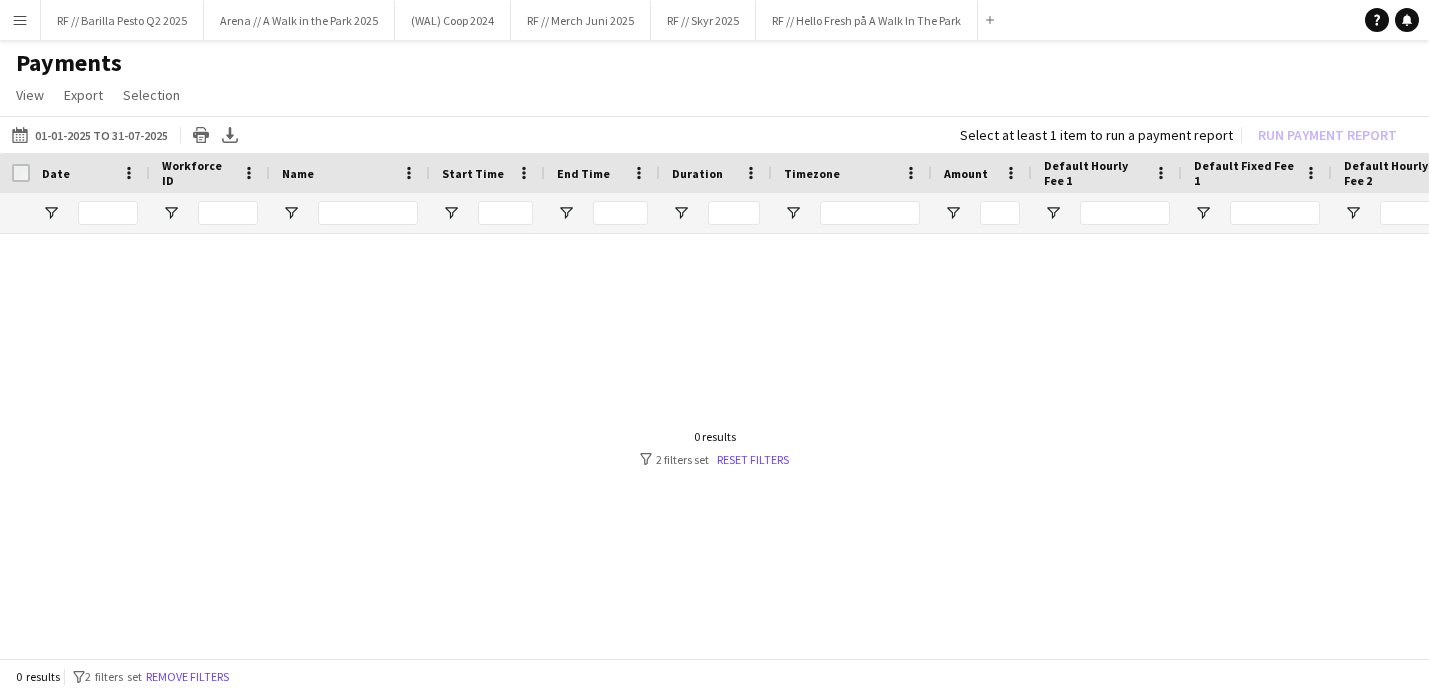 scroll, scrollTop: 0, scrollLeft: 152, axis: horizontal 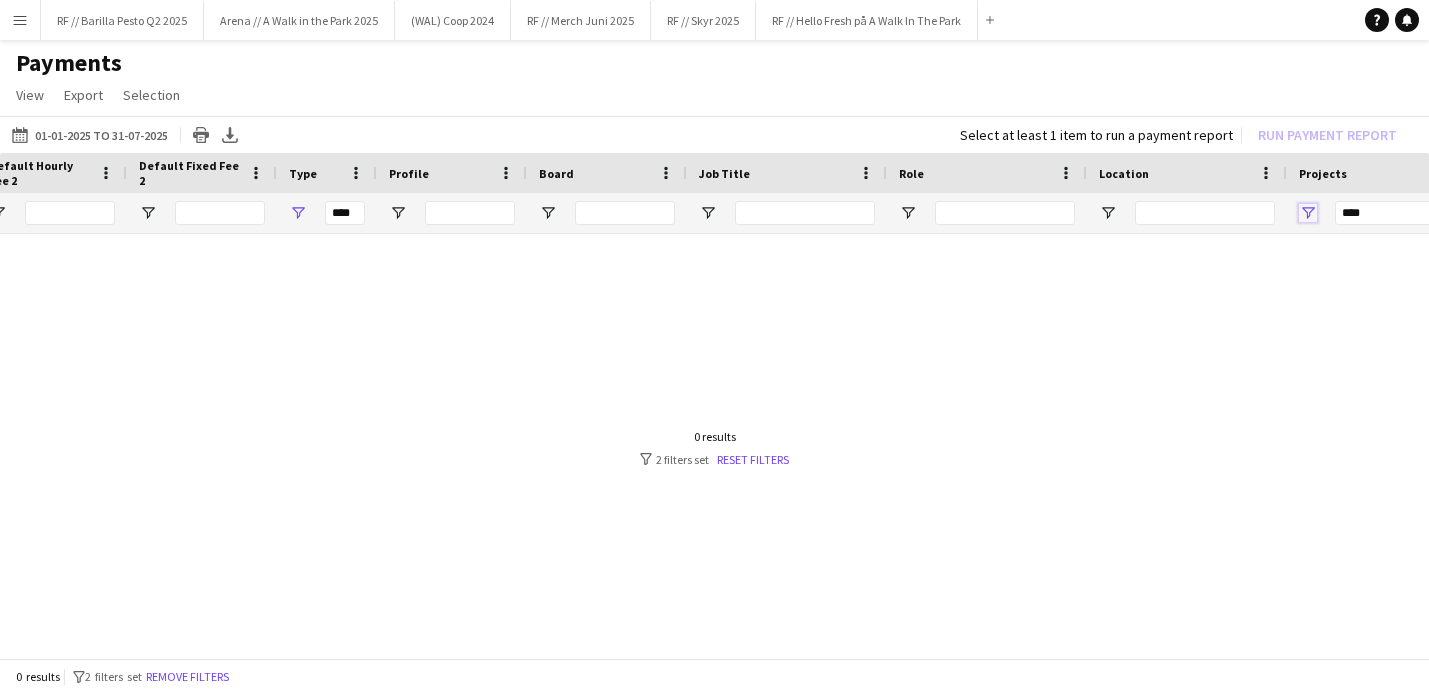 click at bounding box center (1308, 213) 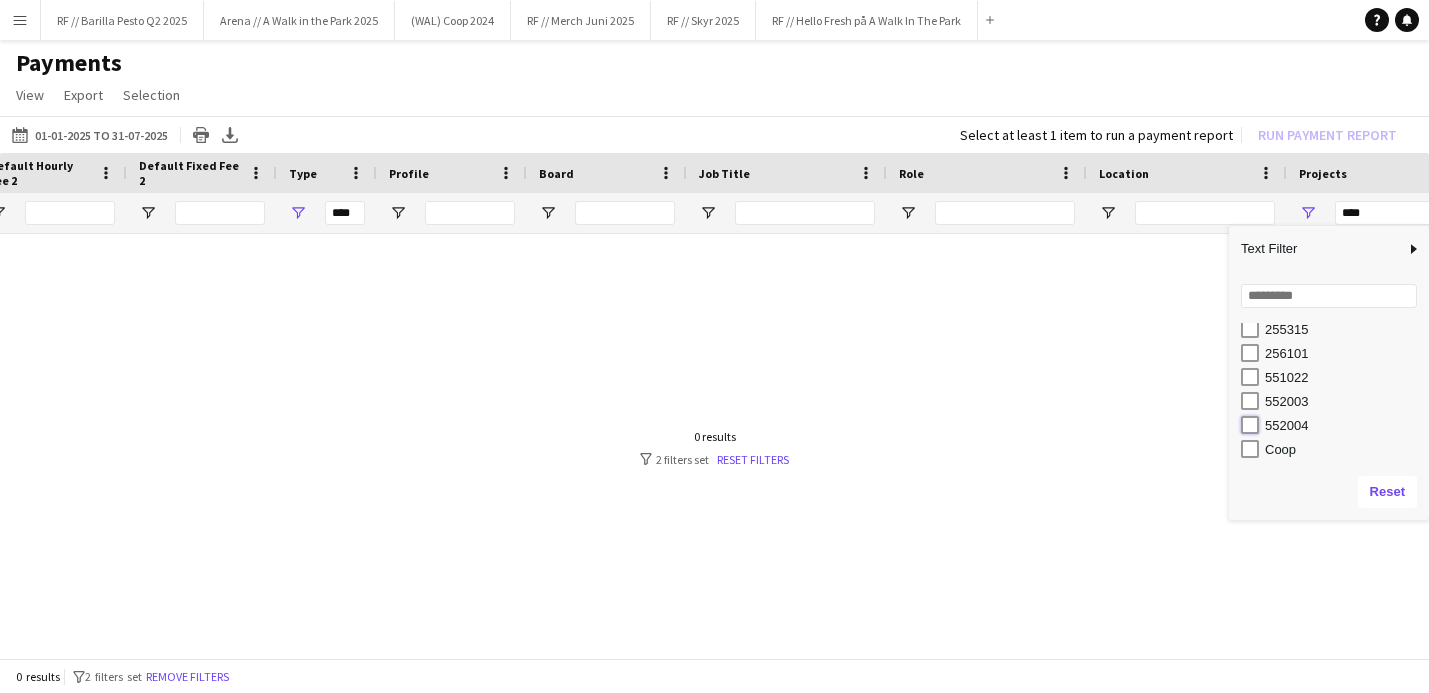 type on "**********" 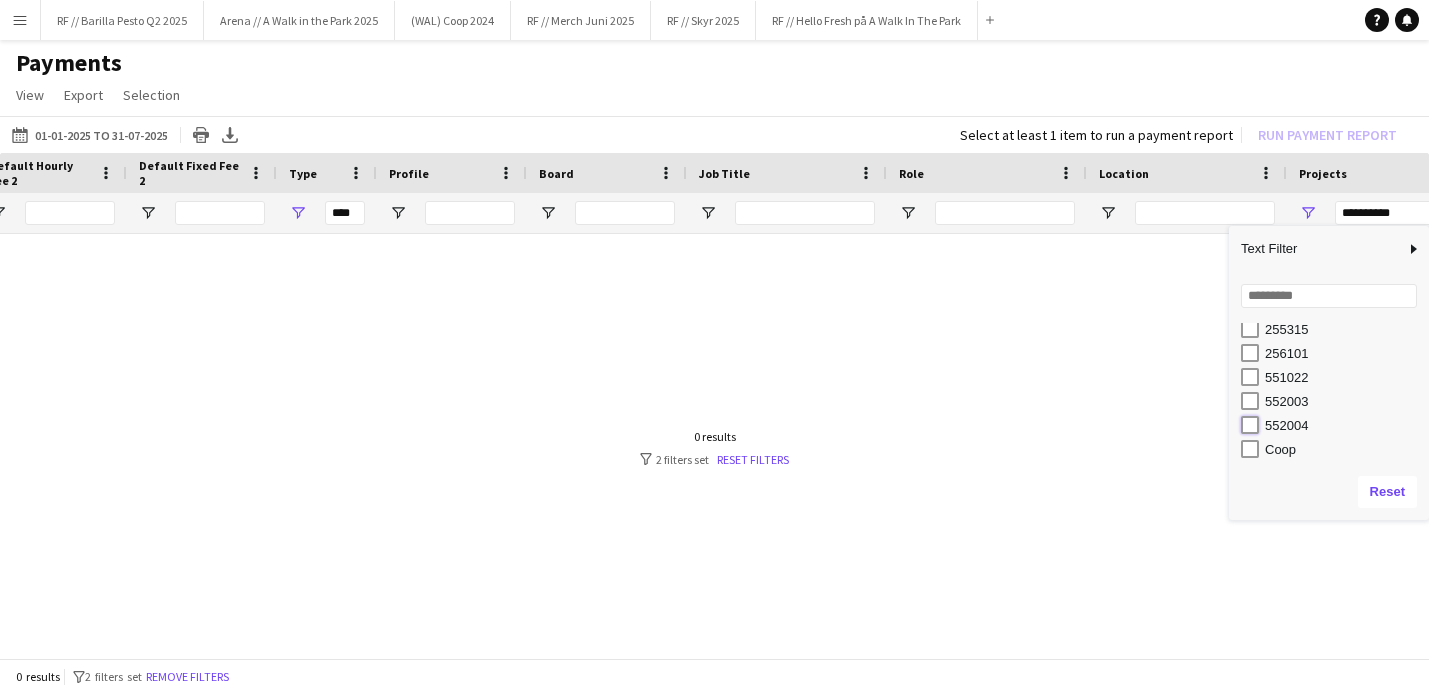 type on "**********" 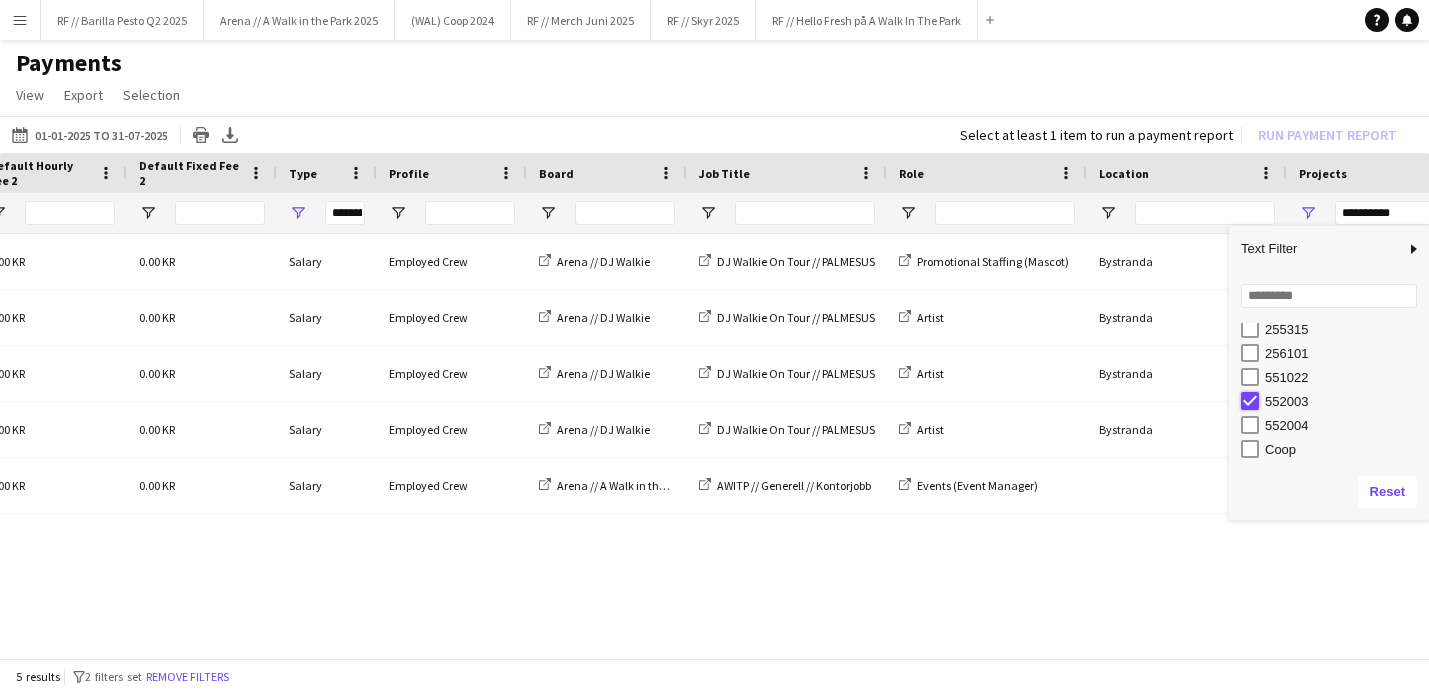 type on "***" 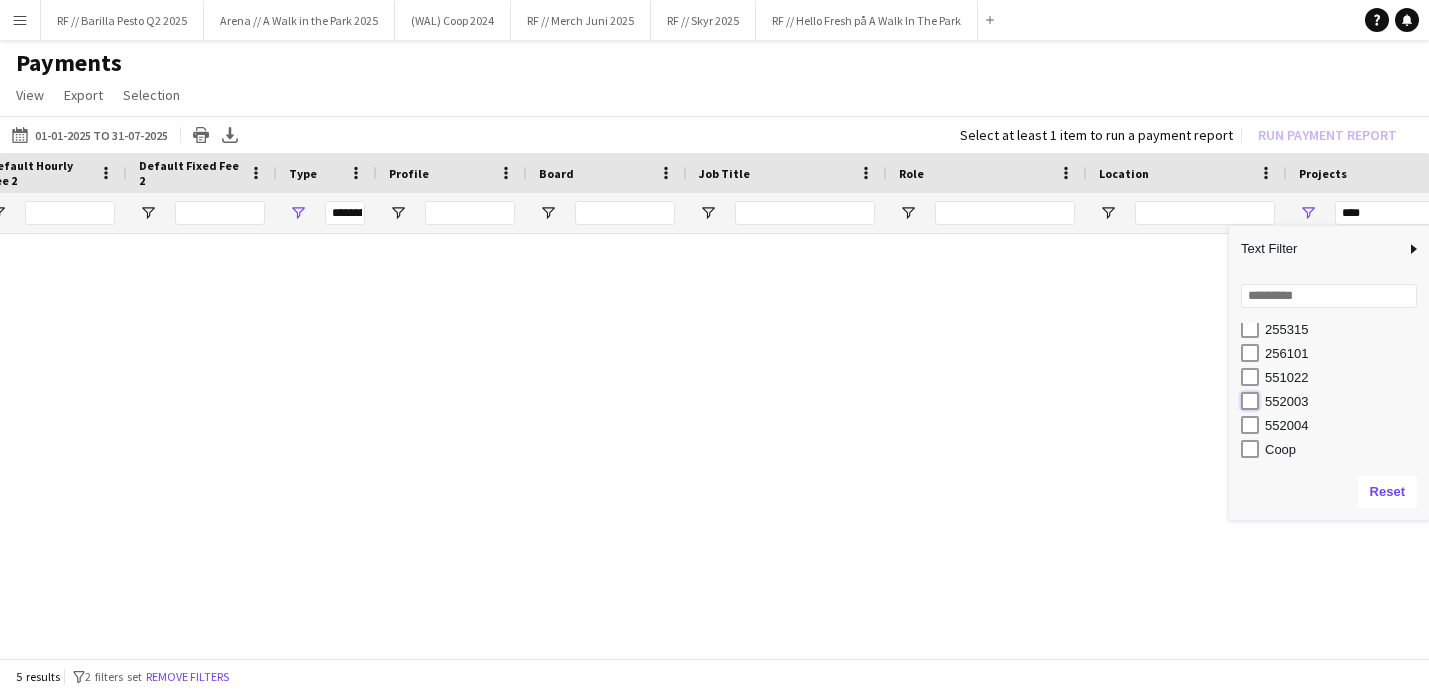 type on "***" 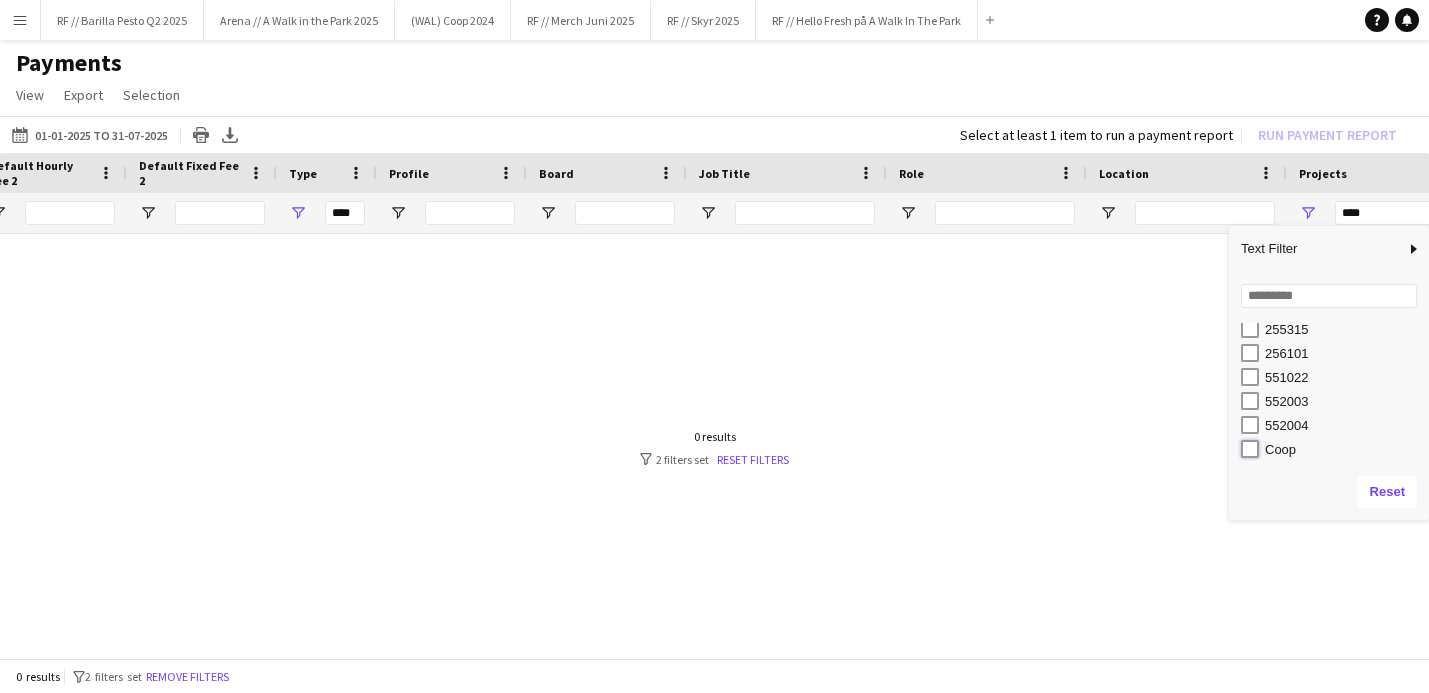 type on "********" 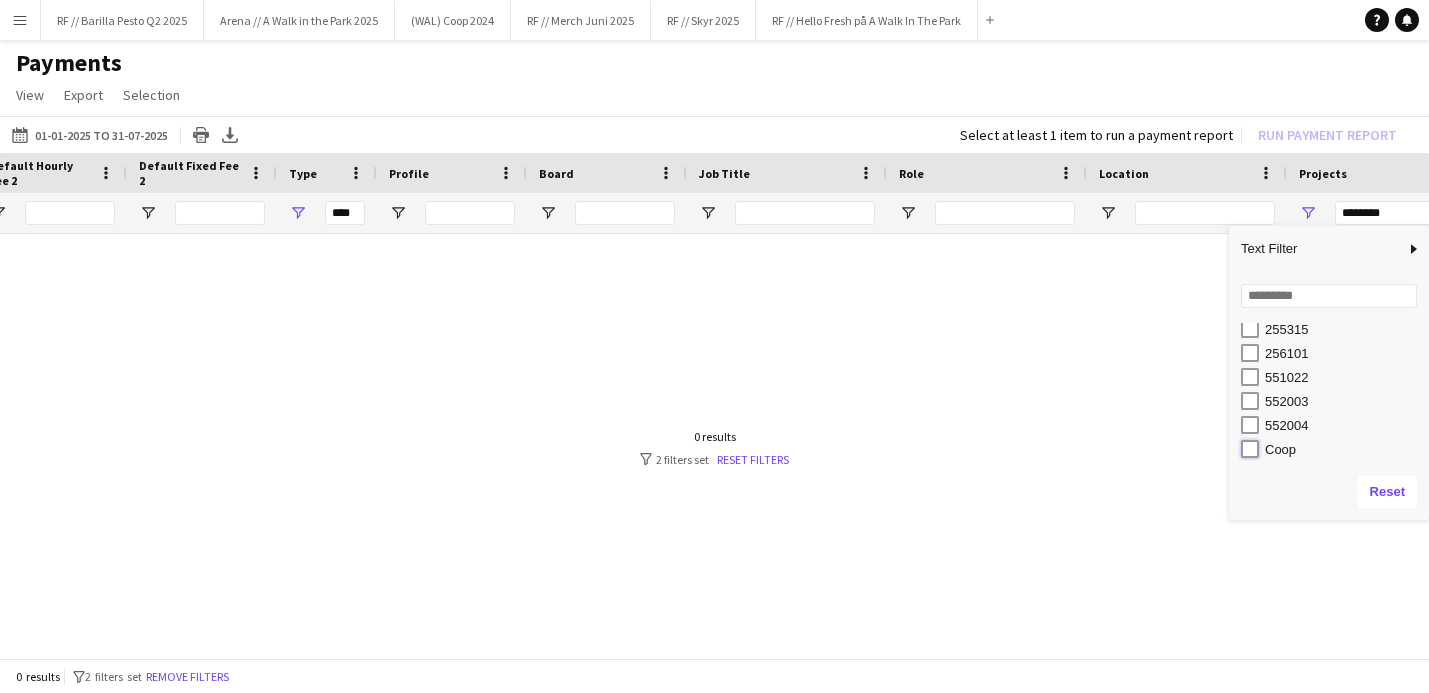 type on "**********" 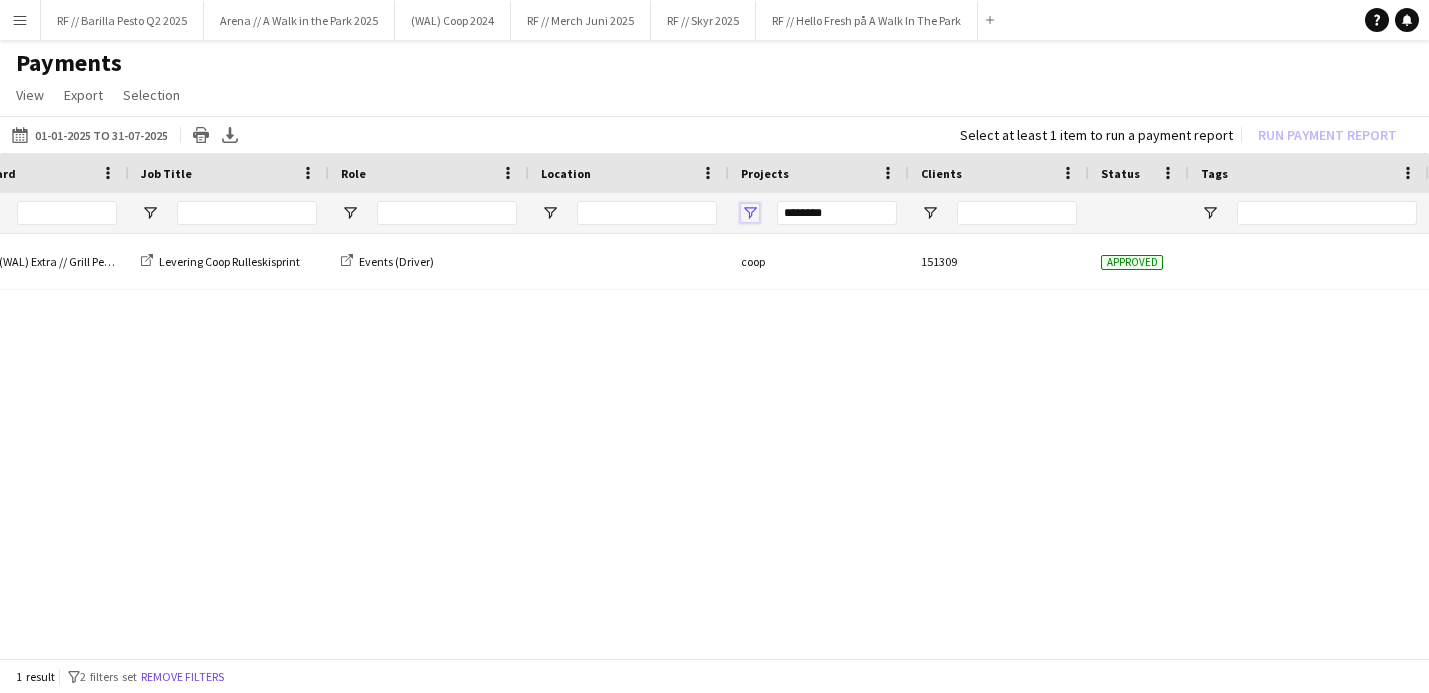 click at bounding box center (750, 213) 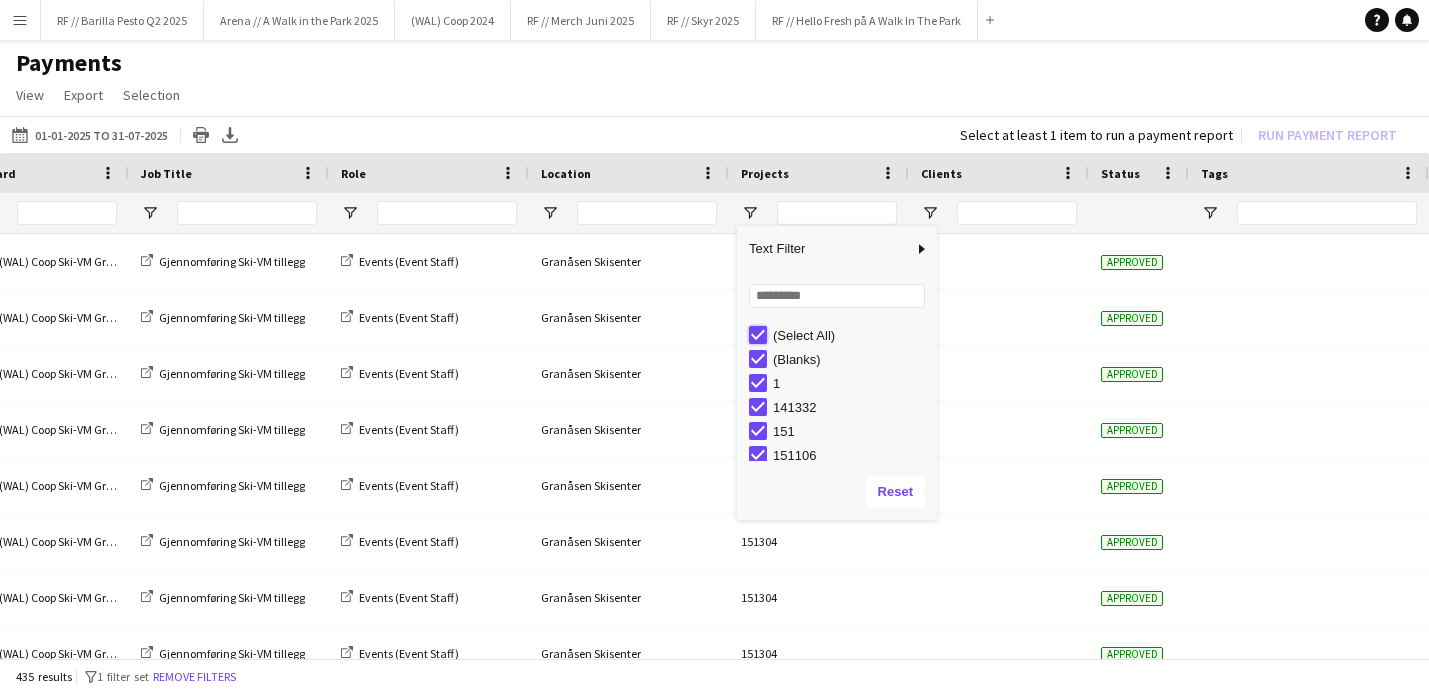 type on "***" 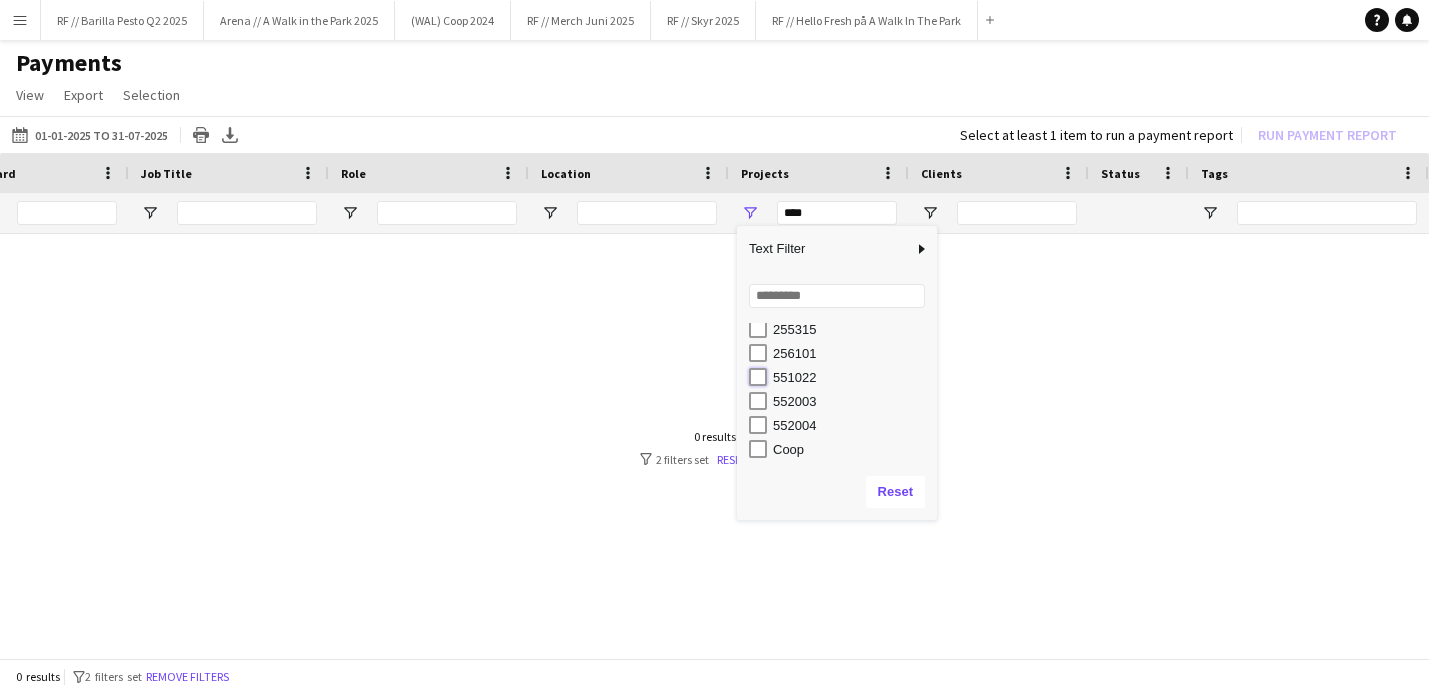 type on "**********" 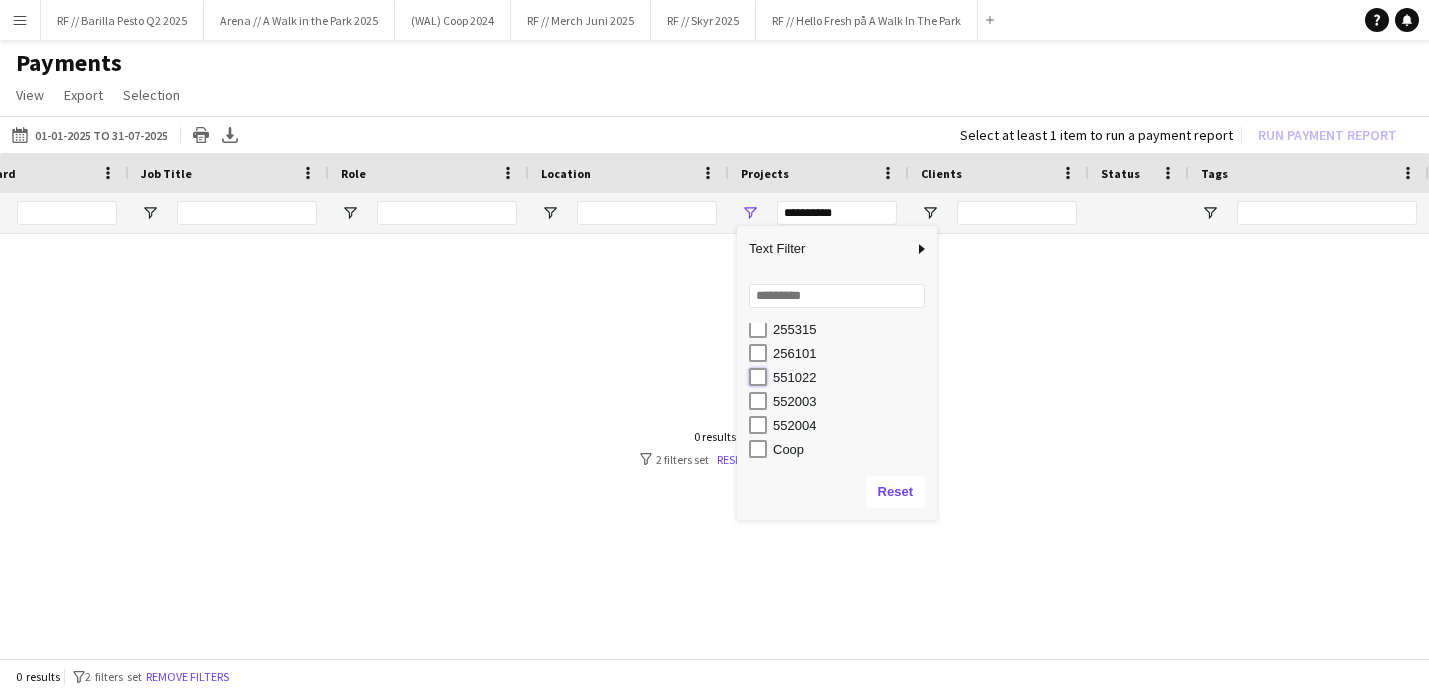 type on "**********" 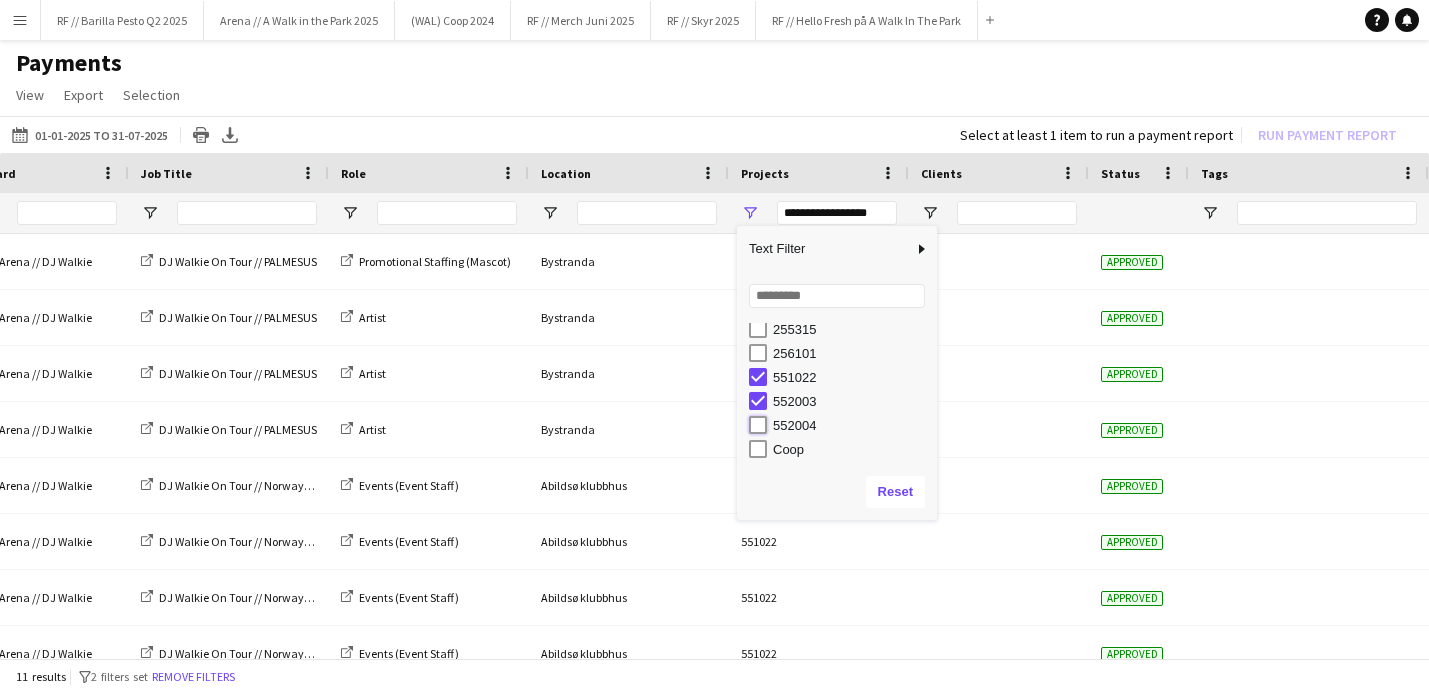 type on "**********" 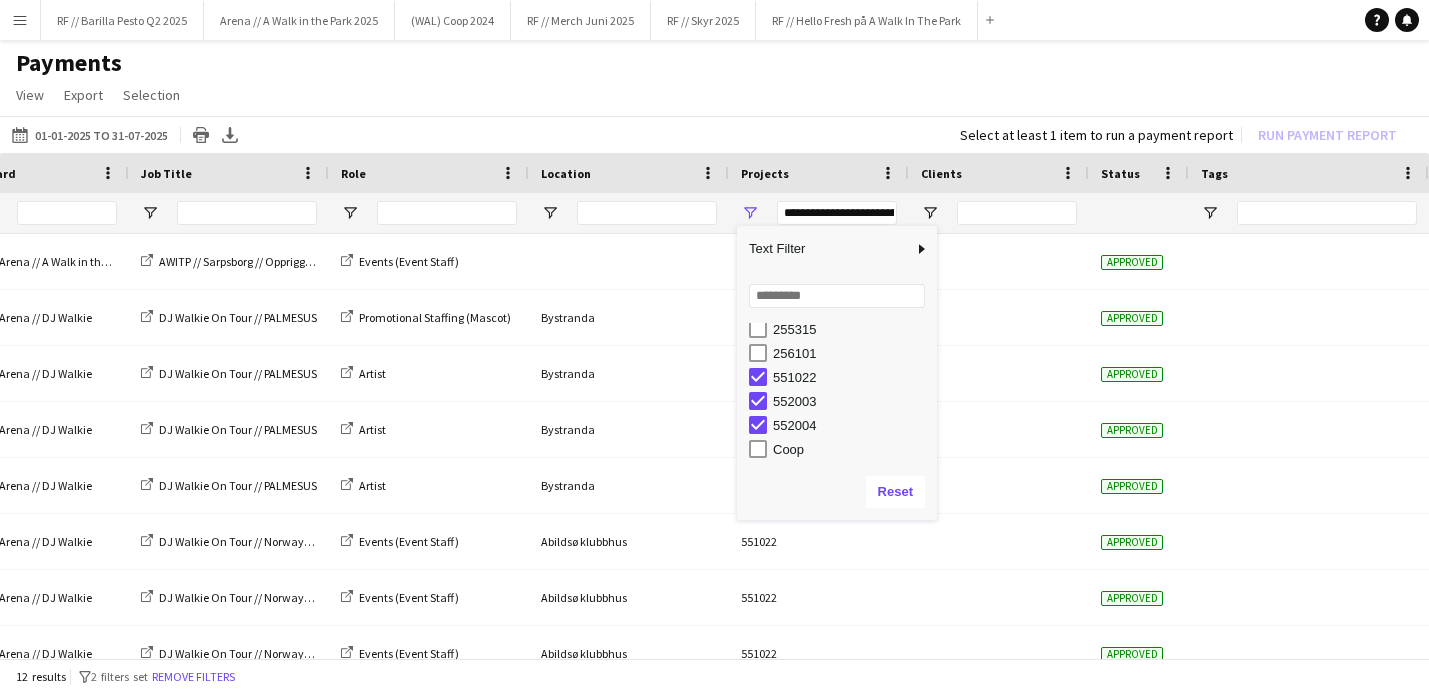 click on "View  Customise view Customise filters Reset Filters Reset View Reset All  Export  Export as XLSX Export as CSV Export as PDF  Selection  All for Date Range Clear All All Filtered Clear All Filtered" 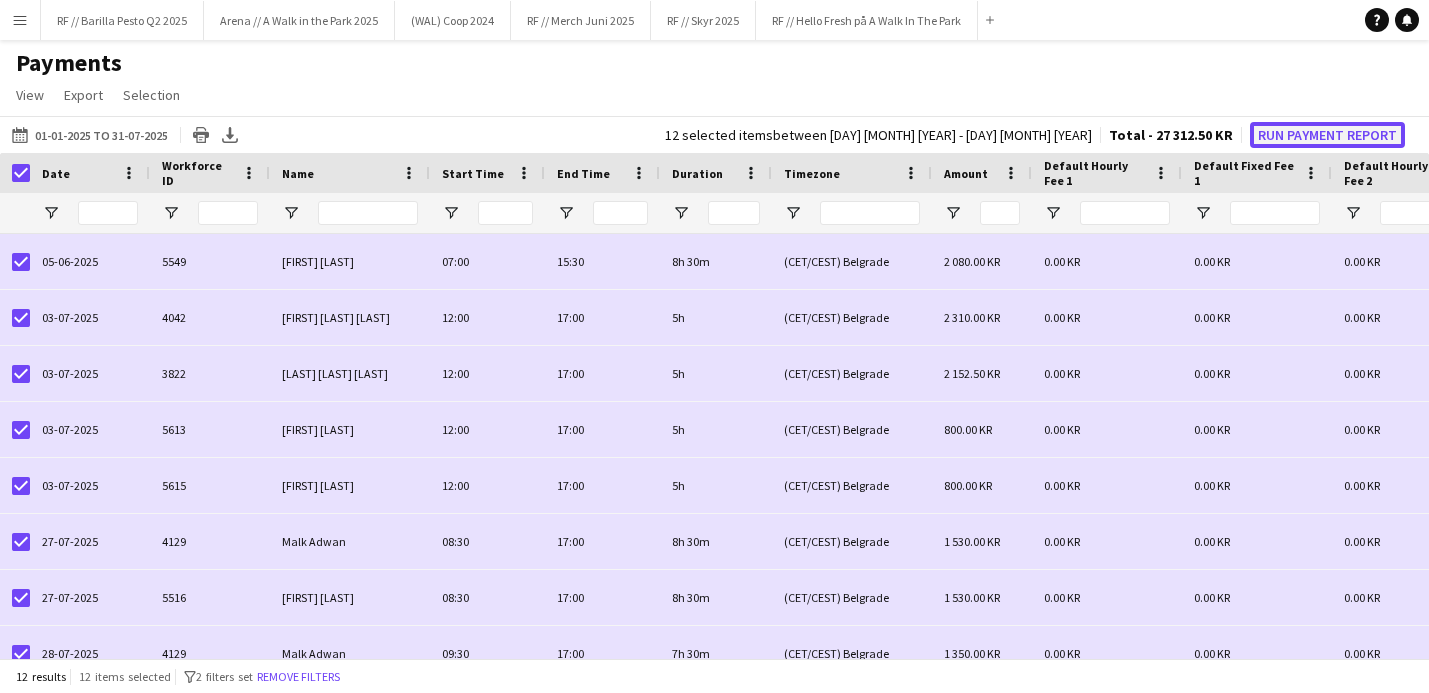 click on "Run Payment Report" 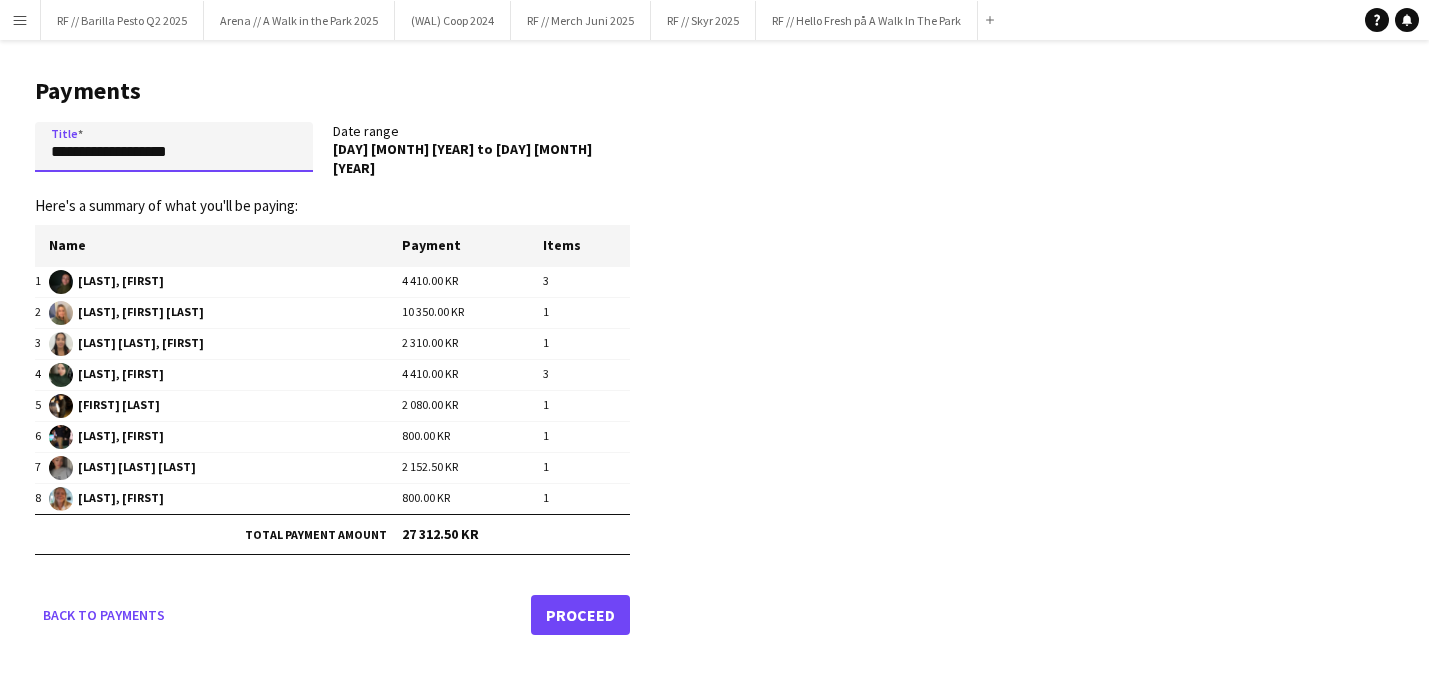 click on "**********" at bounding box center [174, 147] 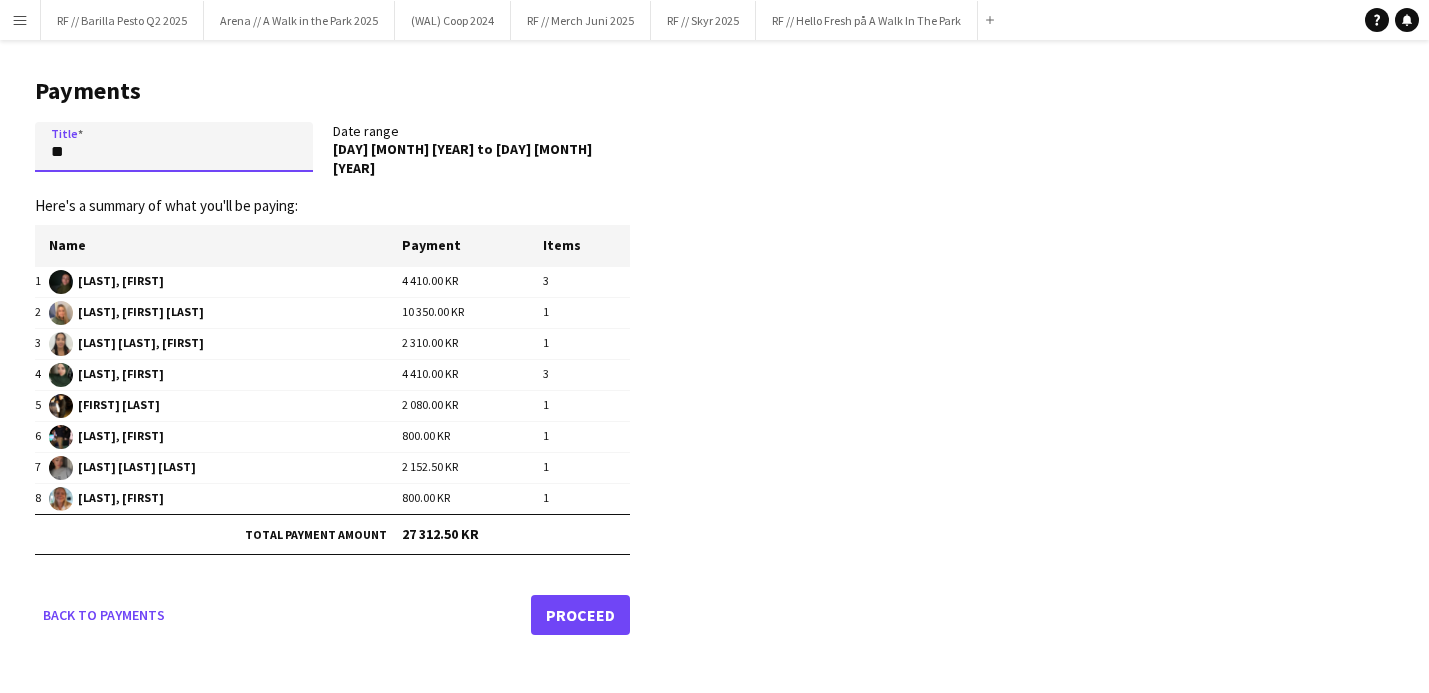 type on "*" 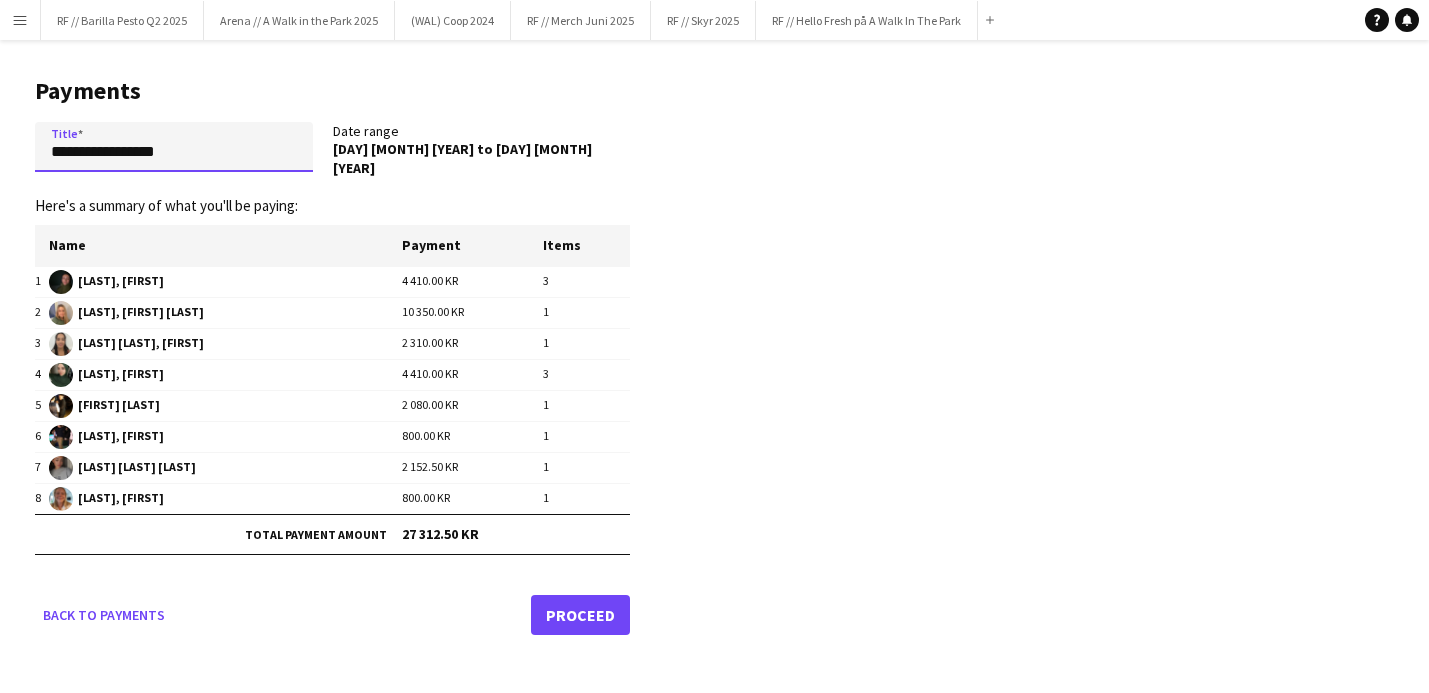 type on "**********" 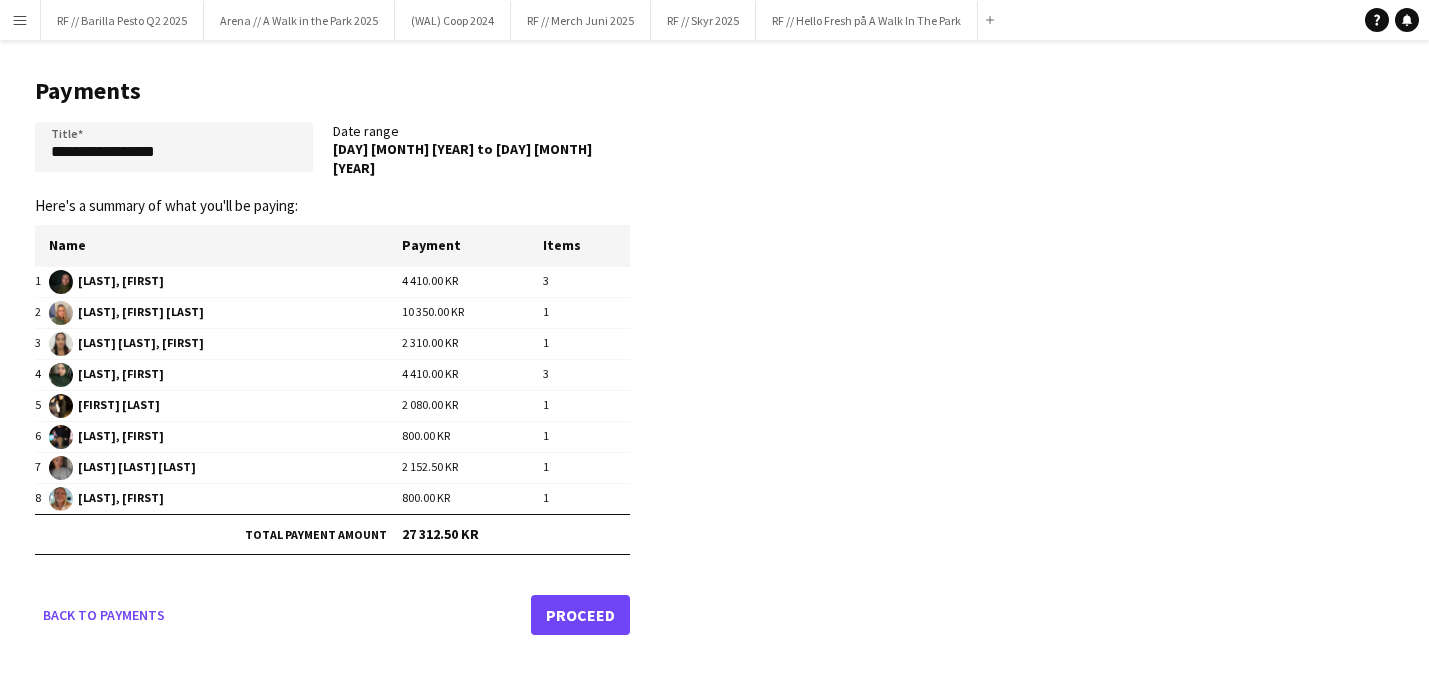 click on "Proceed" 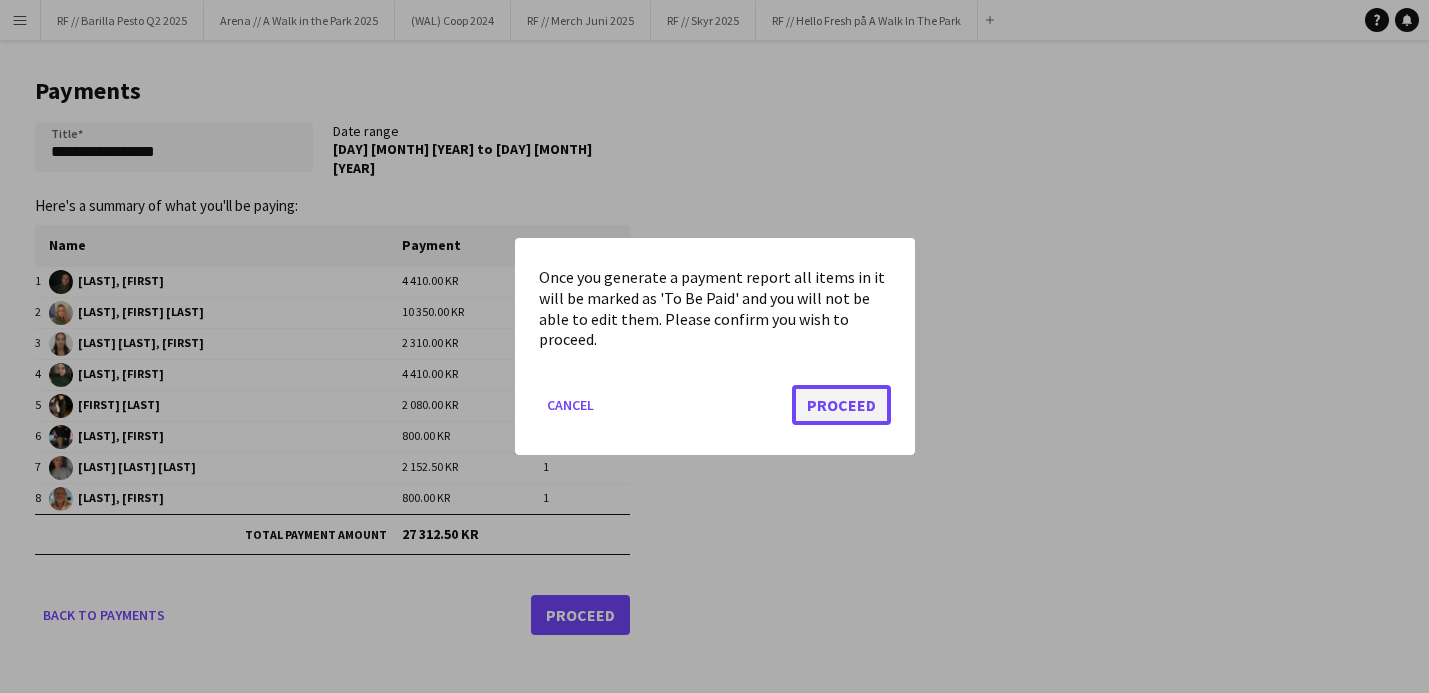 click on "Proceed" 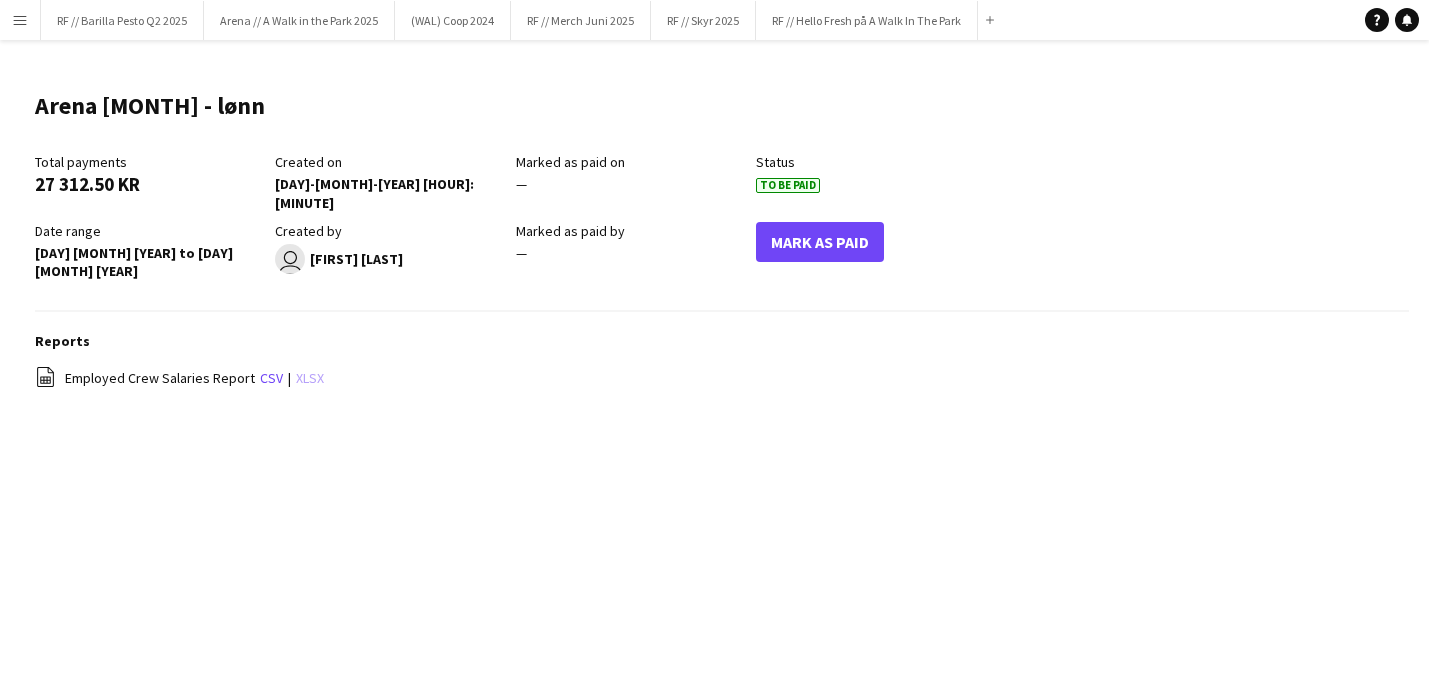 click on "xlsx" 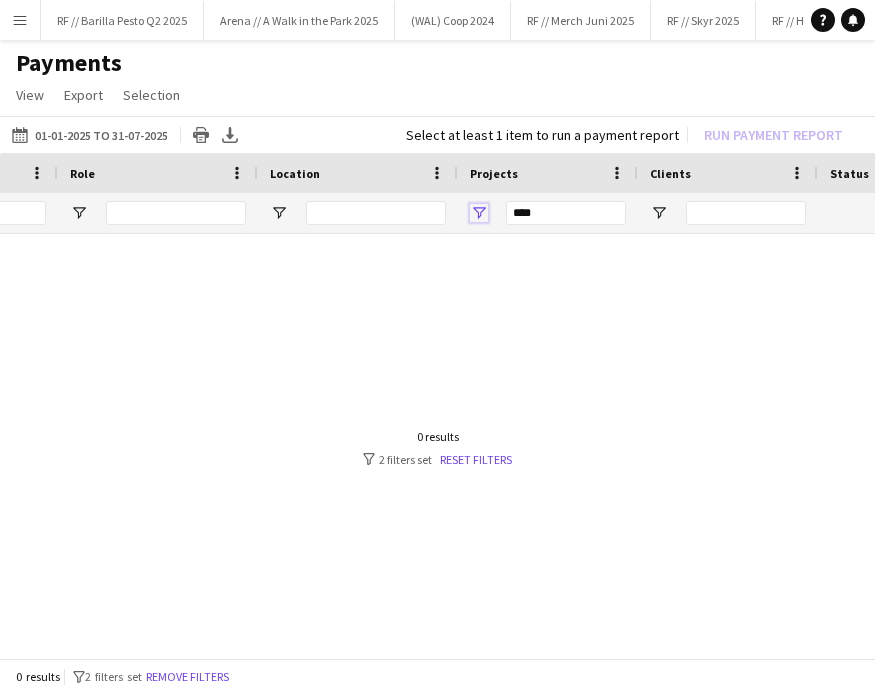 click at bounding box center [479, 213] 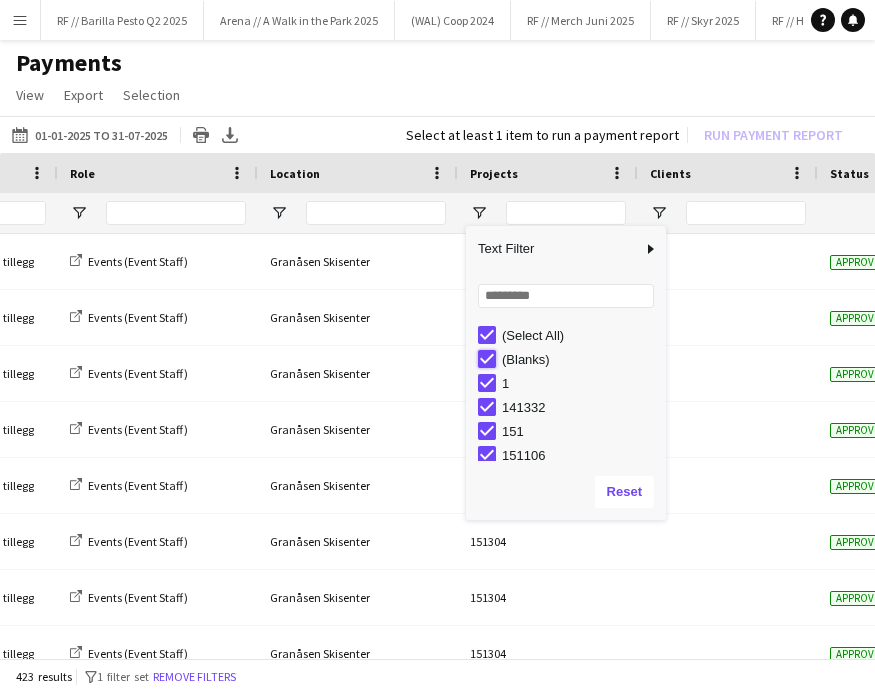 type on "**********" 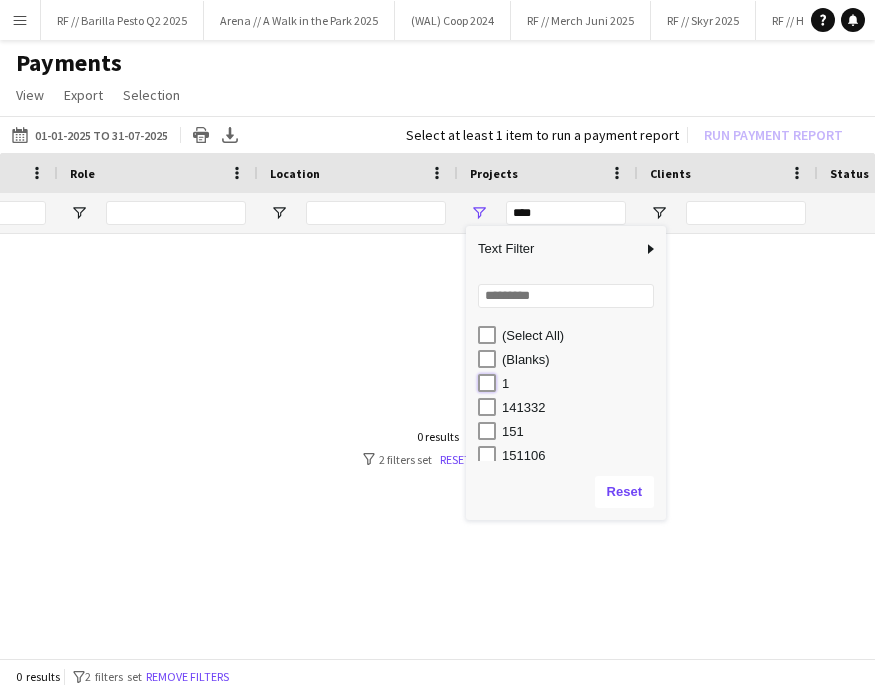 type on "*****" 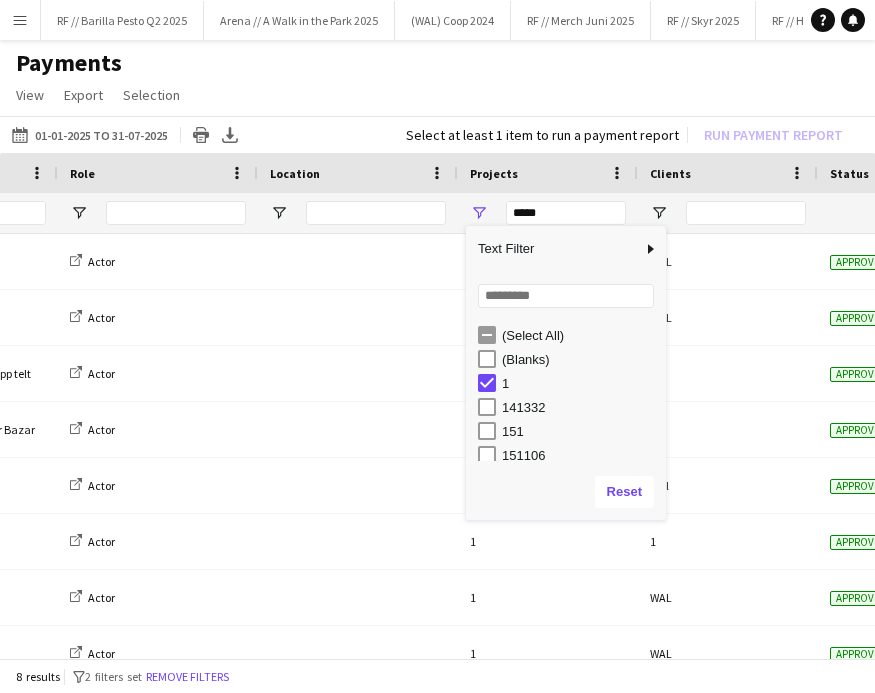 click on "View  Customise view Customise filters Reset Filters Reset View Reset All  Export  Export as XLSX Export as CSV Export as PDF  Selection  All for Date Range Clear All All Filtered Clear All Filtered" 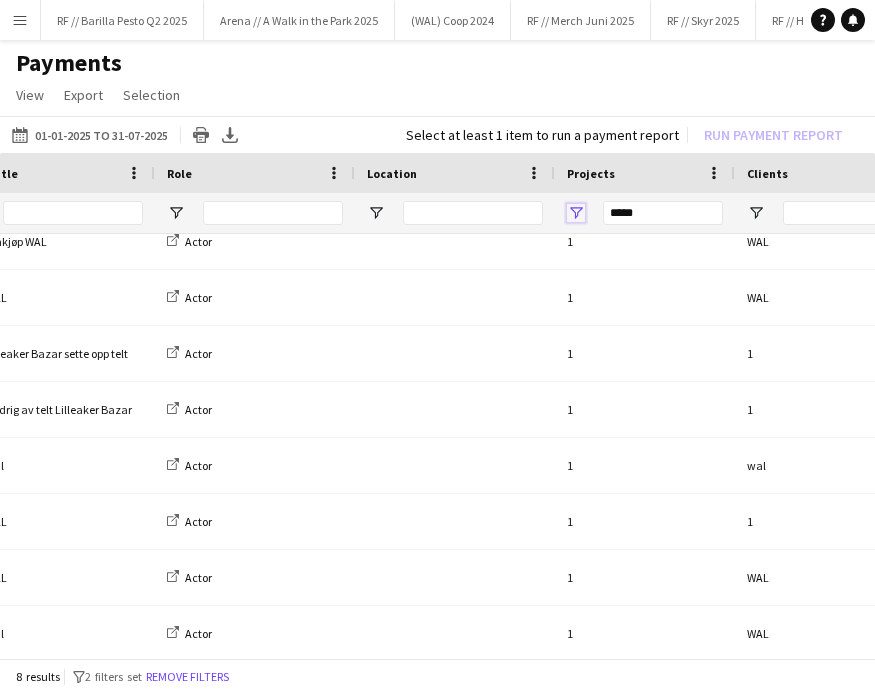 click at bounding box center [576, 213] 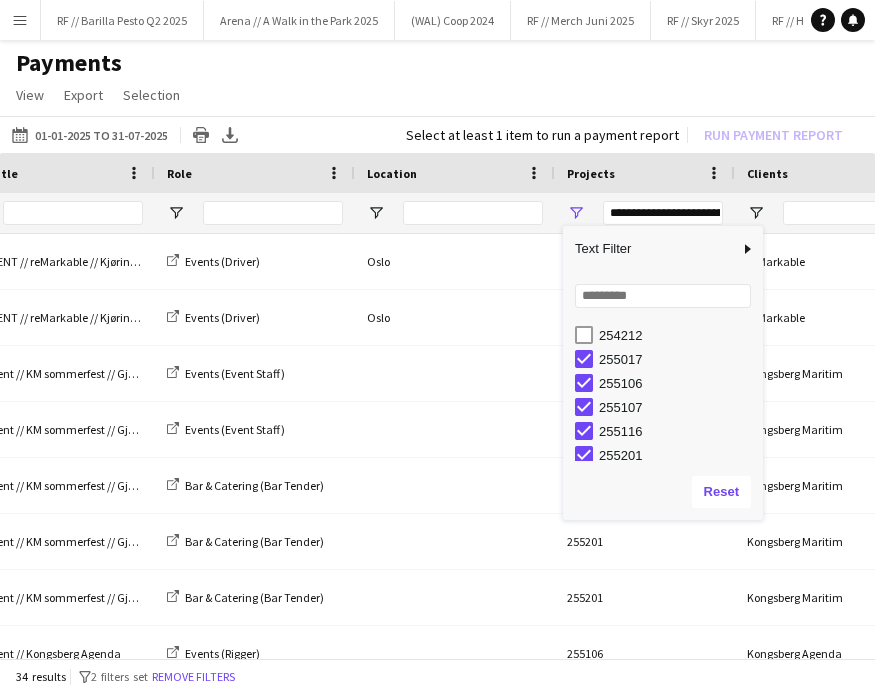 click on "254212" at bounding box center [669, 335] 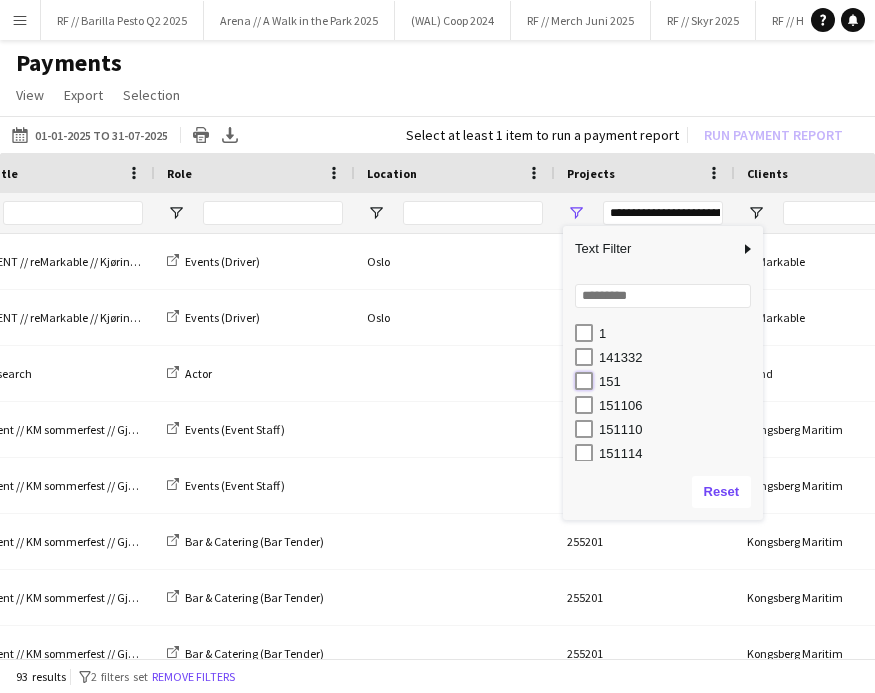 type on "**********" 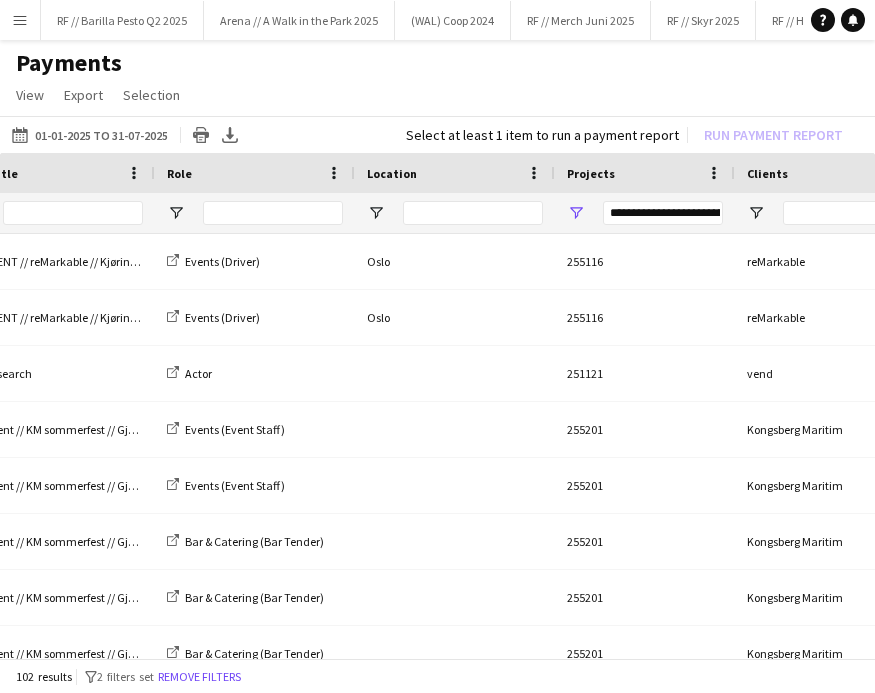 click on "View  Customise view Customise filters Reset Filters Reset View Reset All  Export  Export as XLSX Export as CSV Export as PDF  Selection  All for Date Range Clear All All Filtered Clear All Filtered" 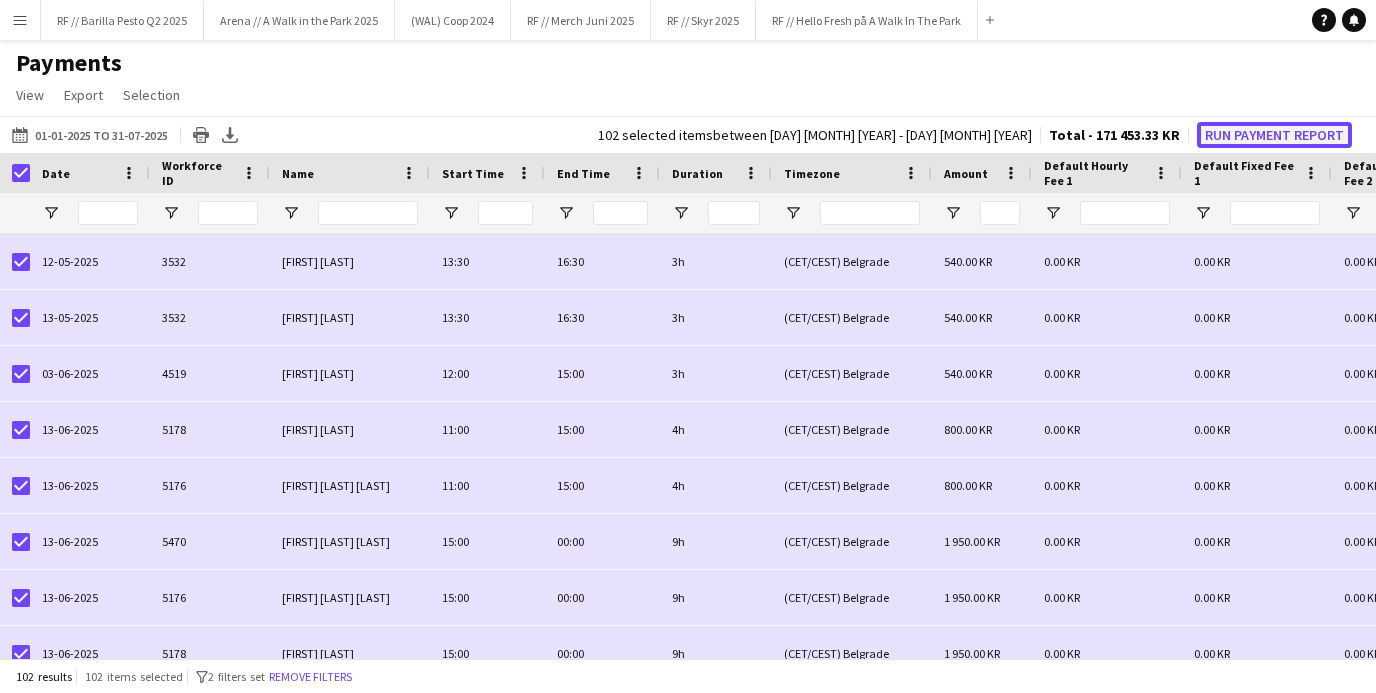 click on "Run Payment Report" 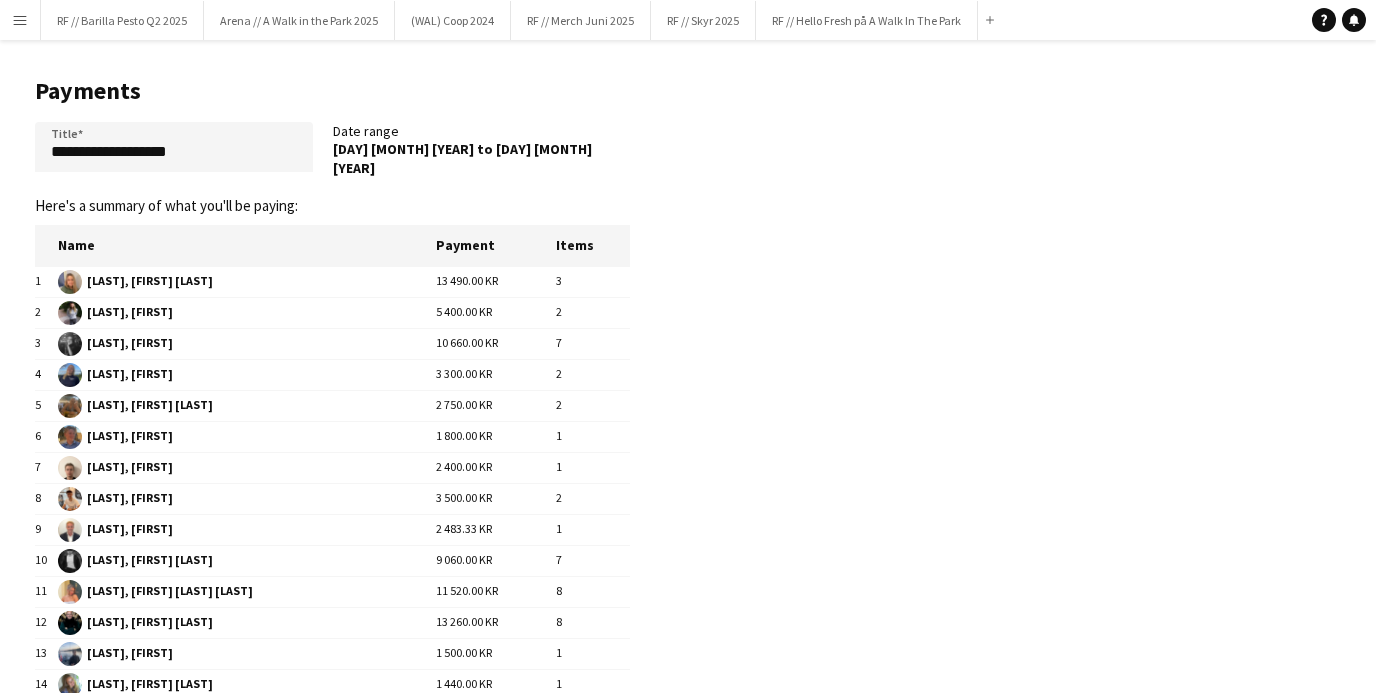click on "**********" 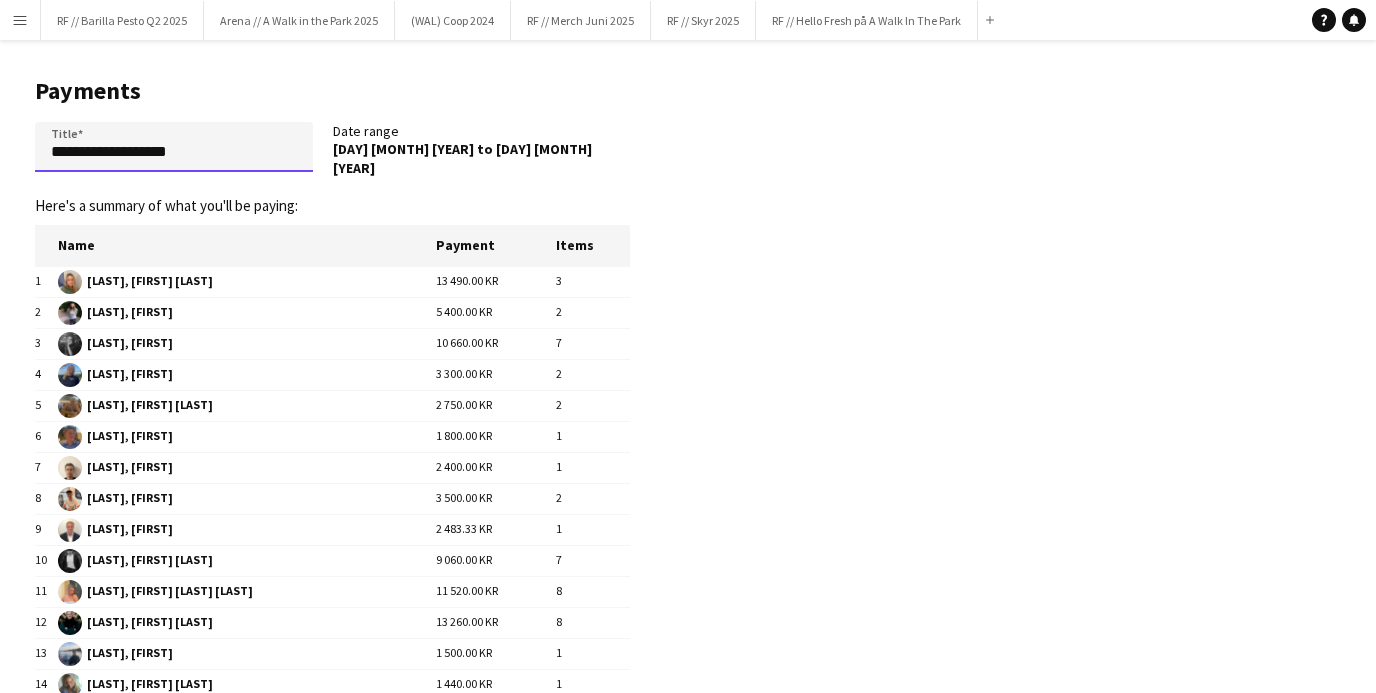 click on "**********" at bounding box center (174, 147) 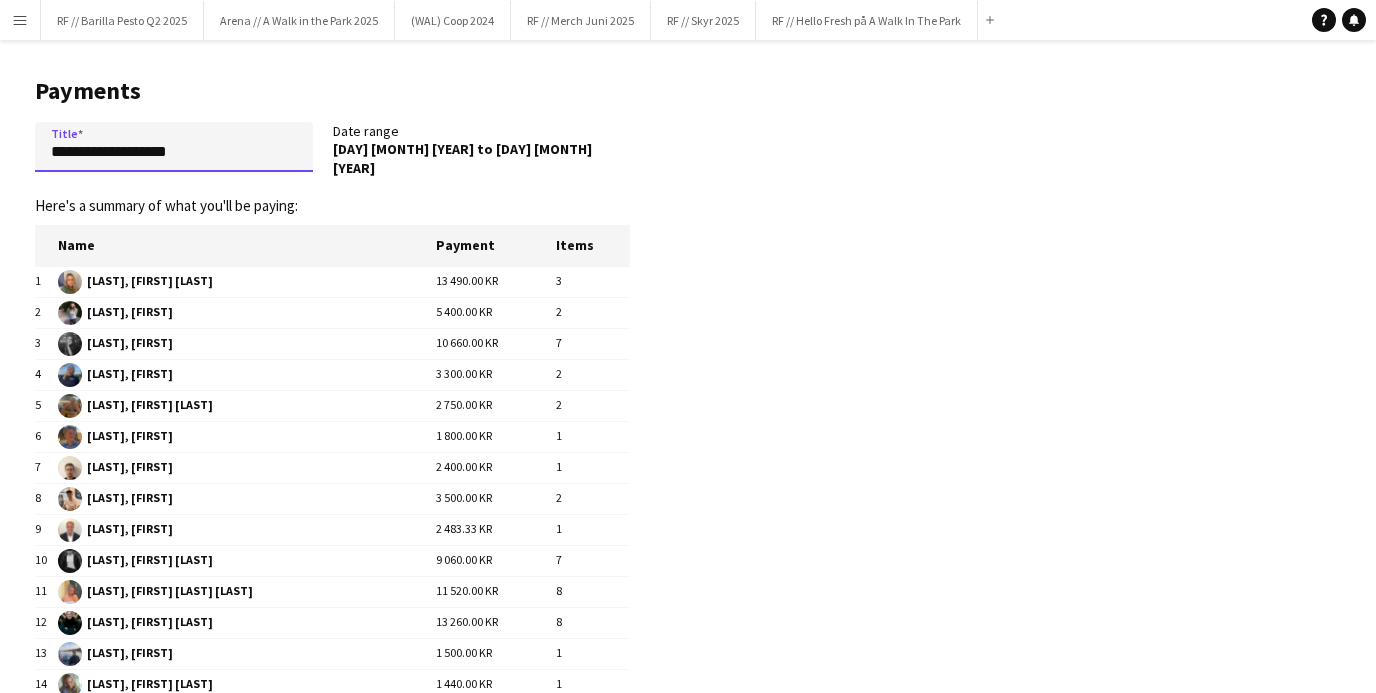 click on "**********" at bounding box center [174, 147] 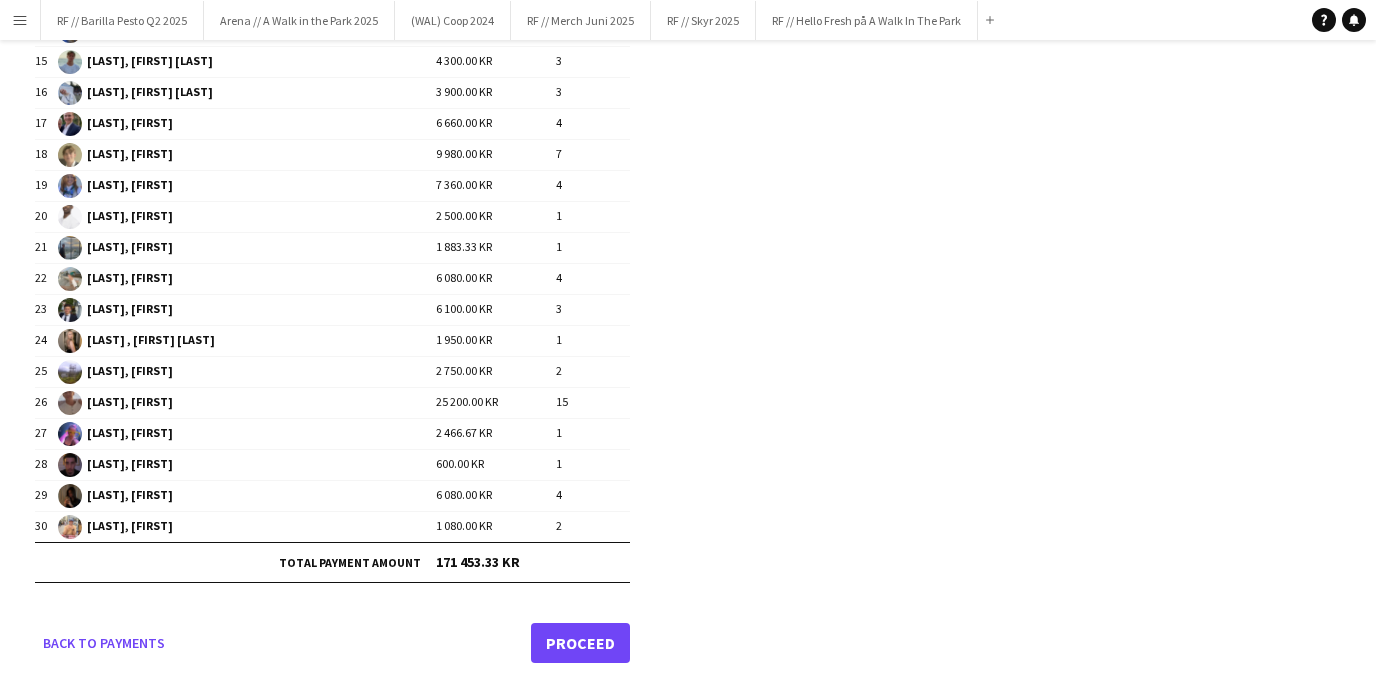 type on "**********" 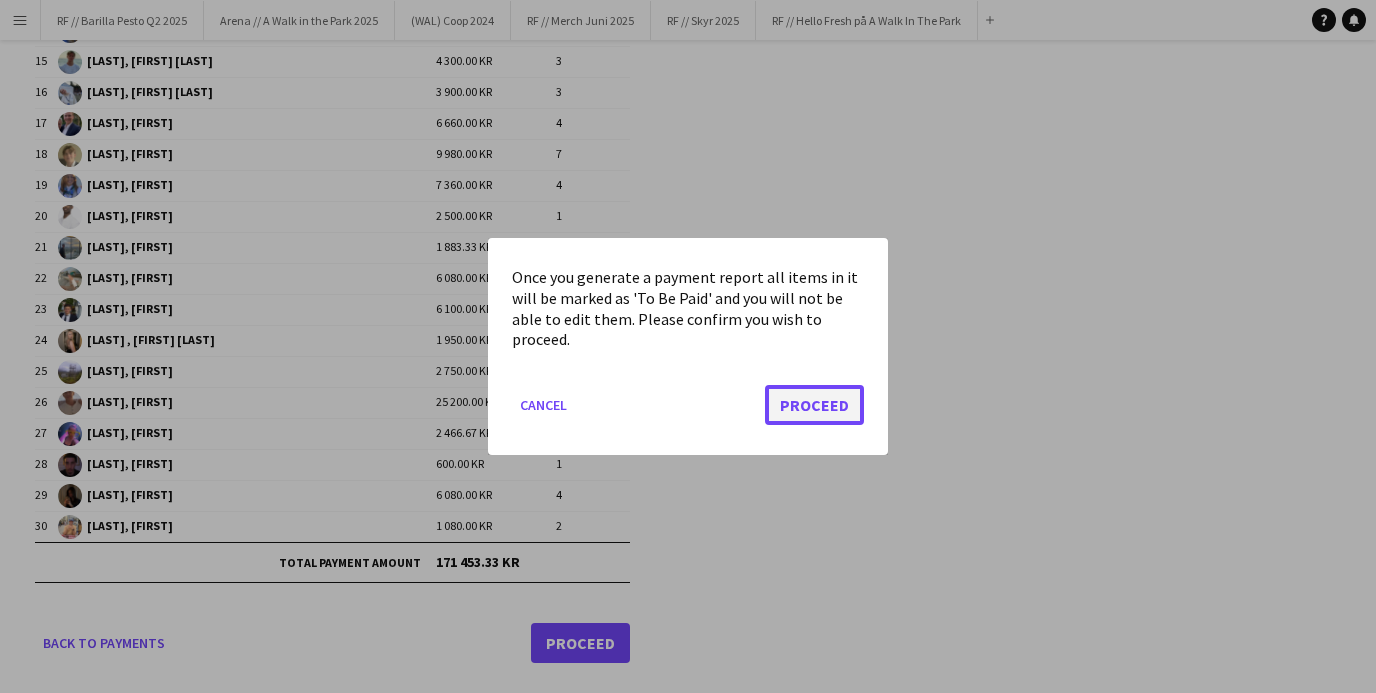 click on "Proceed" 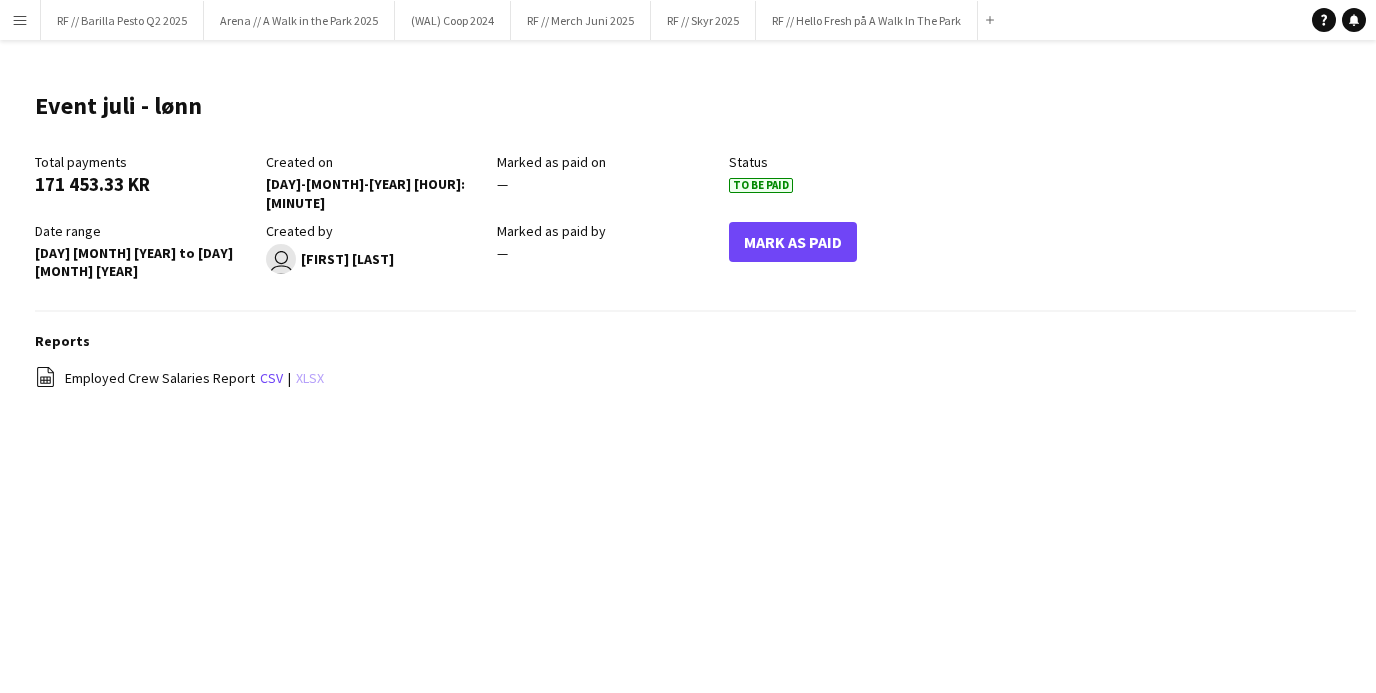 click on "xlsx" 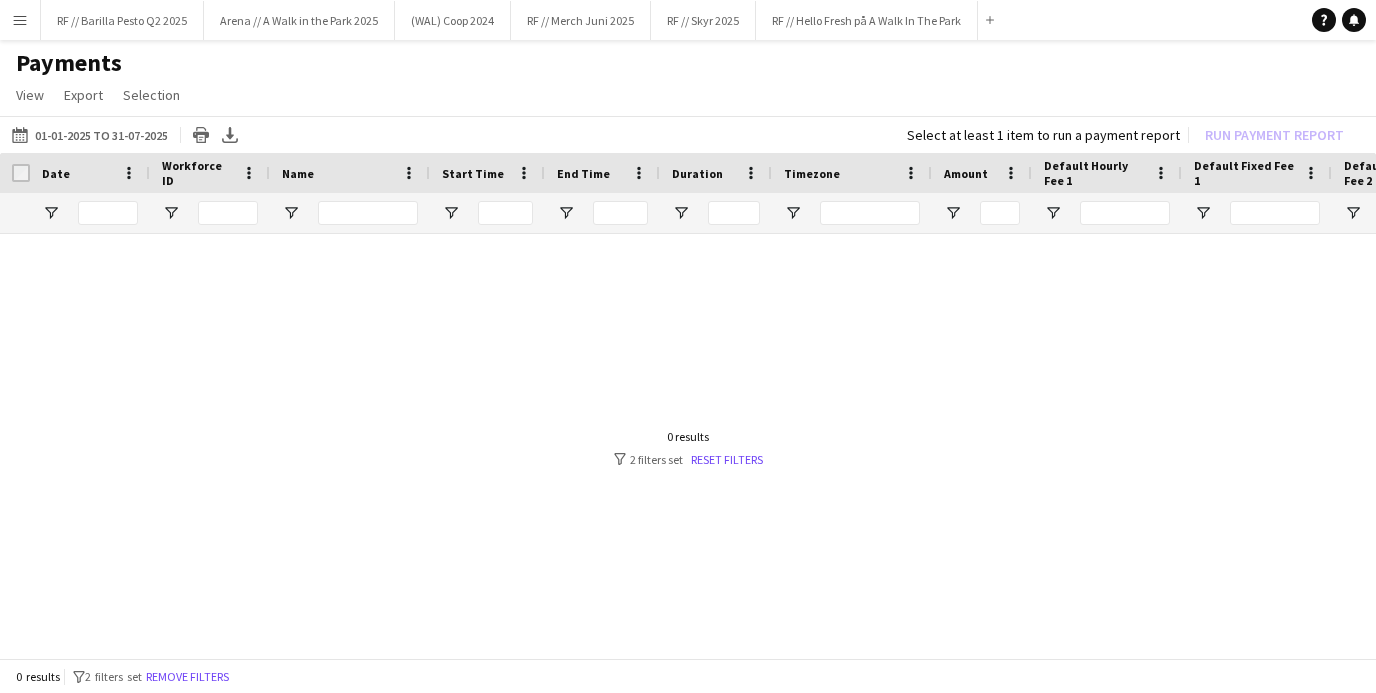 click on "Menu" at bounding box center [20, 20] 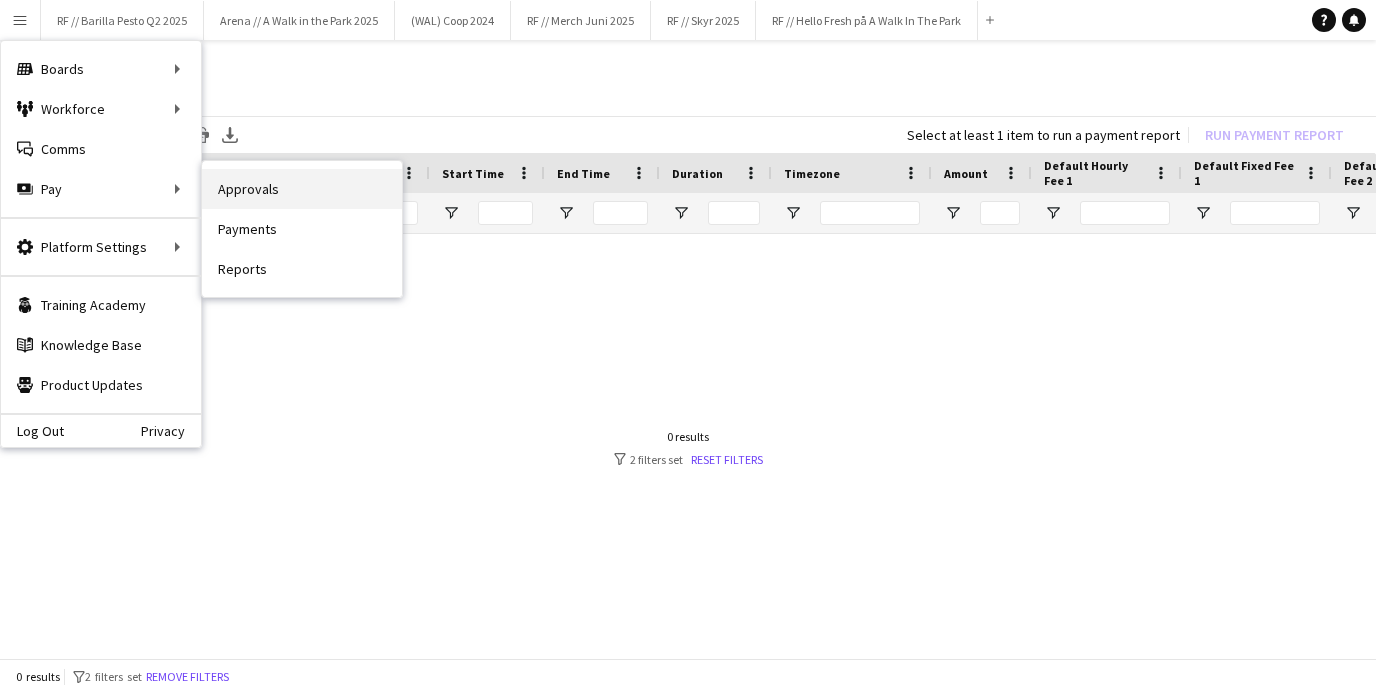 click on "Approvals" at bounding box center (302, 189) 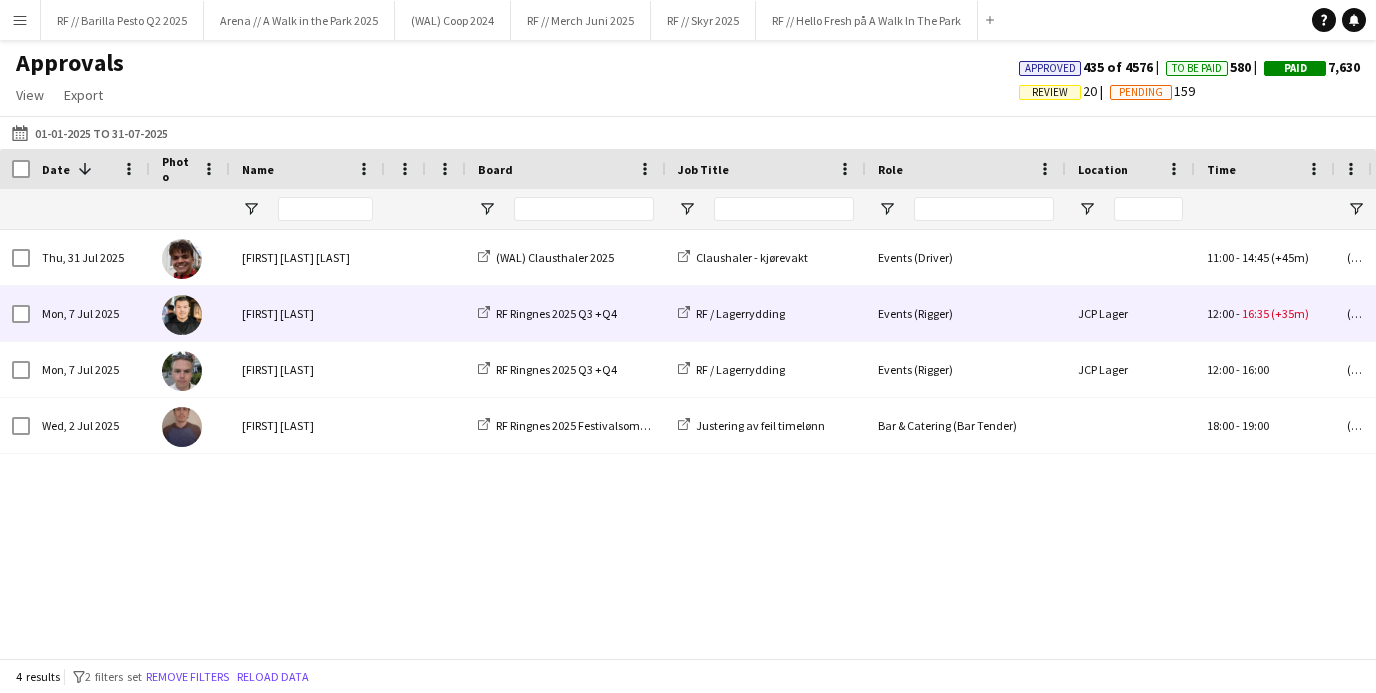 scroll, scrollTop: 0, scrollLeft: 240, axis: horizontal 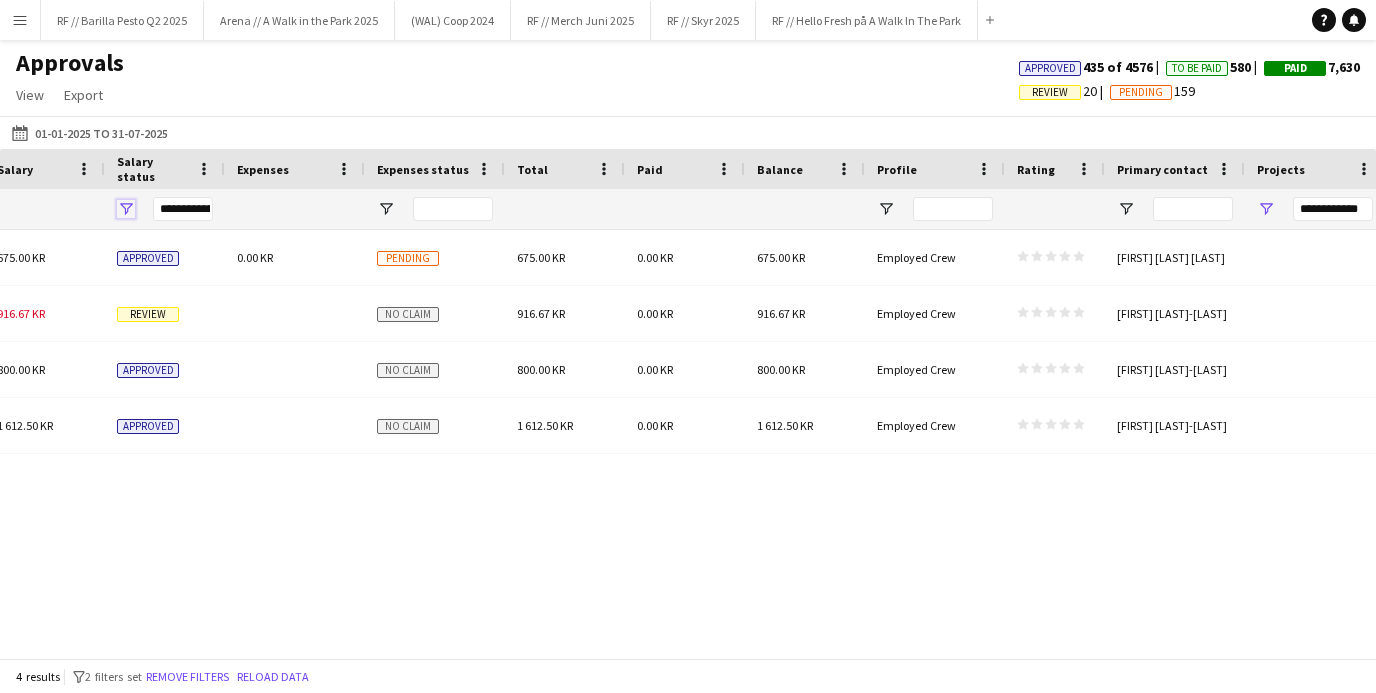 click at bounding box center (126, 209) 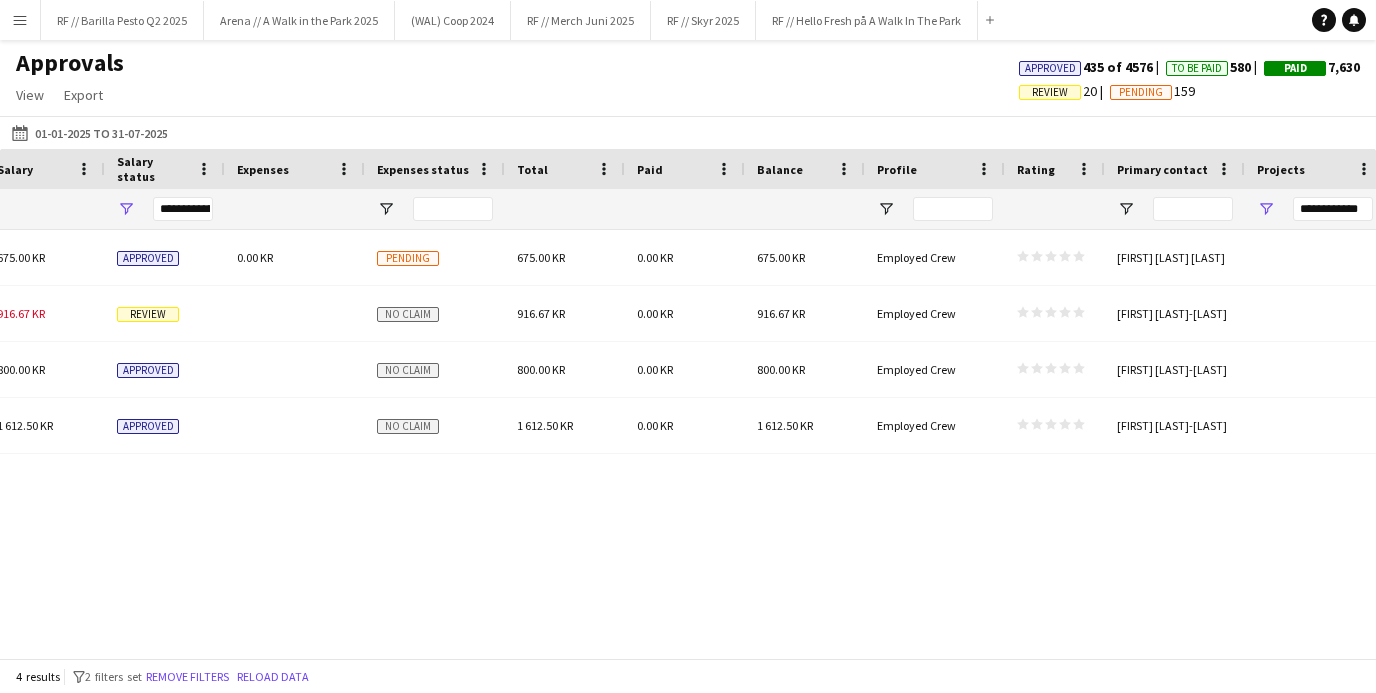 click on "Approvals   View  Customise view Customise filters Reset Filters Reset View Reset All  Export  Export as XLSX Export as CSV Export as PDF Approved  435 of 4576  To Be Paid  580  Paid  7,630   Review   20   Pending   159" 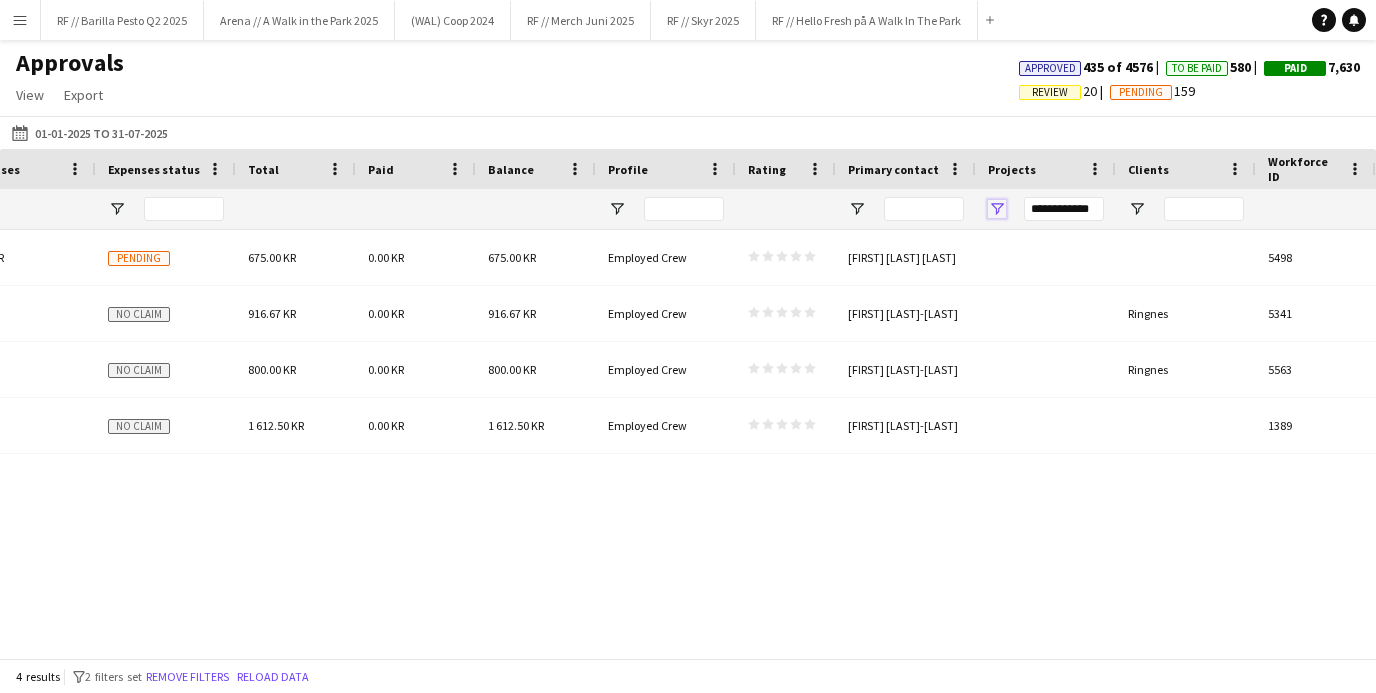 click at bounding box center (997, 209) 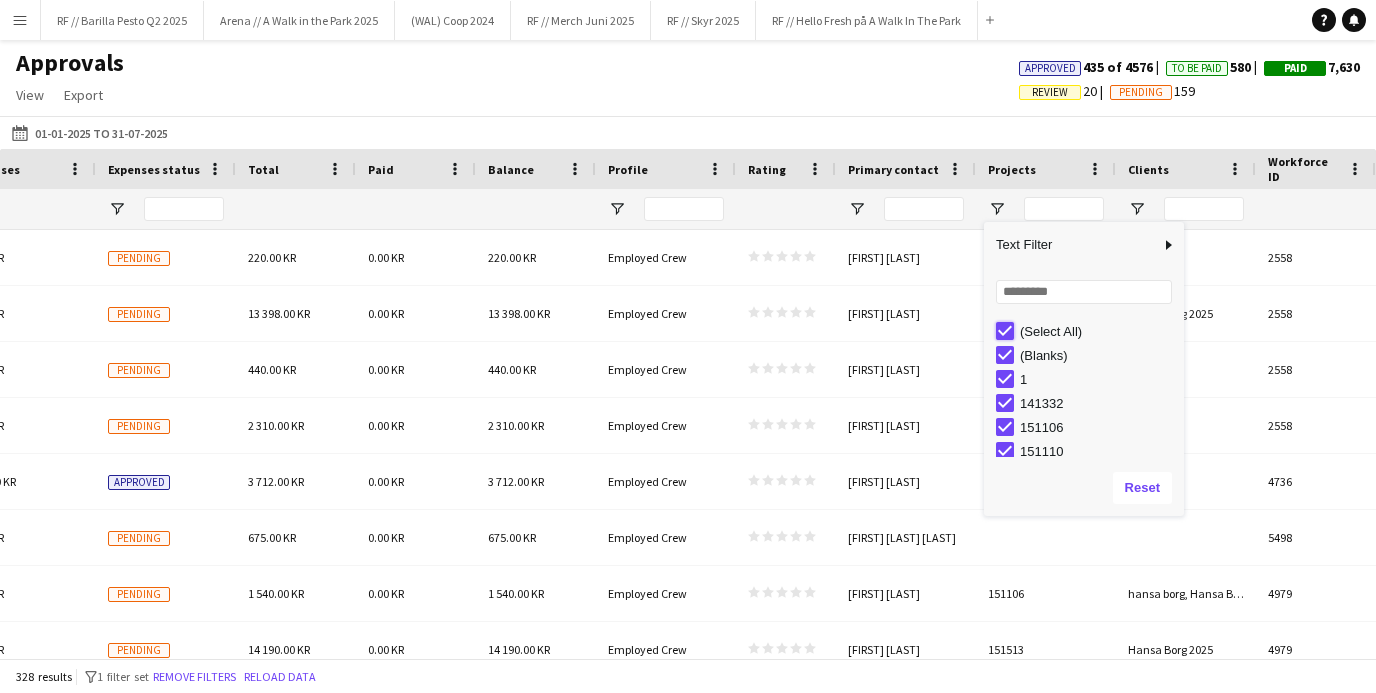 type on "***" 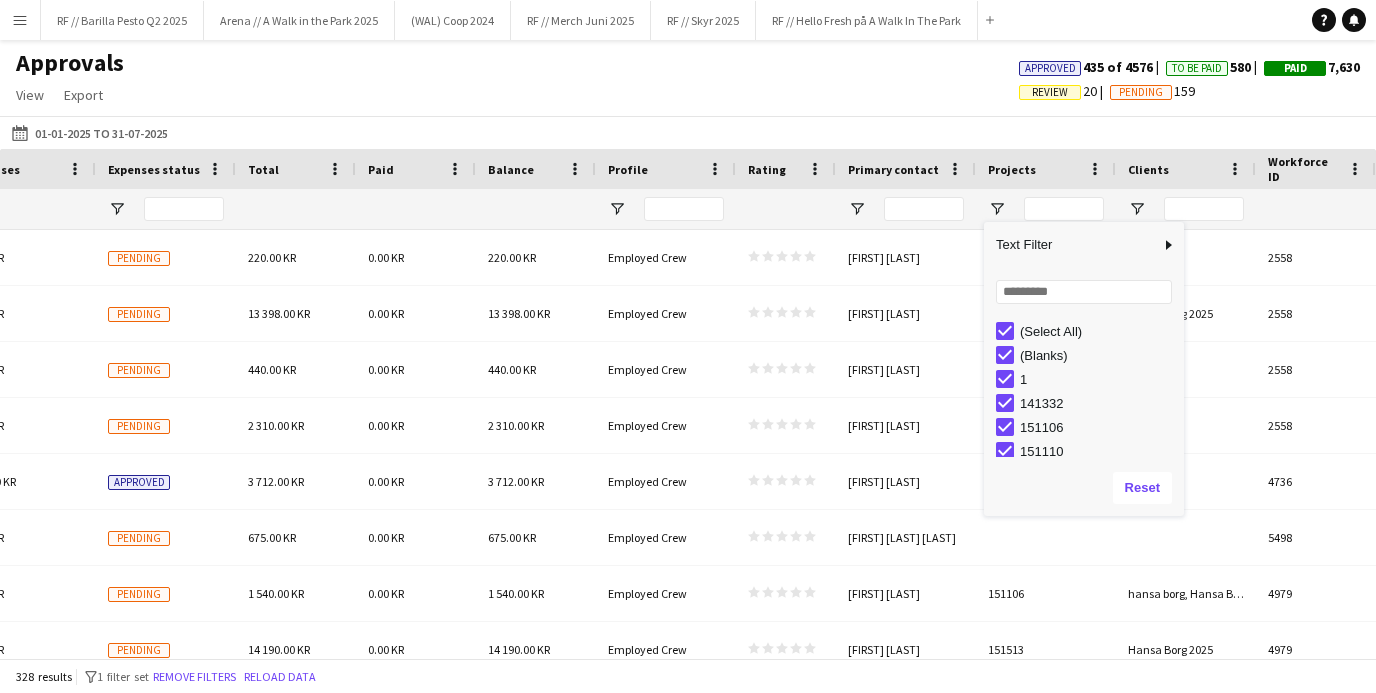 type on "***" 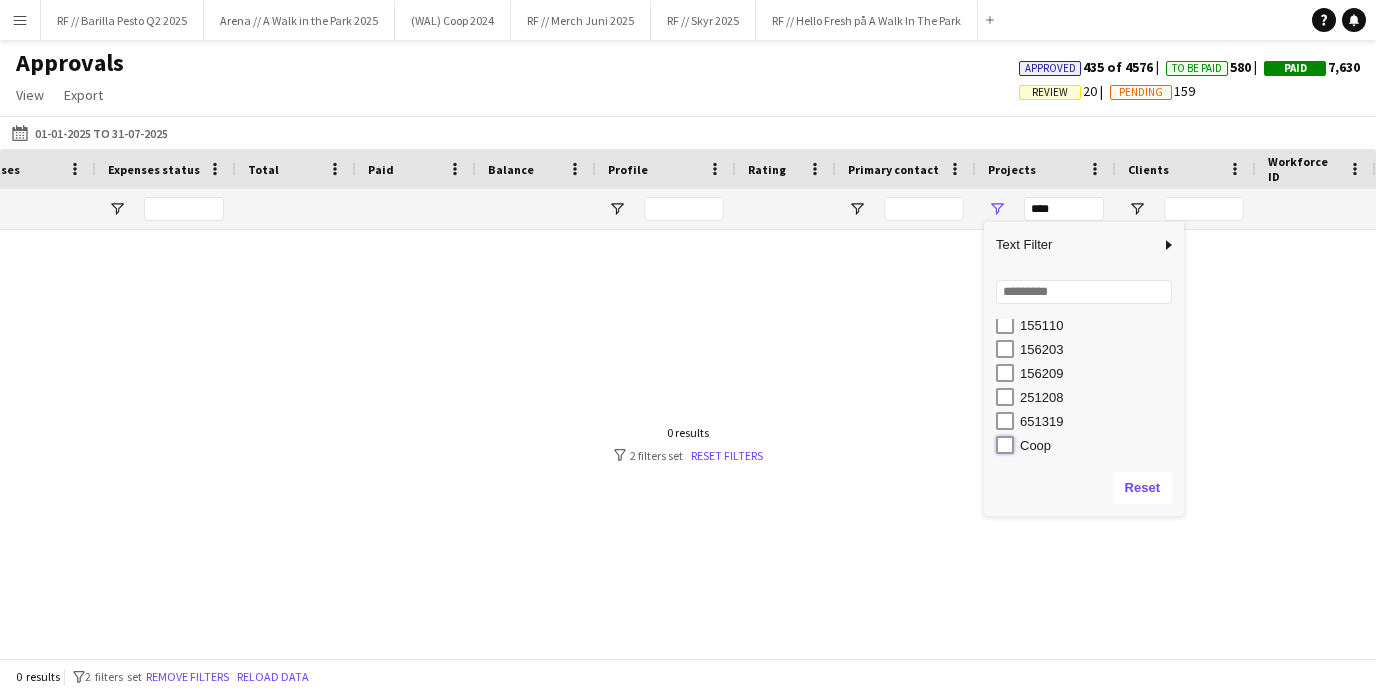 type on "********" 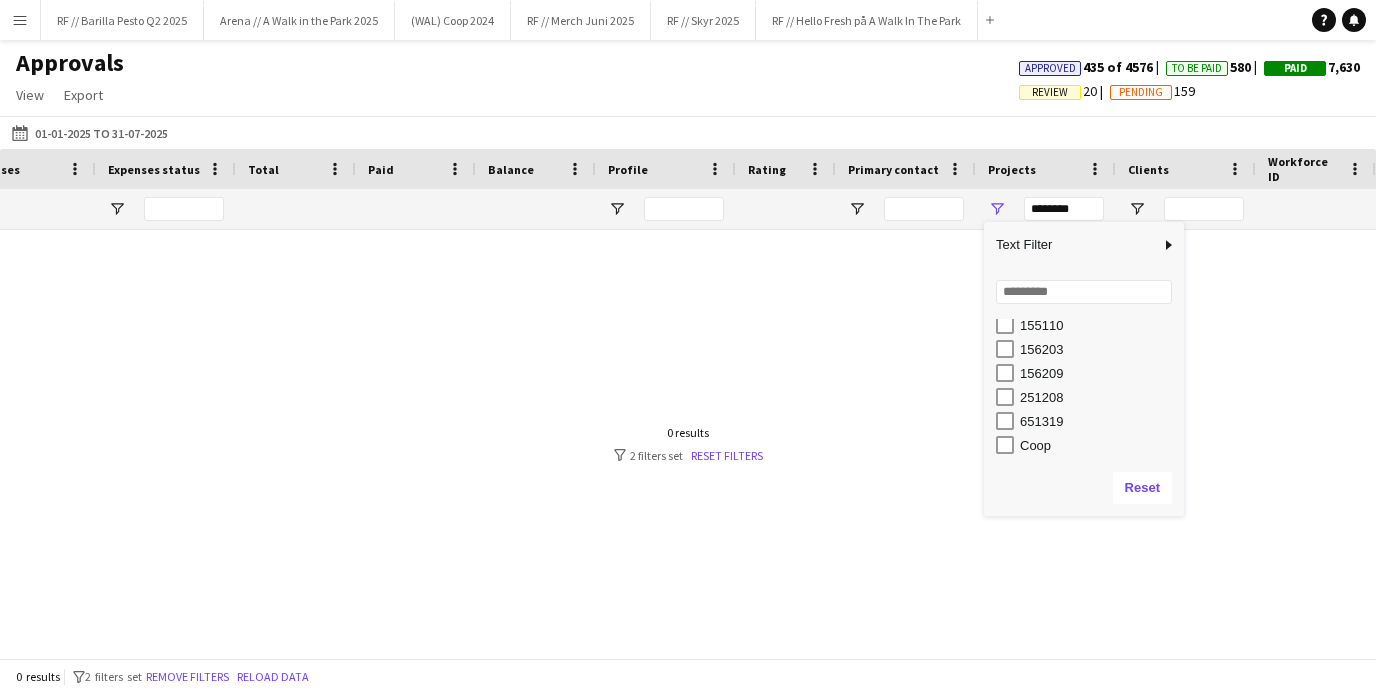 type on "**********" 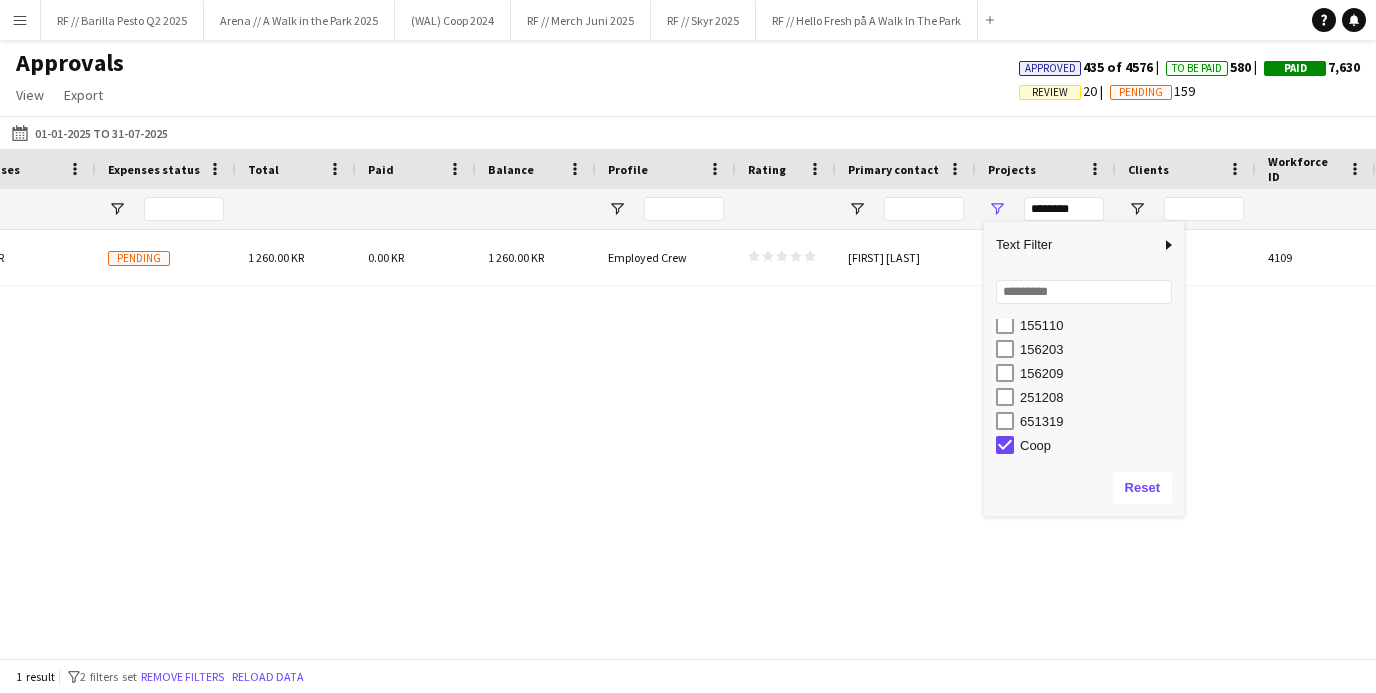 click on "Approvals   View  Customise view Customise filters Reset Filters Reset View Reset All  Export  Export as XLSX Export as CSV Export as PDF Approved  435 of 4576  To Be Paid  580  Paid  7,630   Review   20   Pending   159" 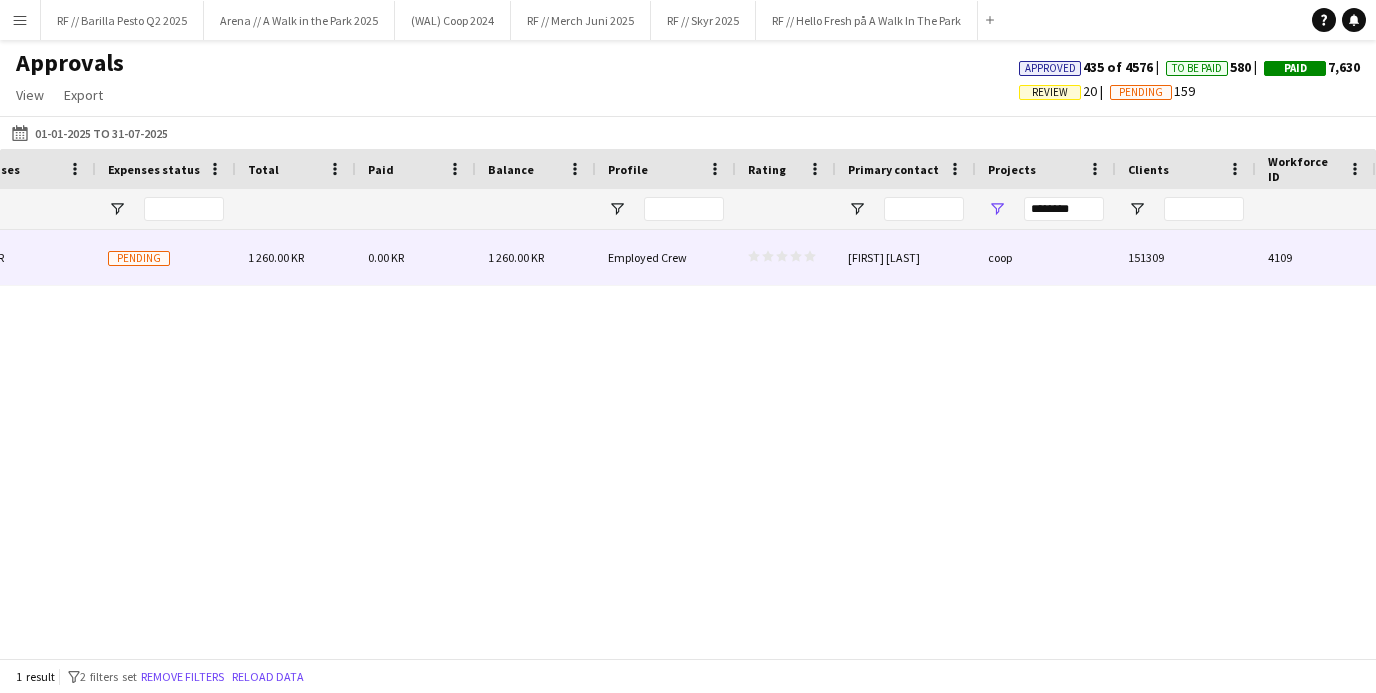 click on "coop" at bounding box center (1046, 257) 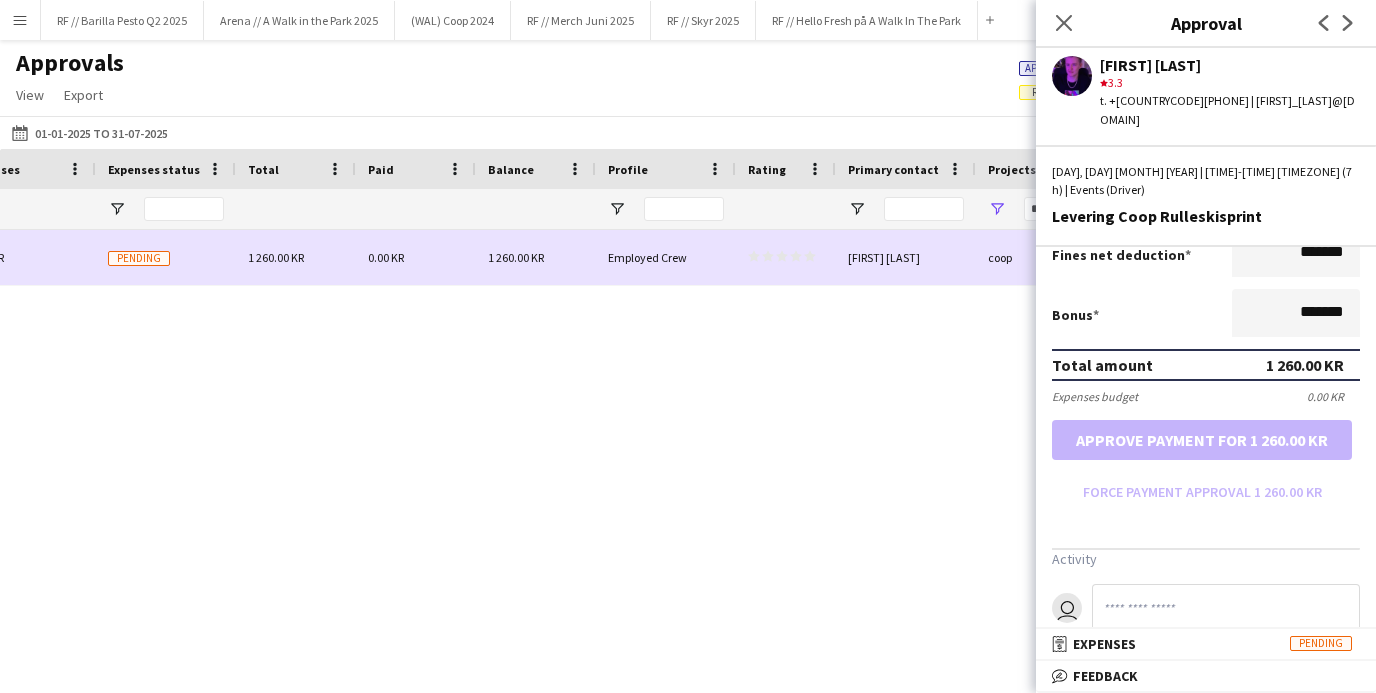 click on "1 260.00 KR" at bounding box center [536, 257] 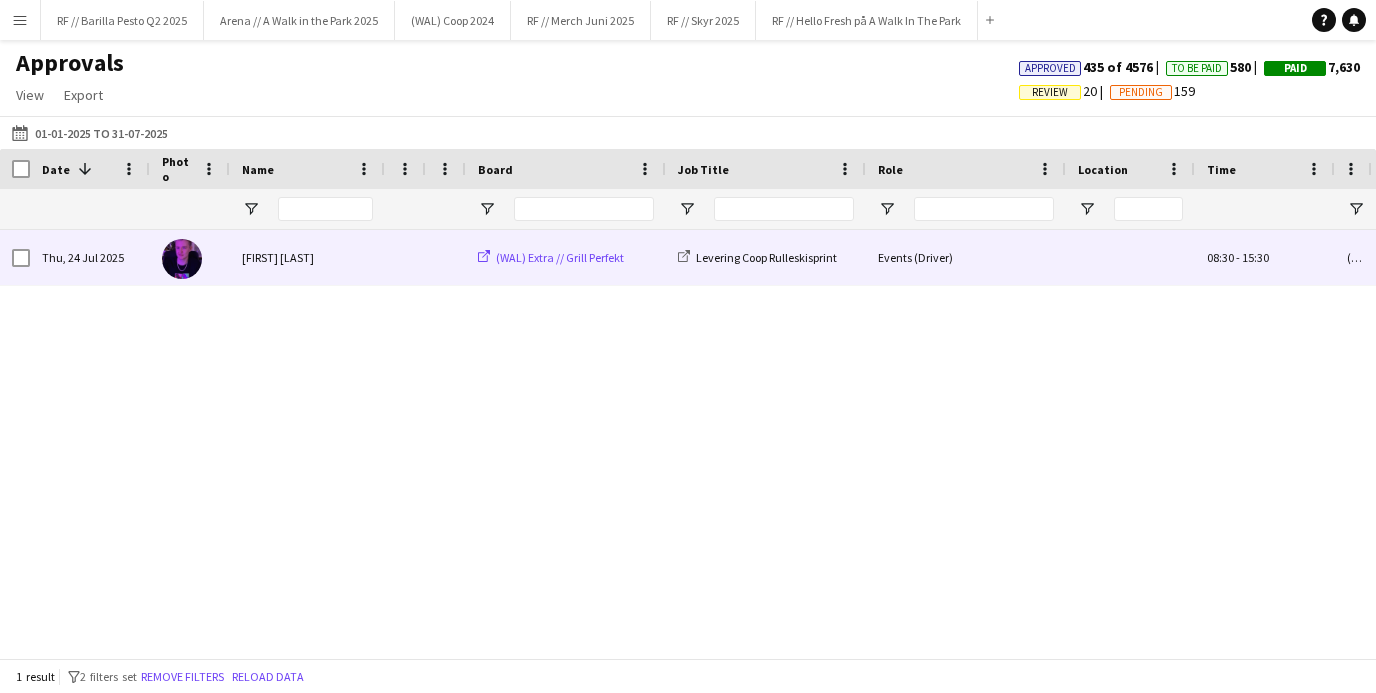 click on "(WAL) Extra // Grill Perfekt" at bounding box center (560, 257) 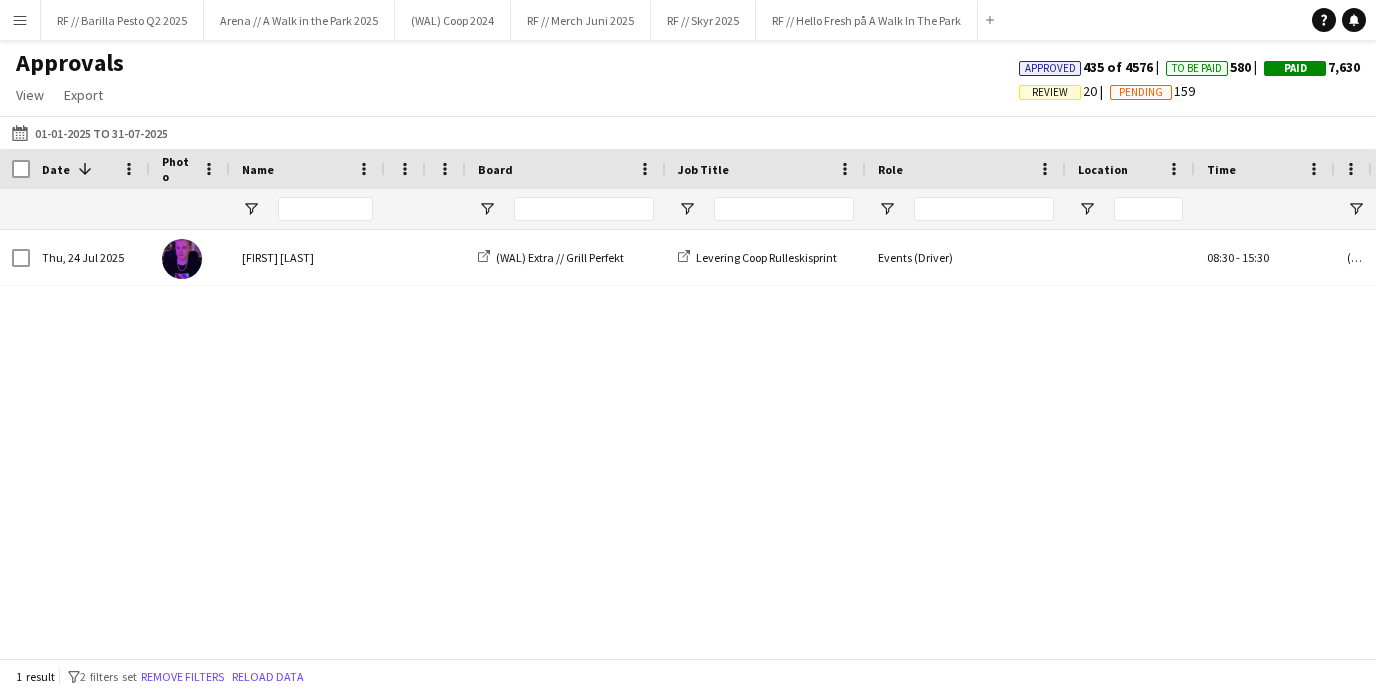 click on "Menu" at bounding box center (20, 20) 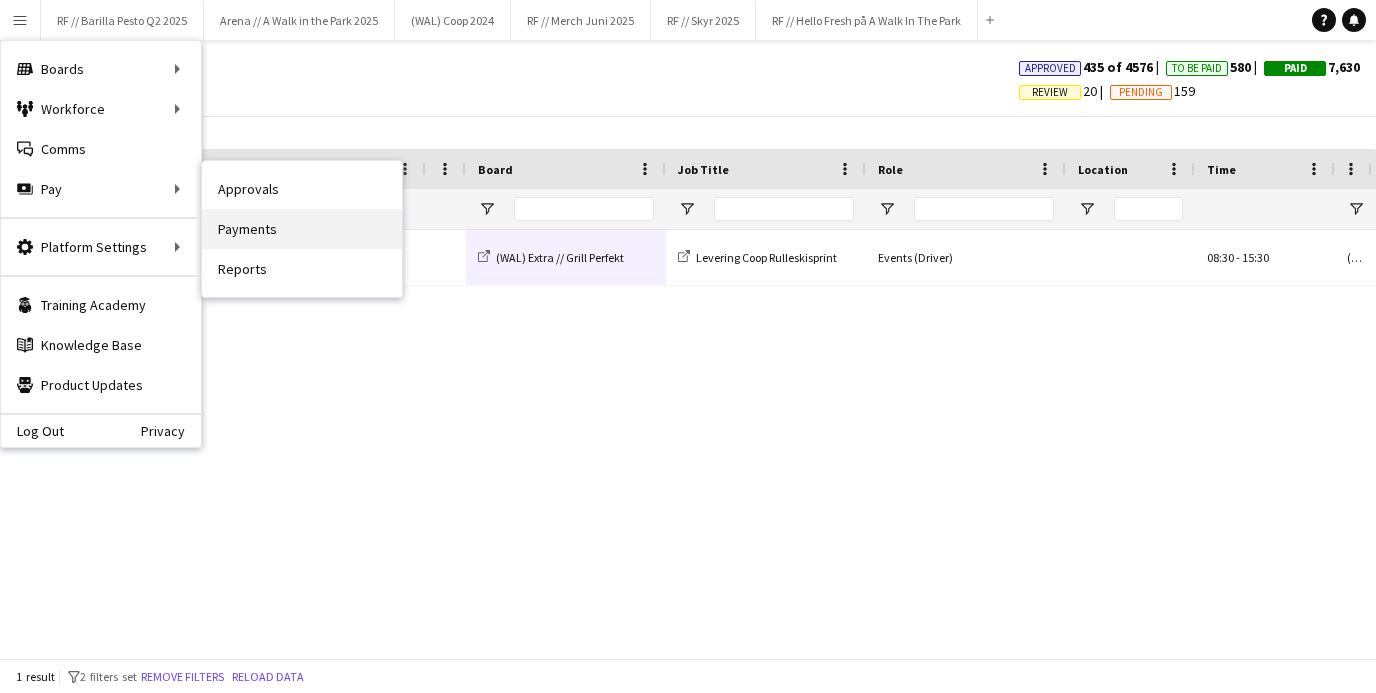 click on "Payments" at bounding box center [302, 229] 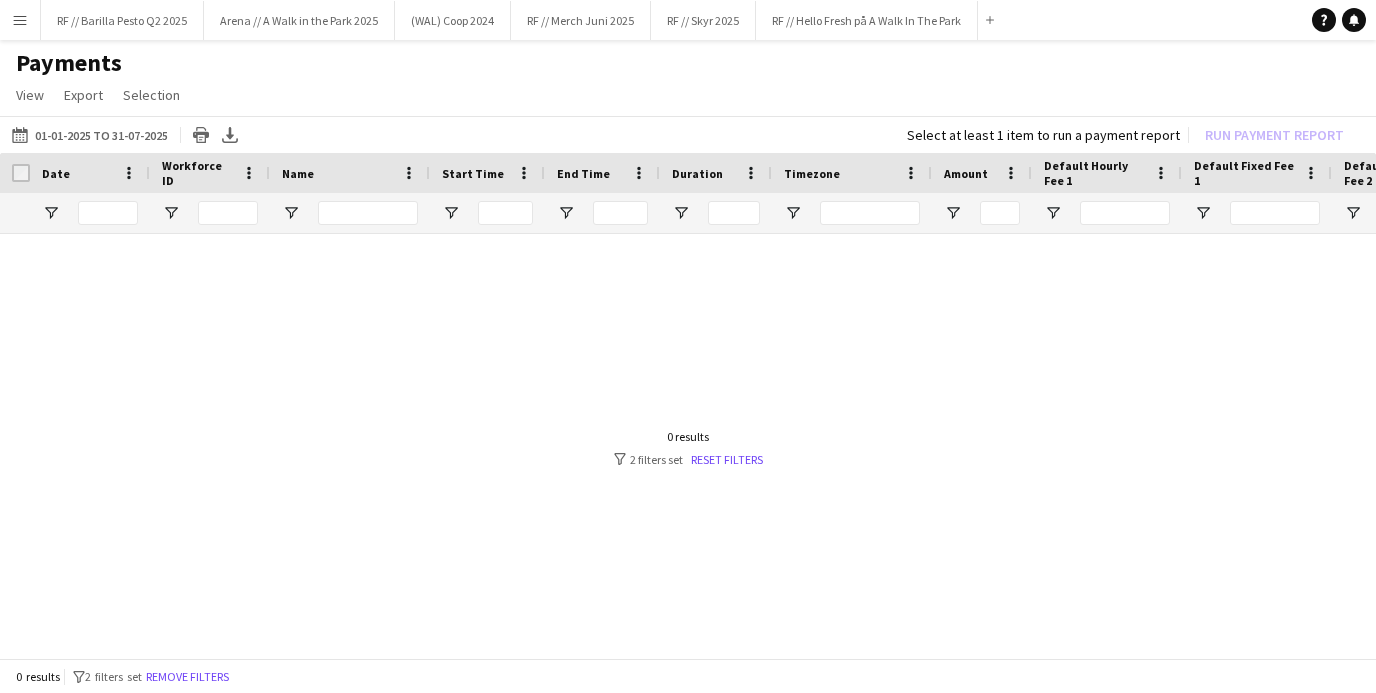 scroll, scrollTop: 0, scrollLeft: 286, axis: horizontal 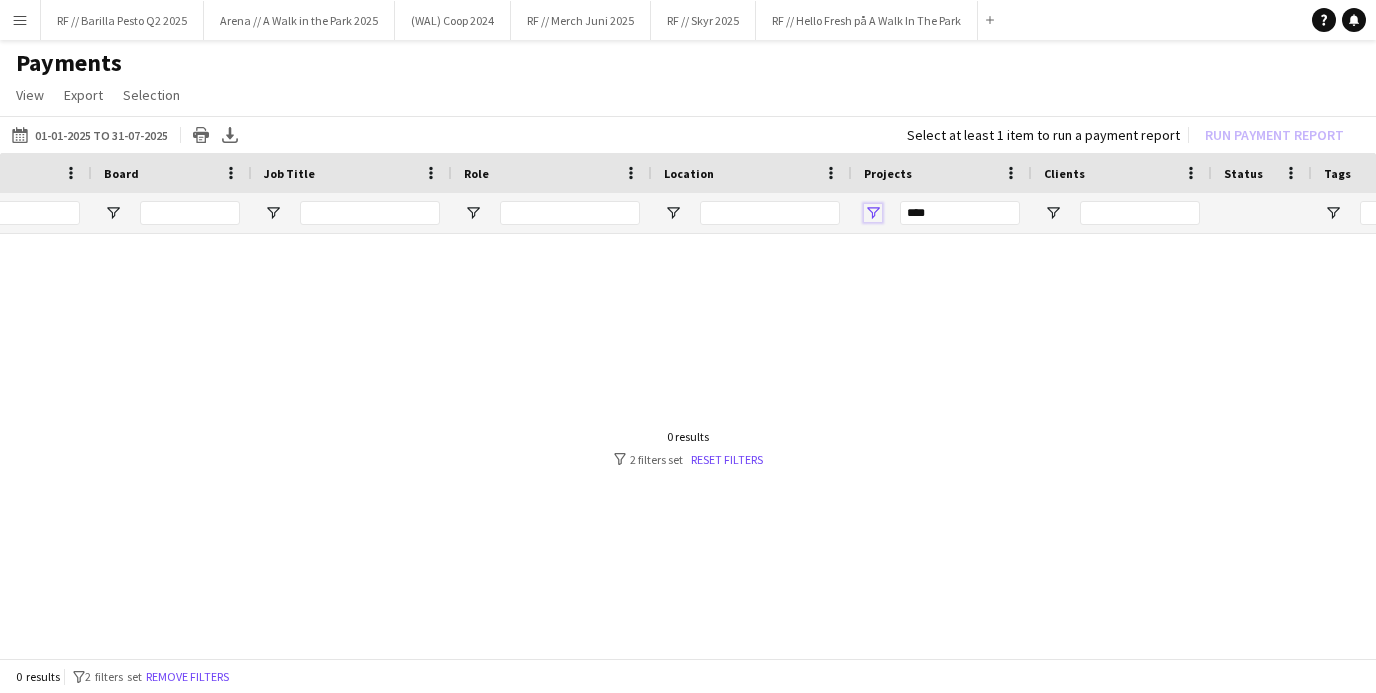 click at bounding box center [873, 213] 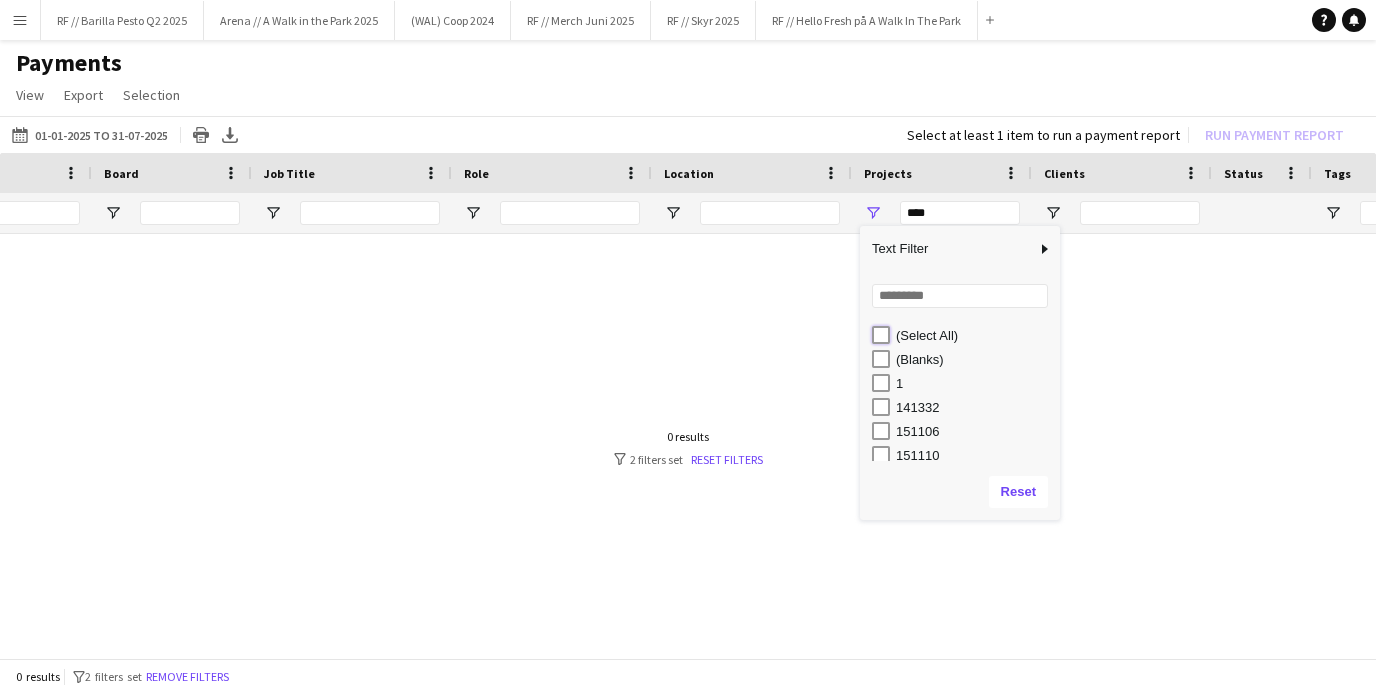 type 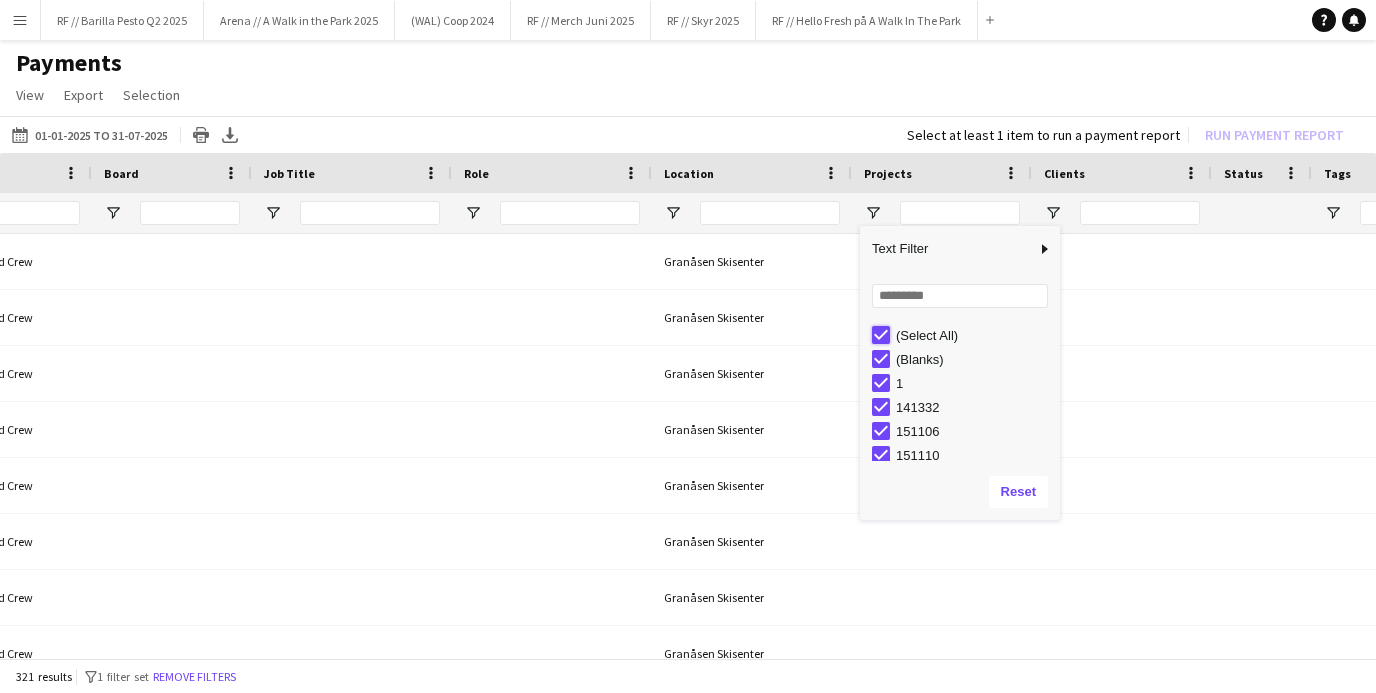type on "**********" 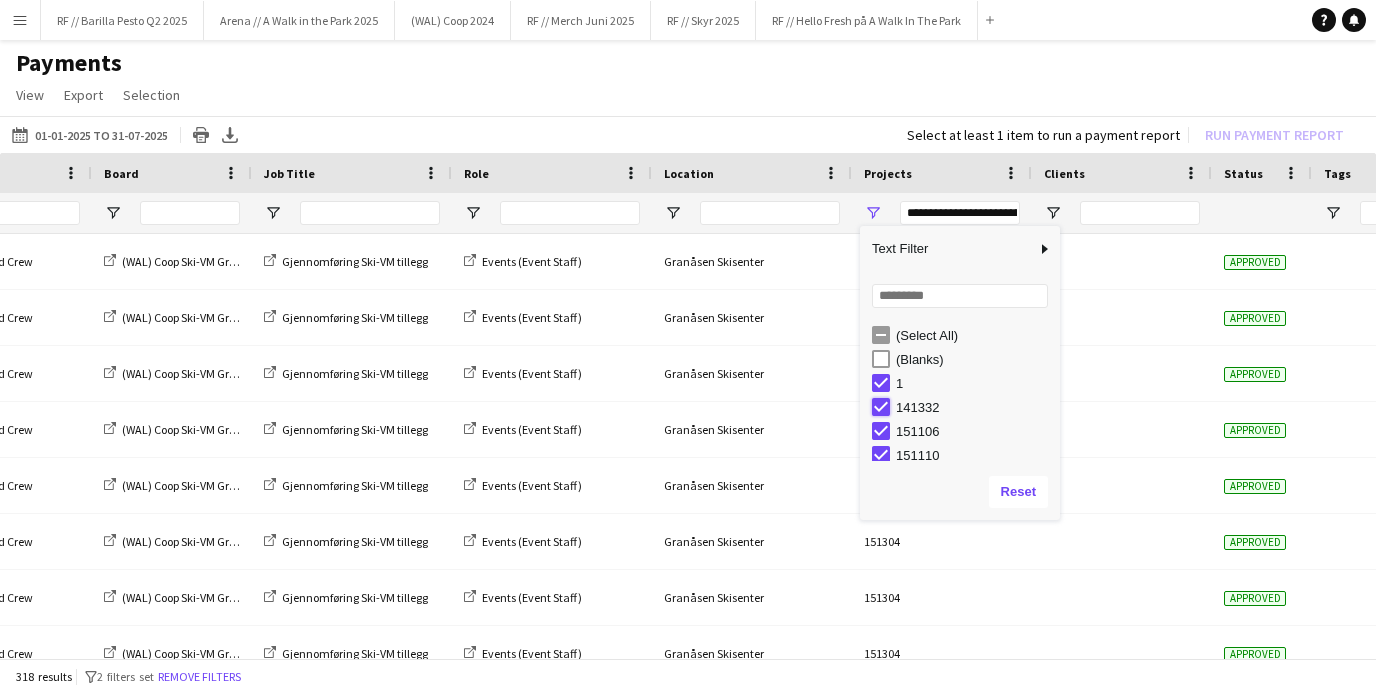 type on "**********" 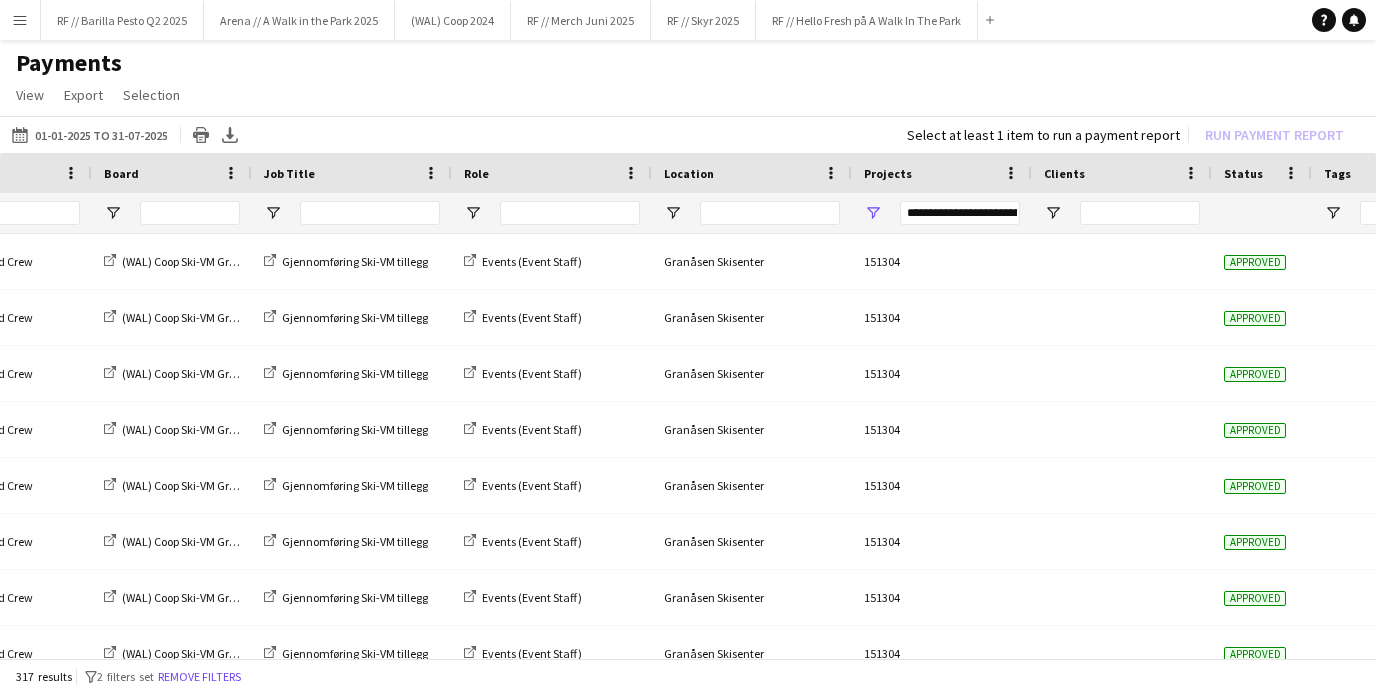 click on "View  Customise view Customise filters Reset Filters Reset View Reset All  Export  Export as XLSX Export as CSV Export as PDF  Selection  All for Date Range Clear All All Filtered Clear All Filtered" 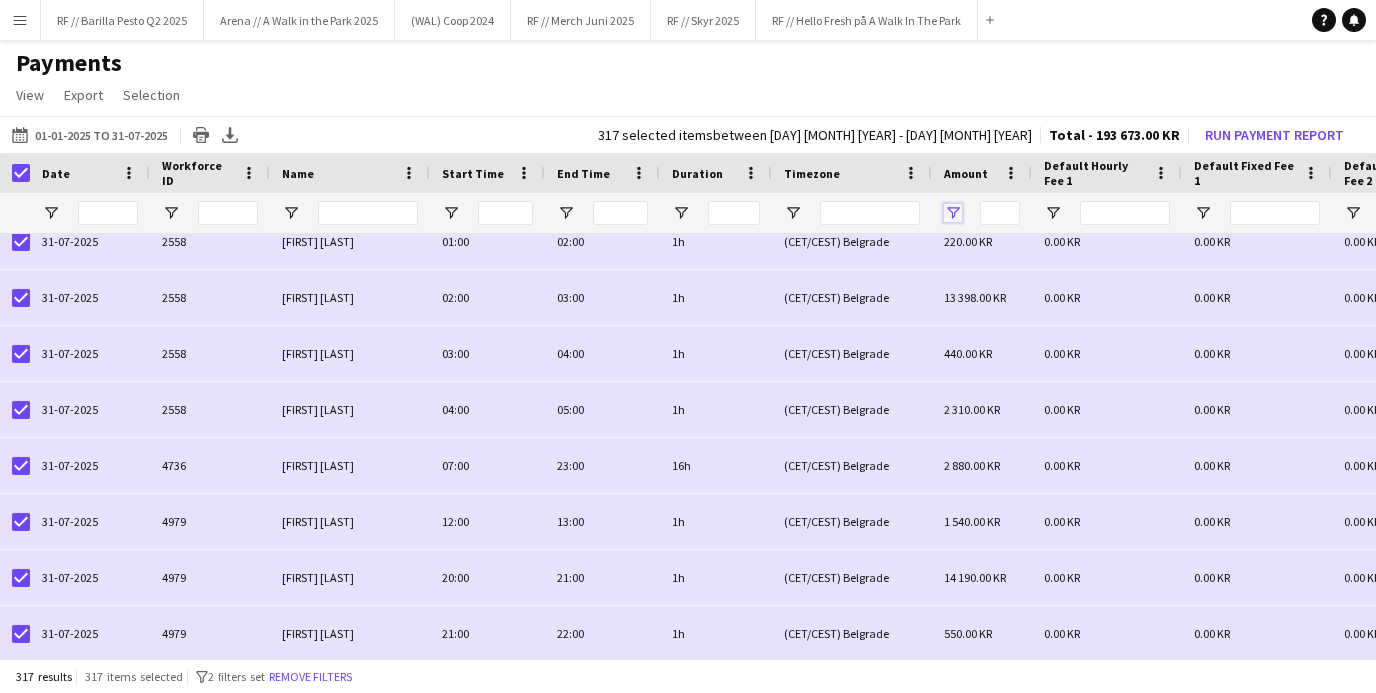 click at bounding box center [953, 213] 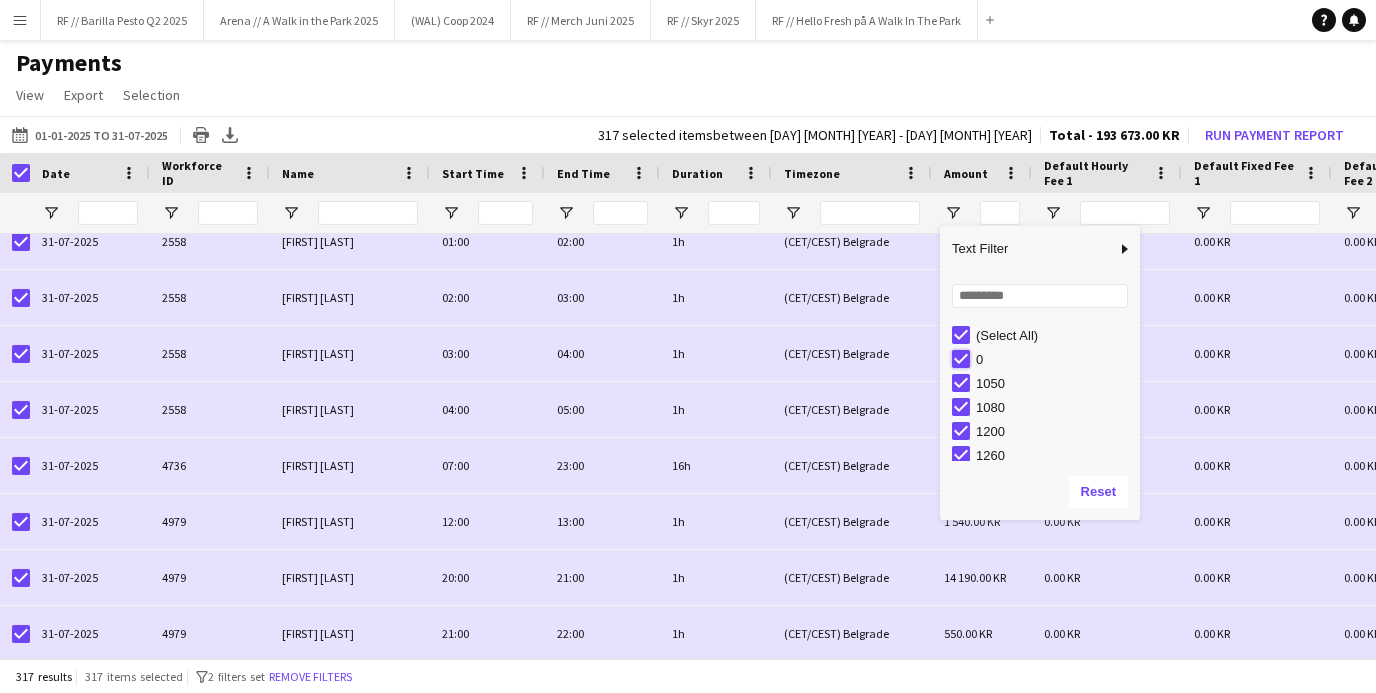 type on "**********" 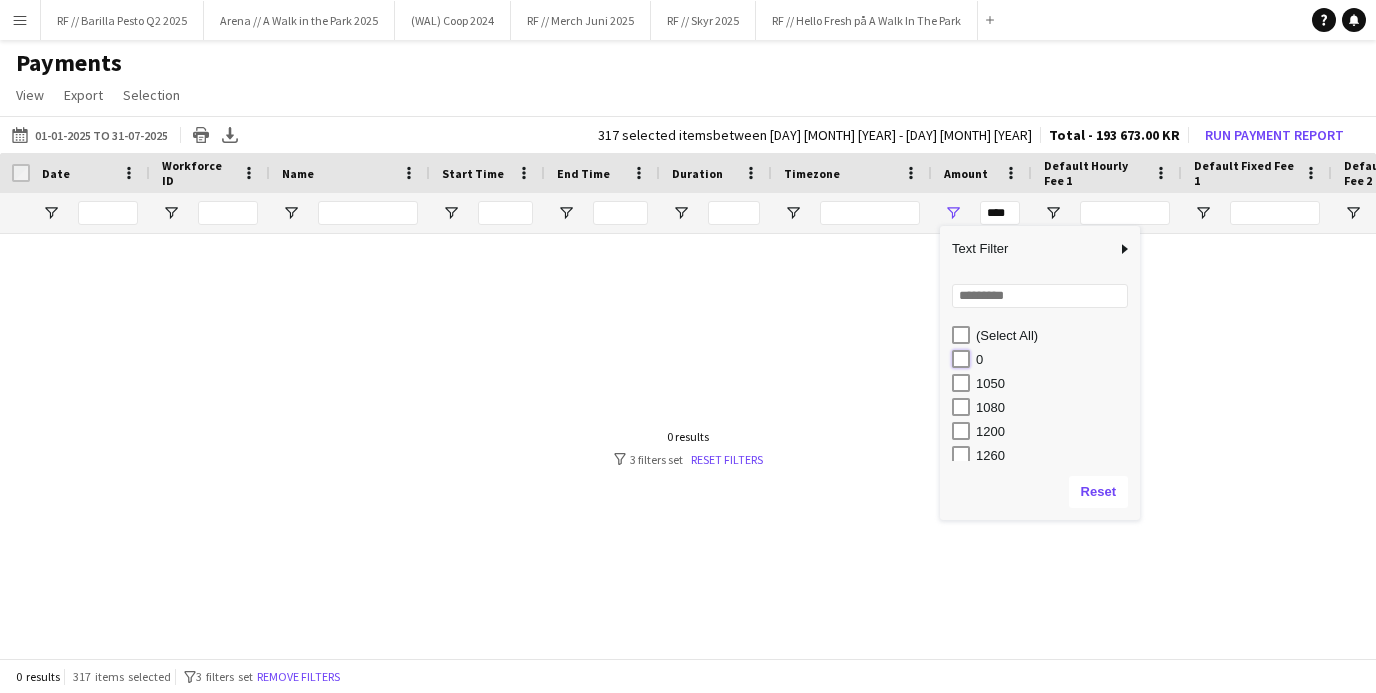 type on "*****" 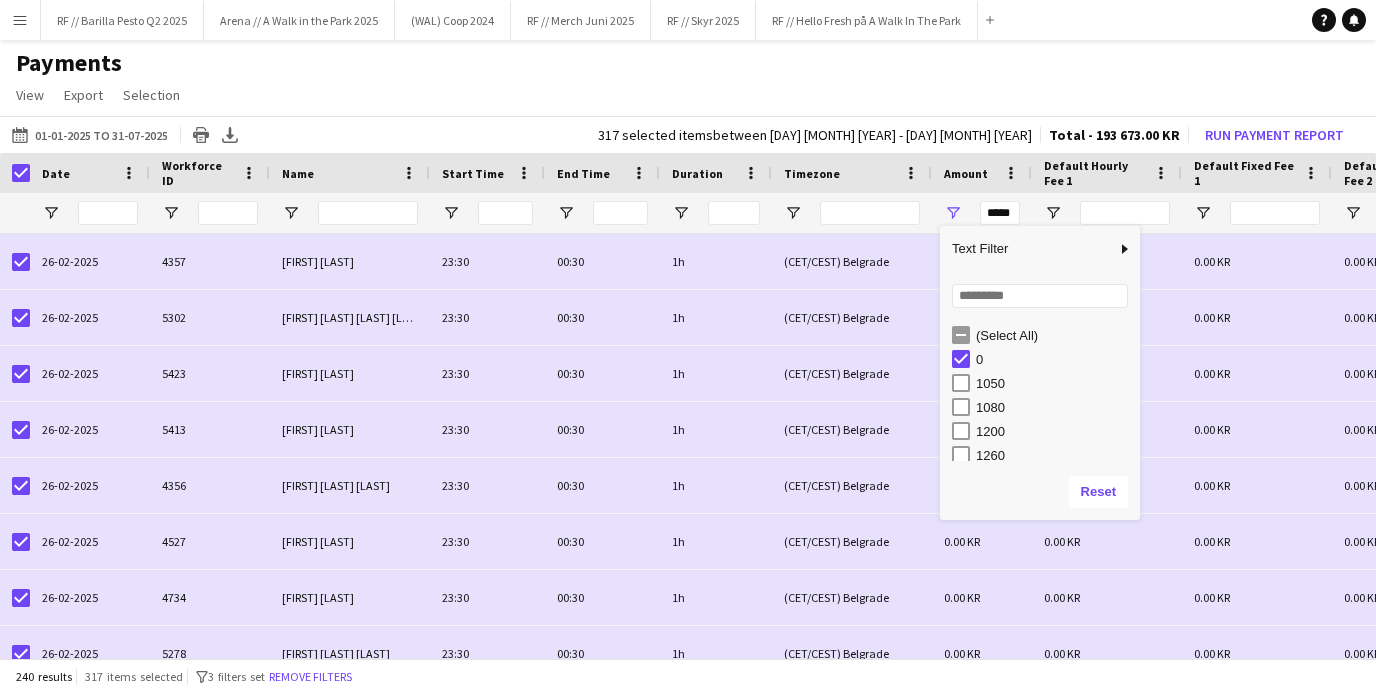 click on "View  Customise view Customise filters Reset Filters Reset View Reset All  Export  Export as XLSX Export as CSV Export as PDF  Selection  All for Date Range Clear All All Filtered Clear All Filtered" 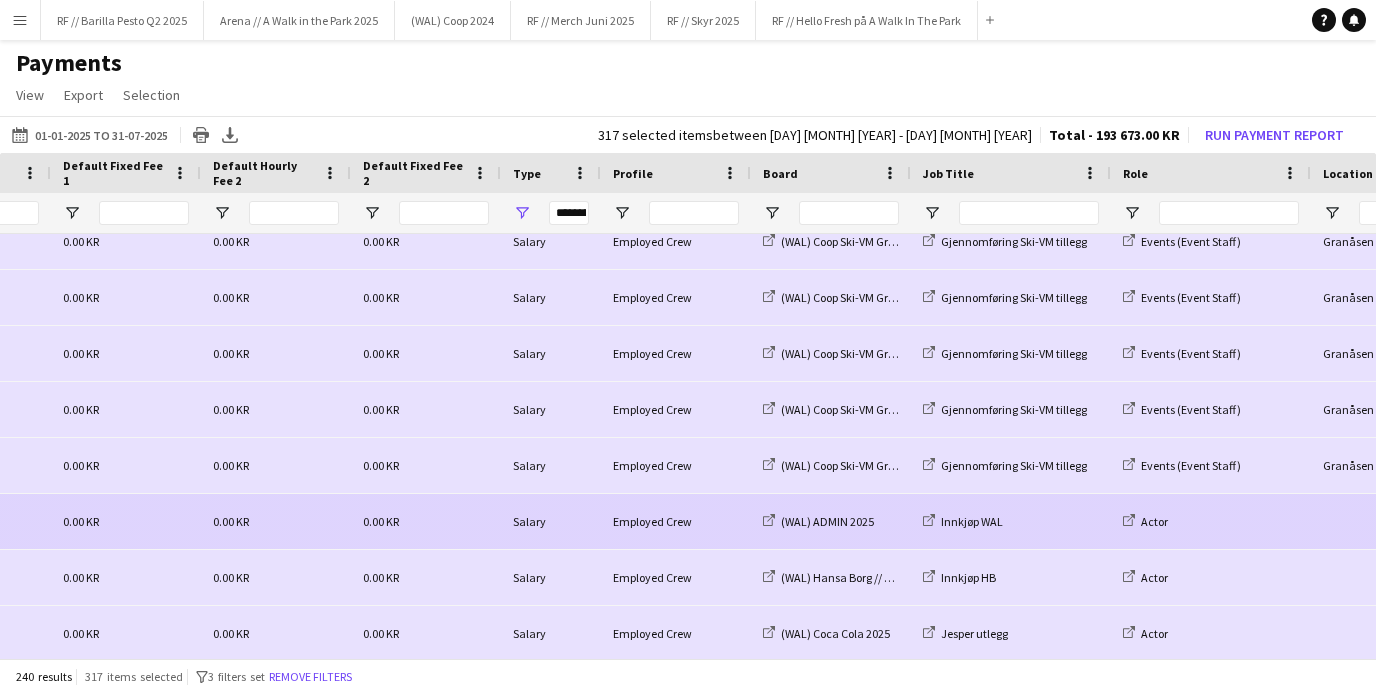 scroll, scrollTop: 0, scrollLeft: 1112, axis: horizontal 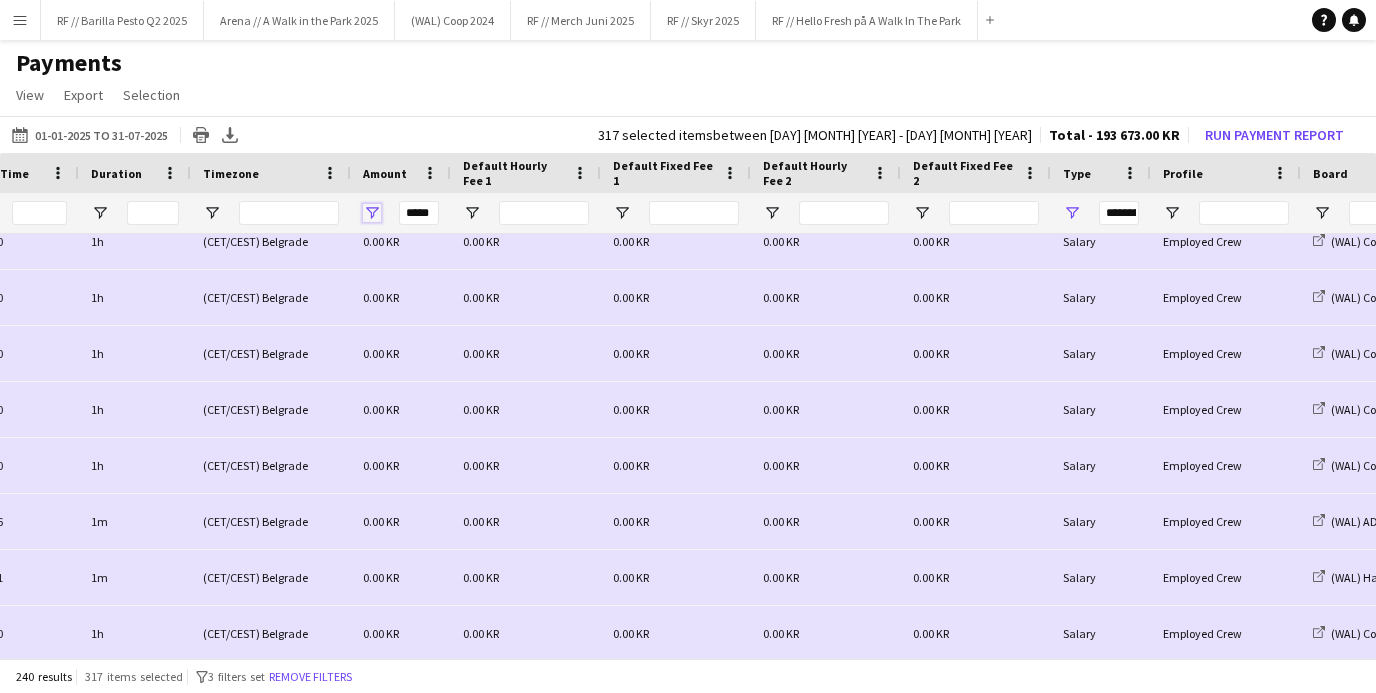 click at bounding box center [372, 213] 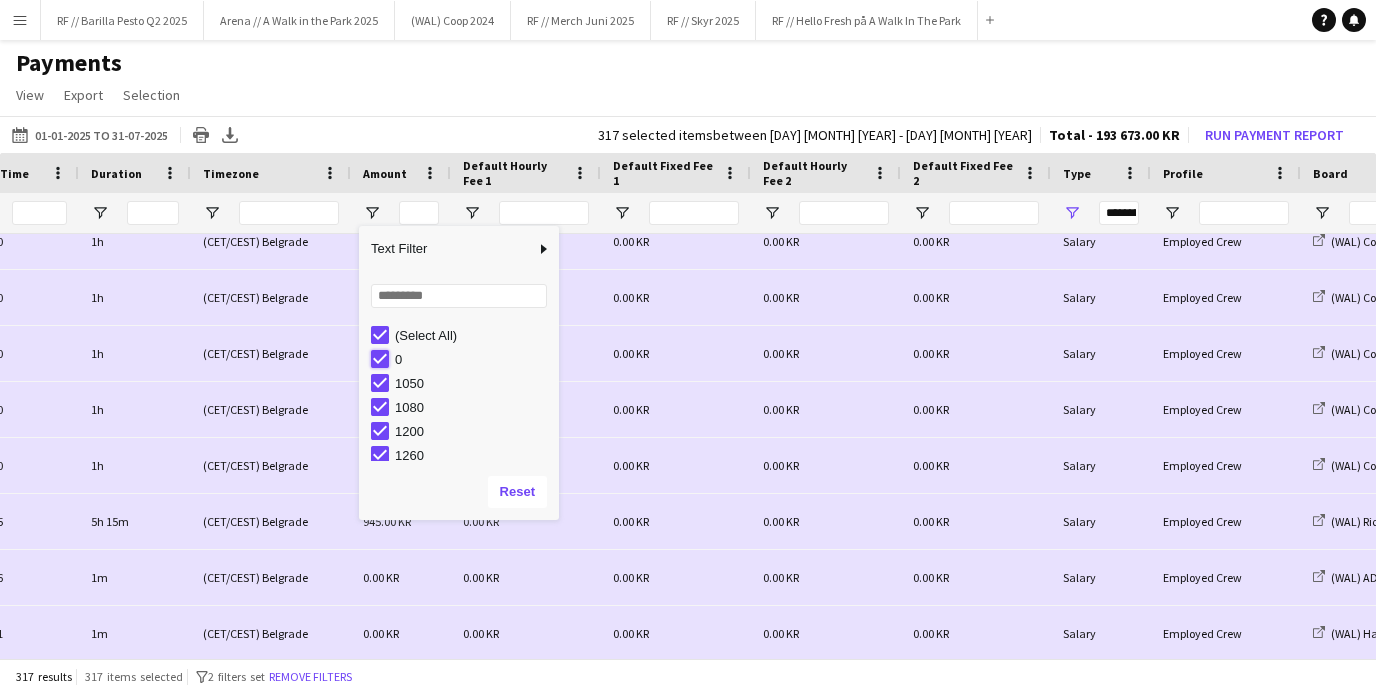 type on "**********" 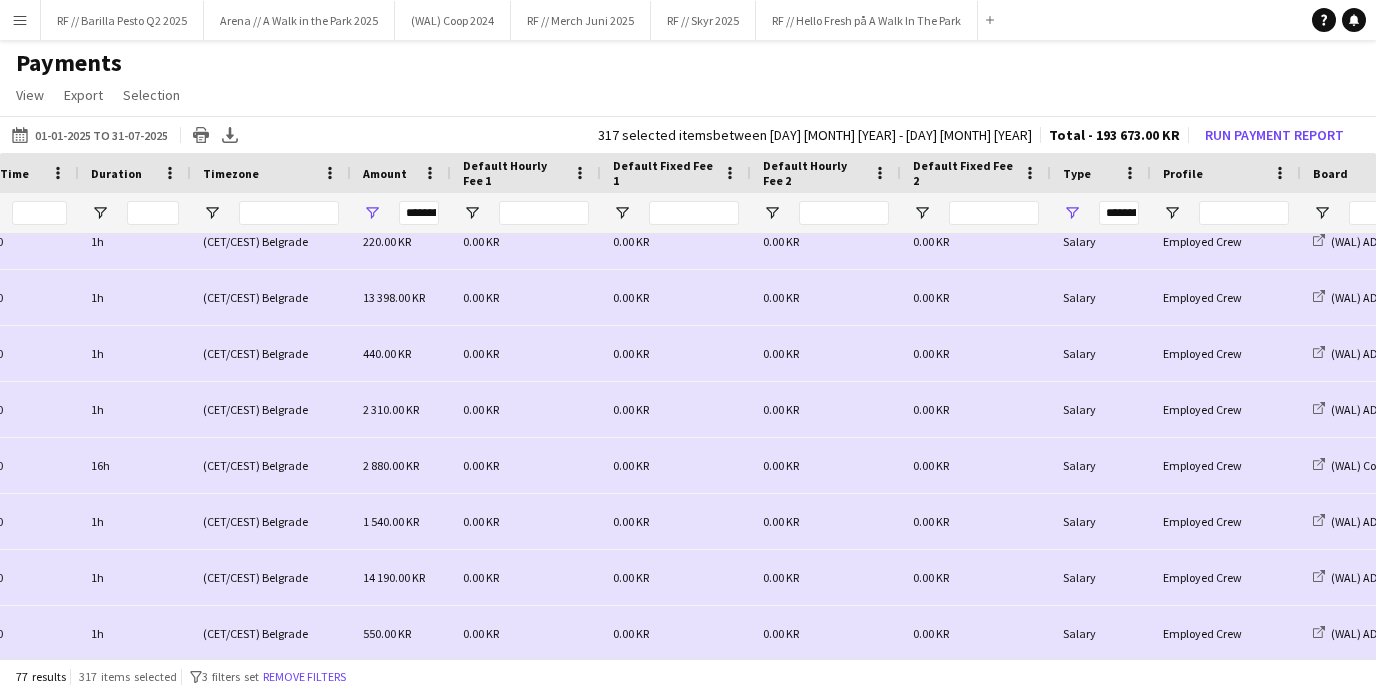 click on "317 selected items between 26 Feb 2025 - 31 Jul 2025 Total - 193 673.00 KR Run Payment Report" 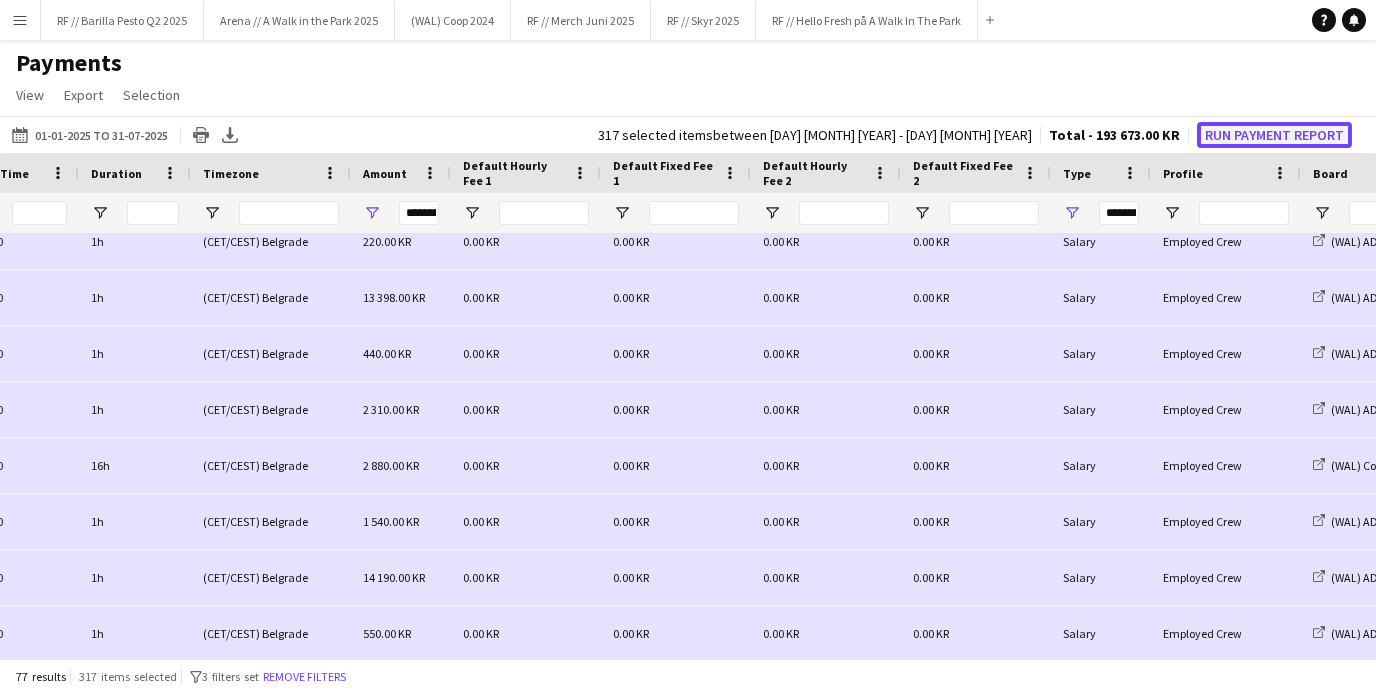 click on "Run Payment Report" 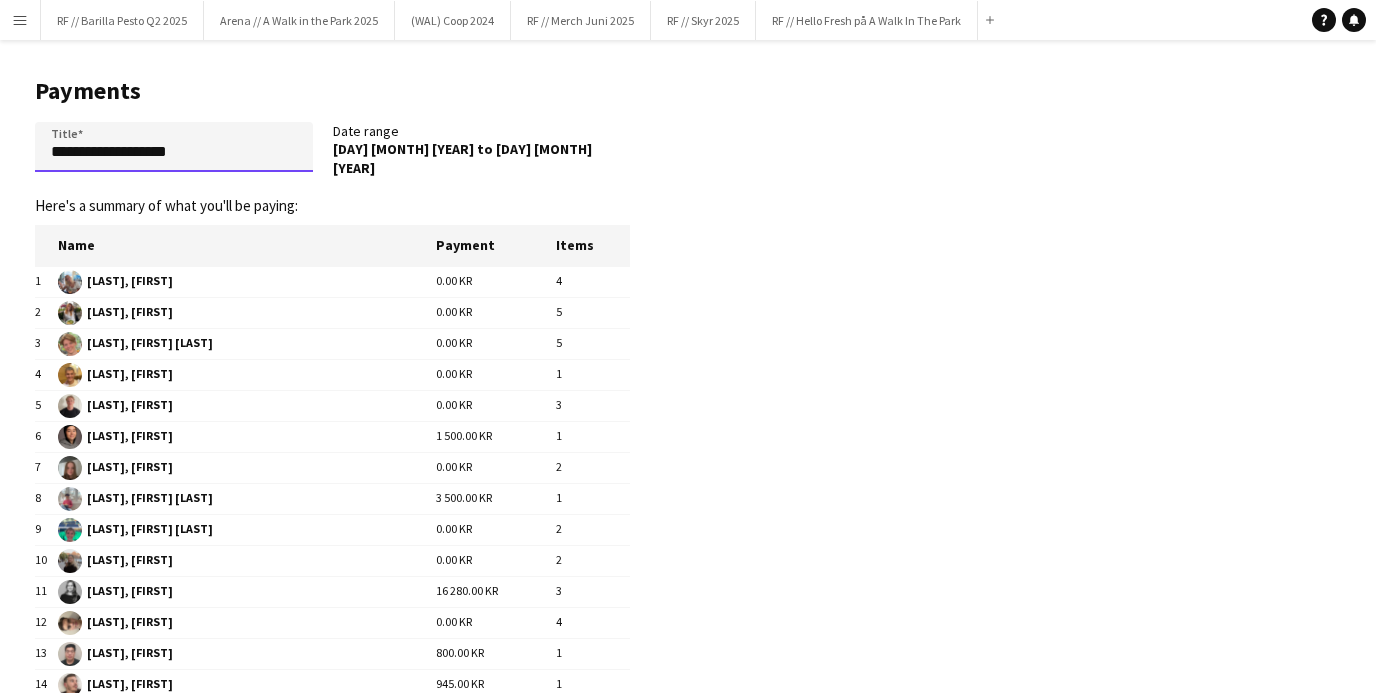 click on "**********" at bounding box center [174, 147] 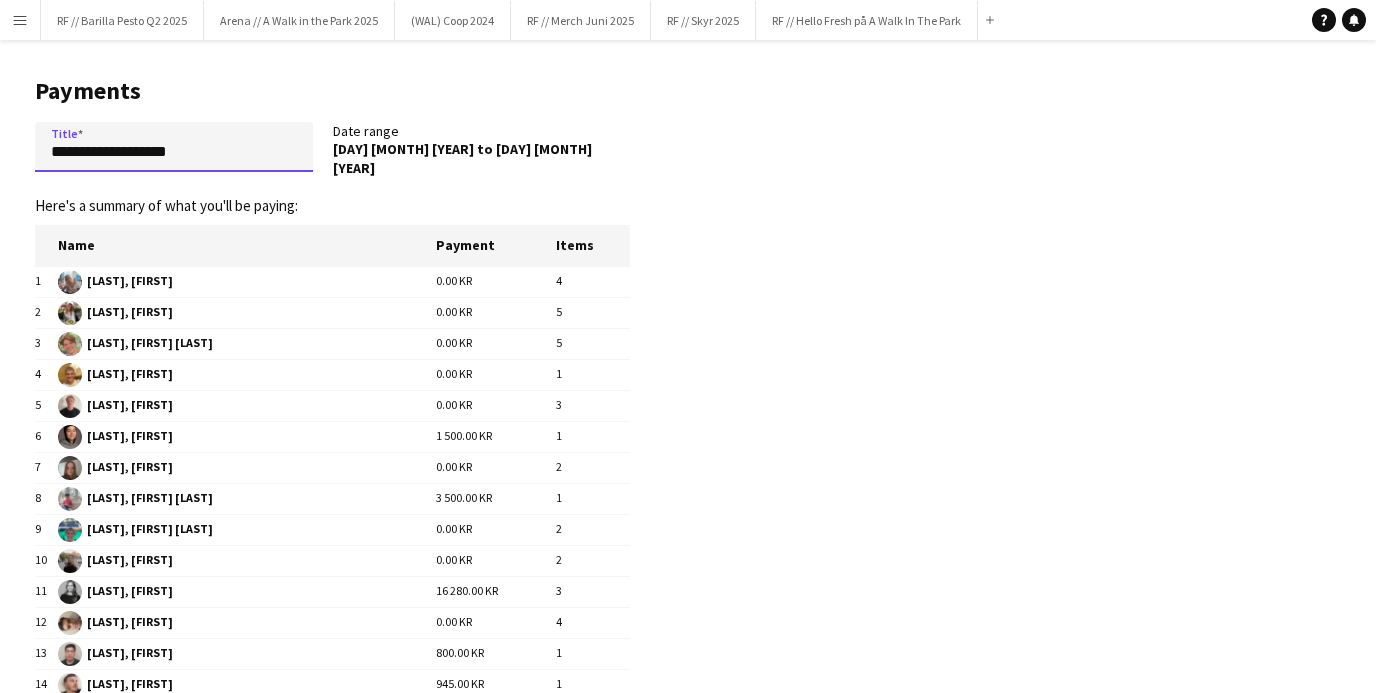 click on "**********" at bounding box center [174, 147] 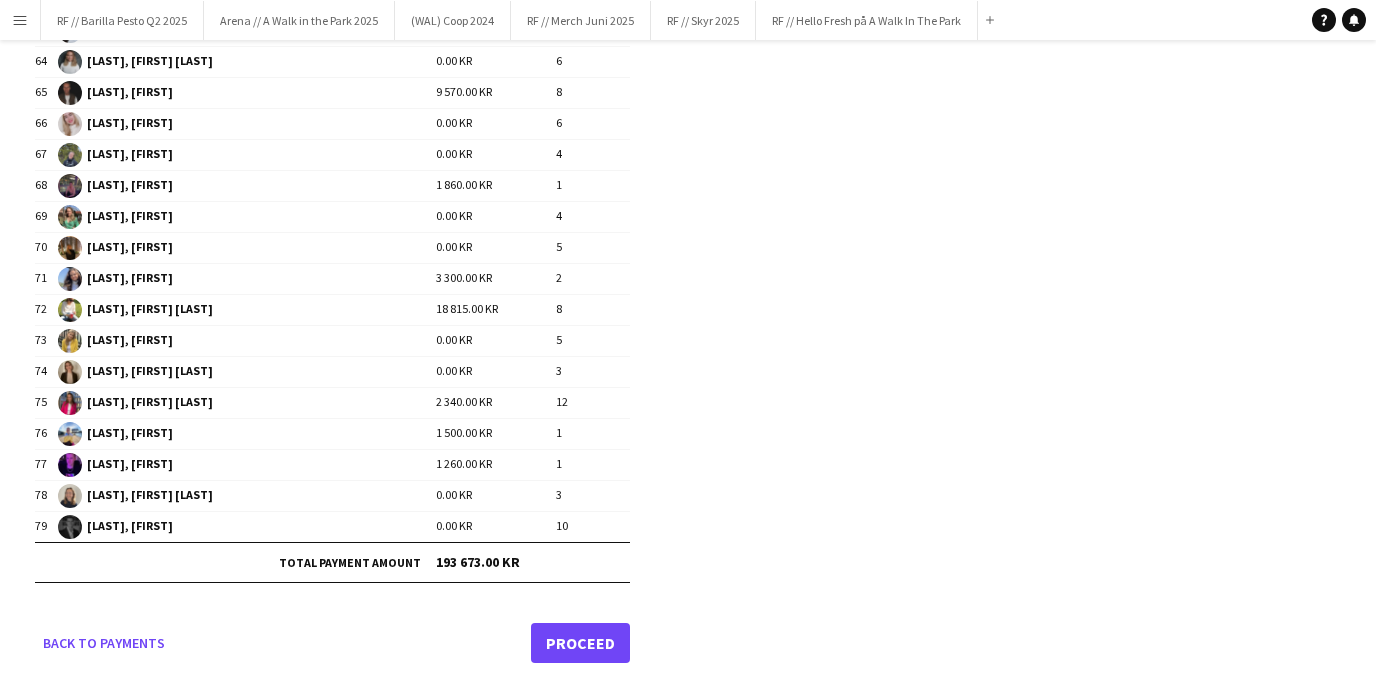 type on "**********" 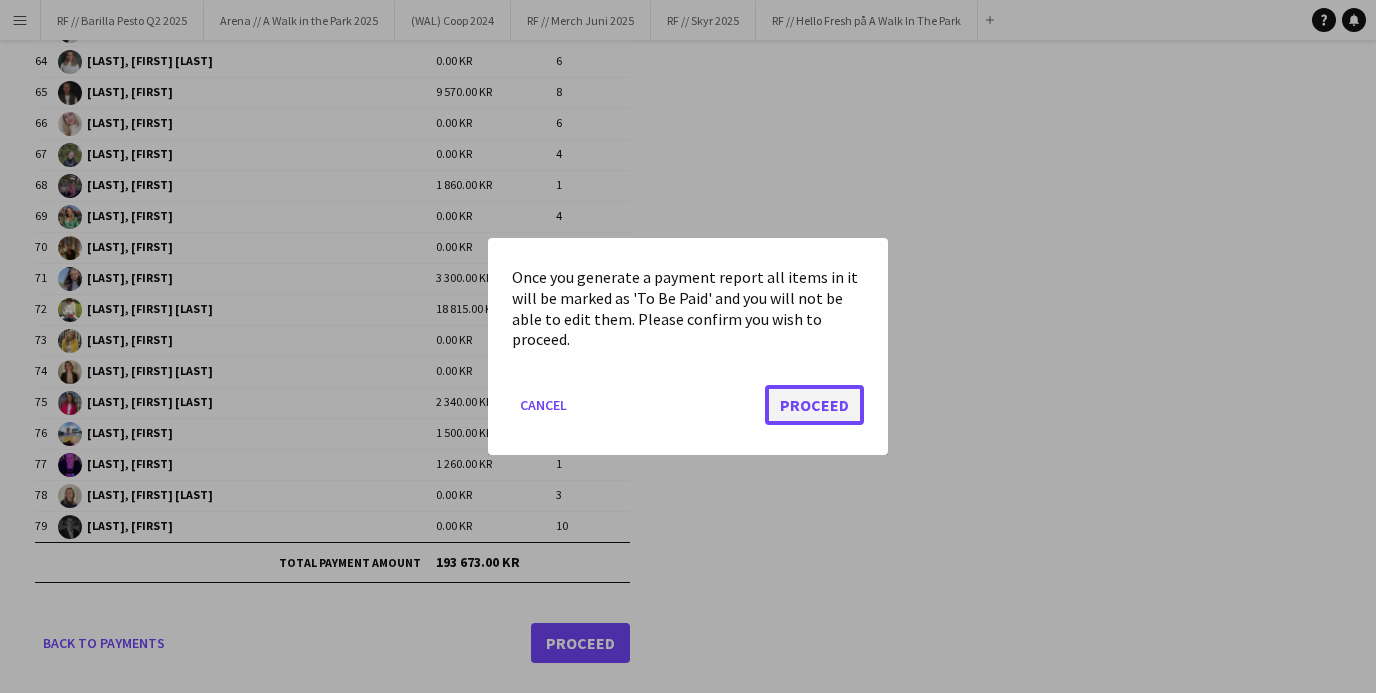 click on "Proceed" 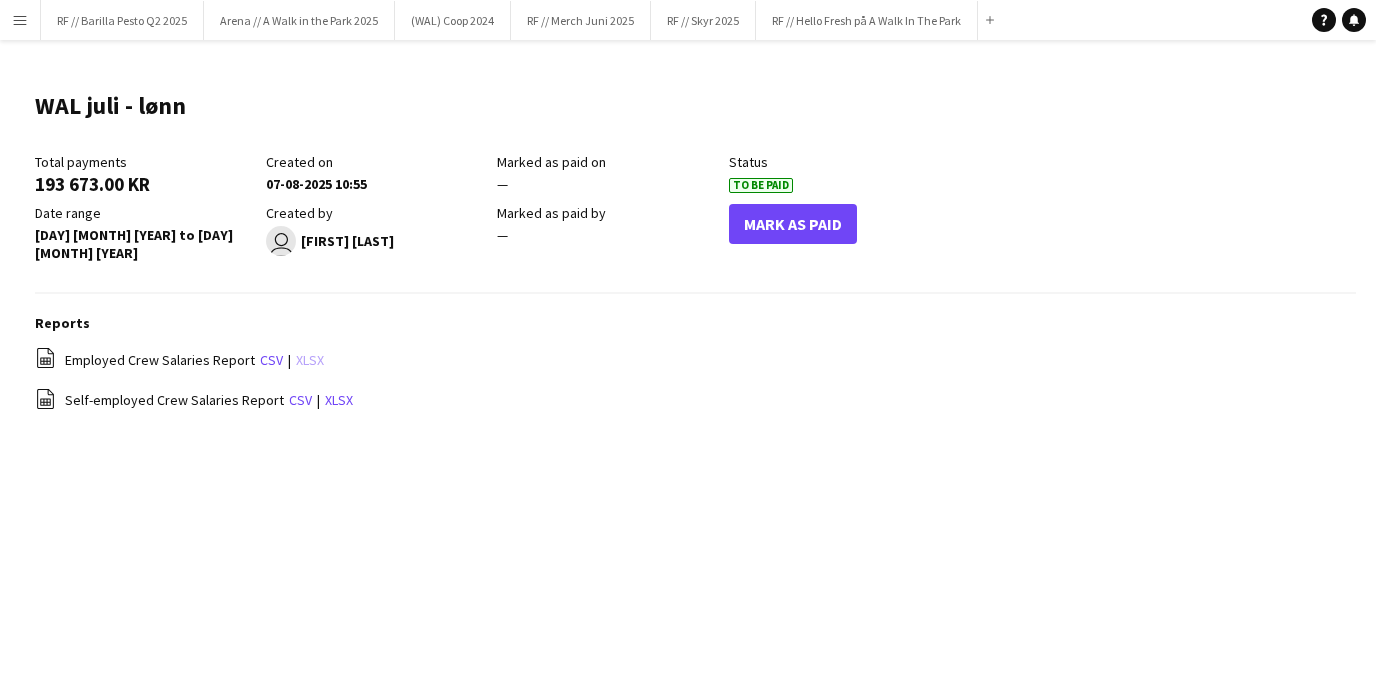click on "xlsx" 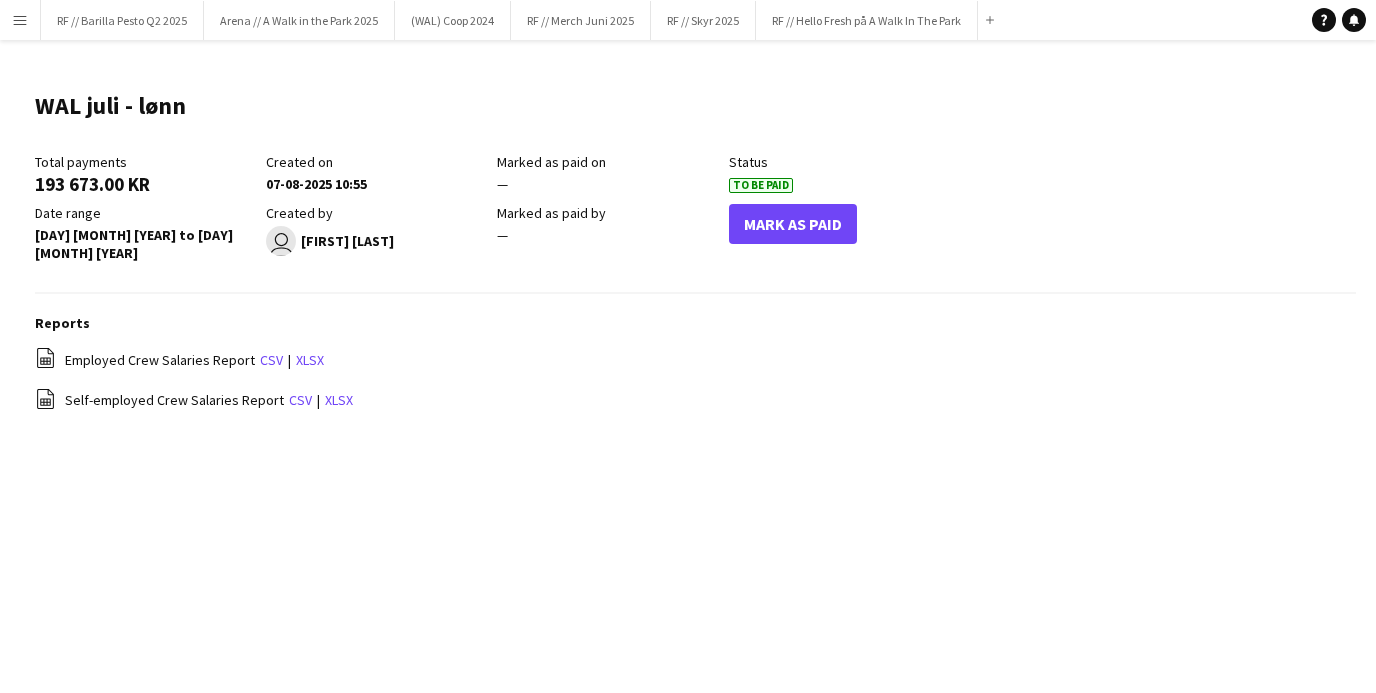 click on "xlsx" 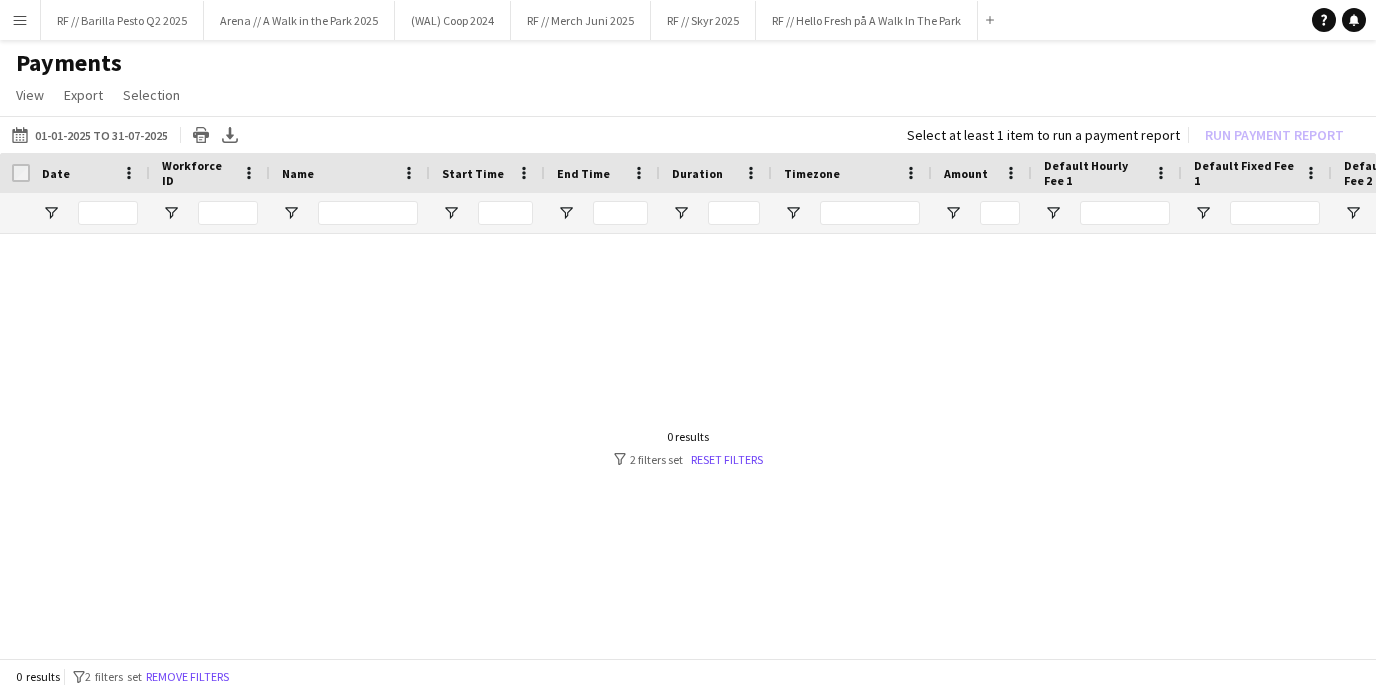 scroll, scrollTop: 0, scrollLeft: 50, axis: horizontal 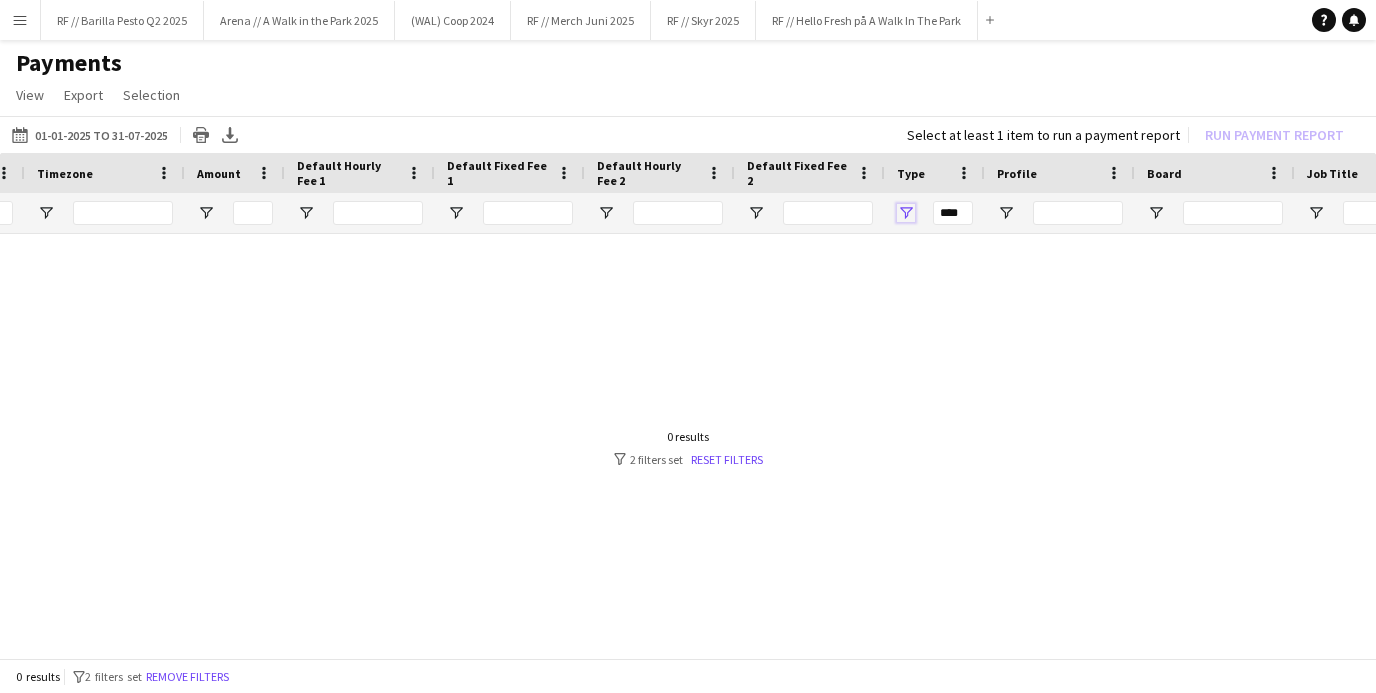 click at bounding box center (906, 213) 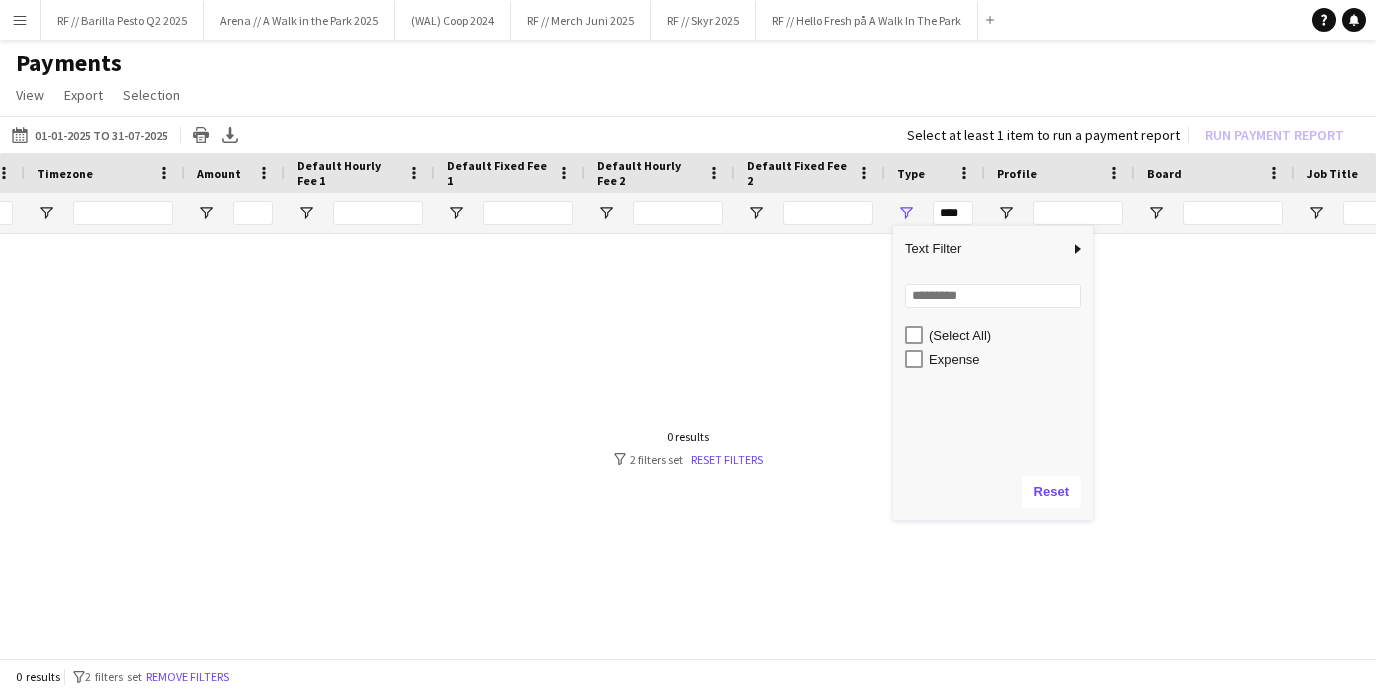 click at bounding box center (688, 448) 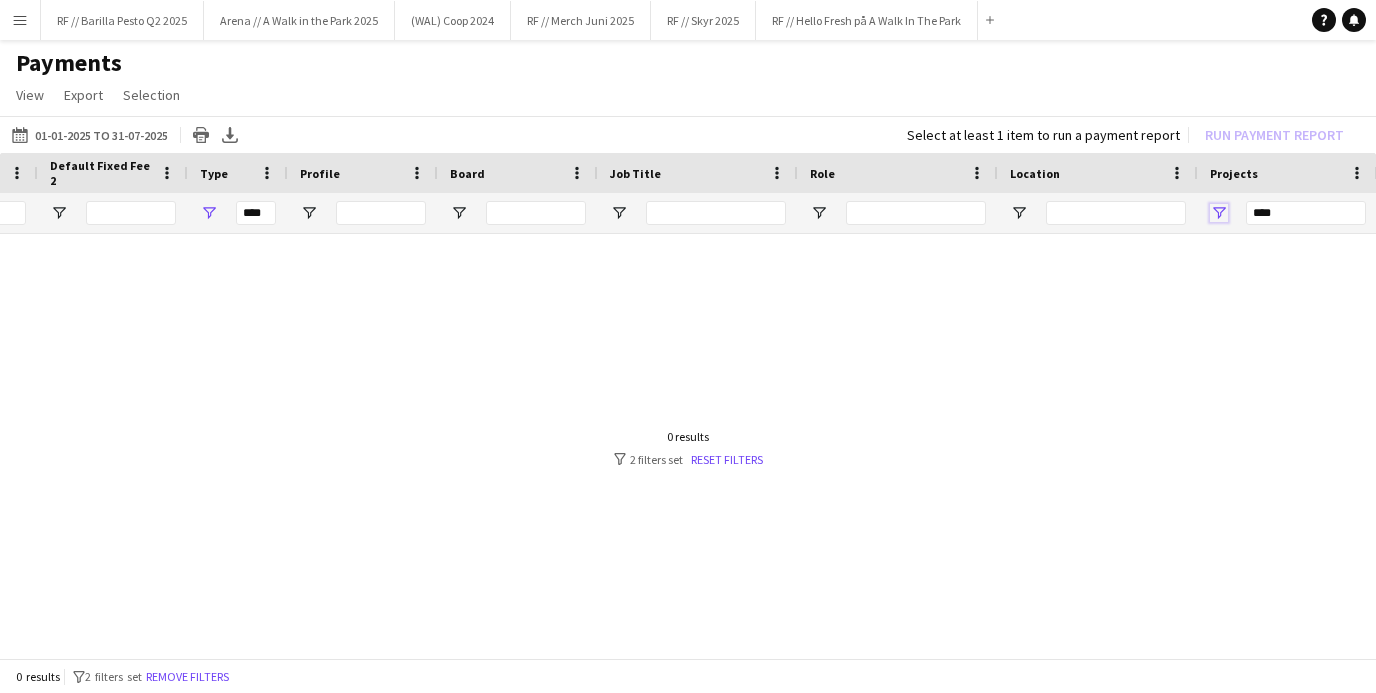 click at bounding box center [1219, 213] 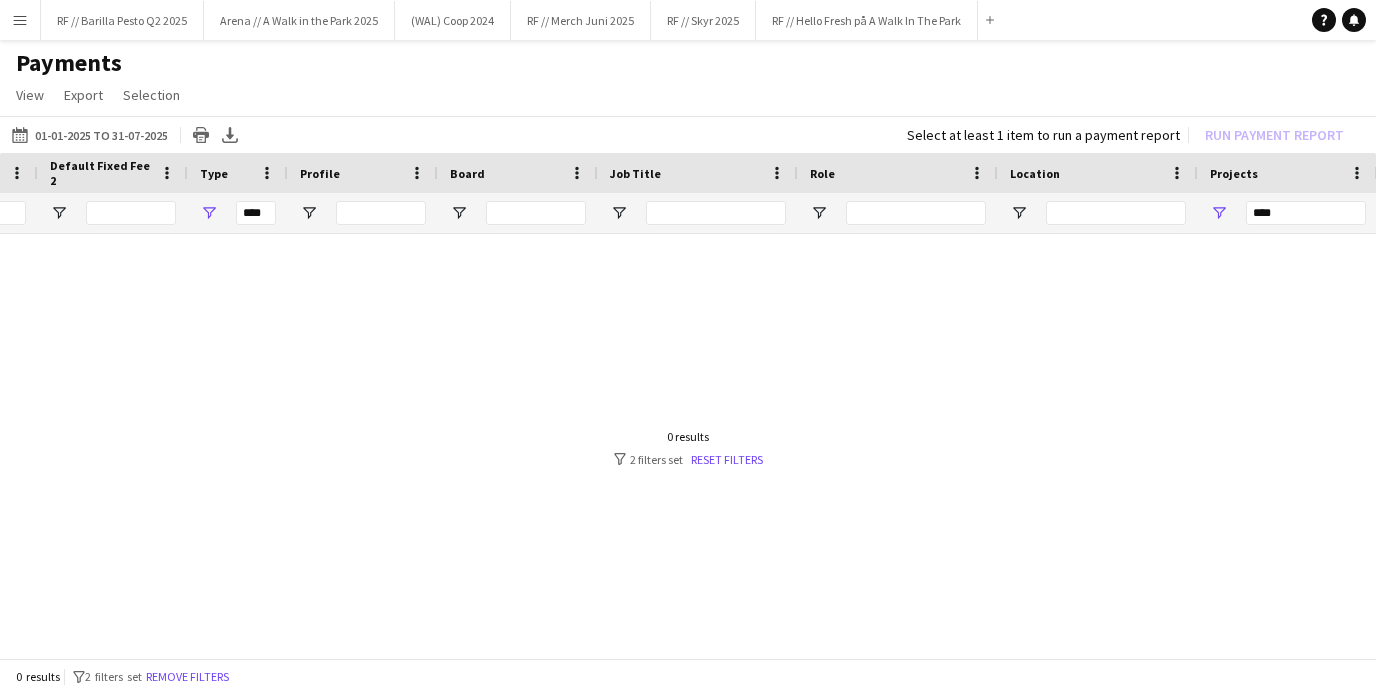click at bounding box center [688, 448] 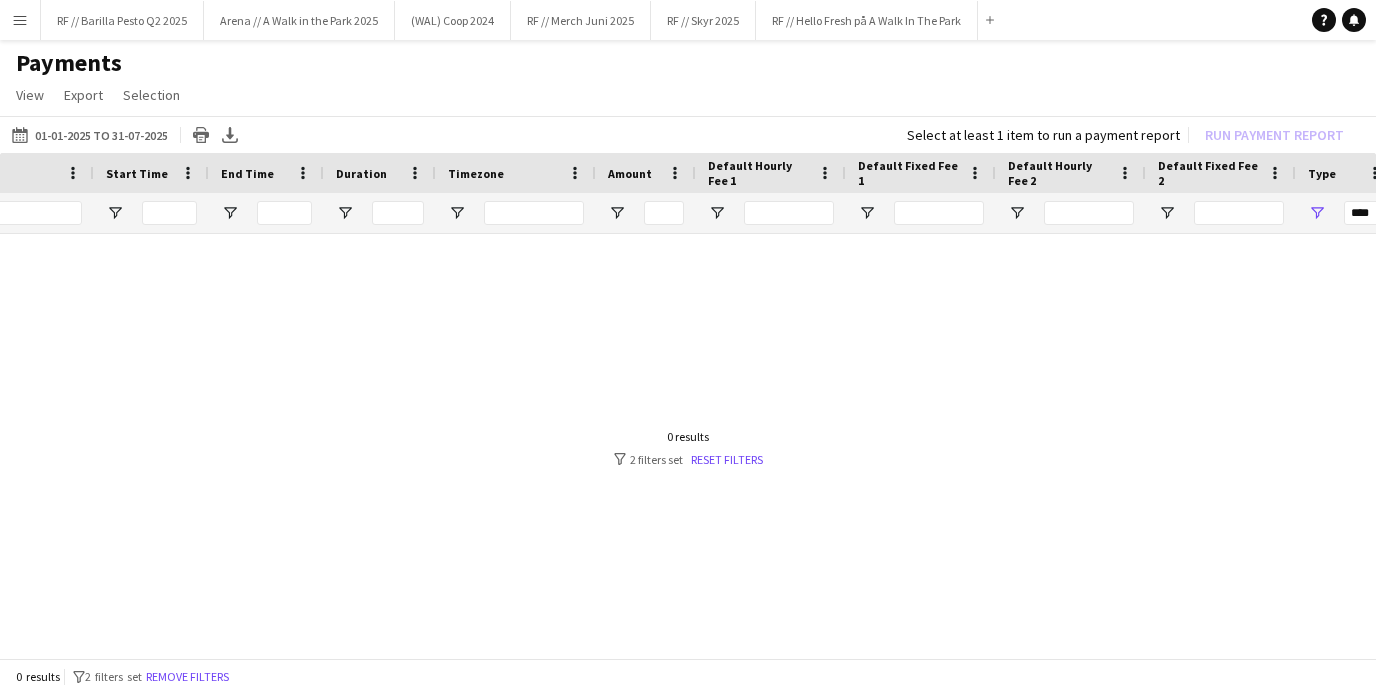 scroll, scrollTop: 0, scrollLeft: 397, axis: horizontal 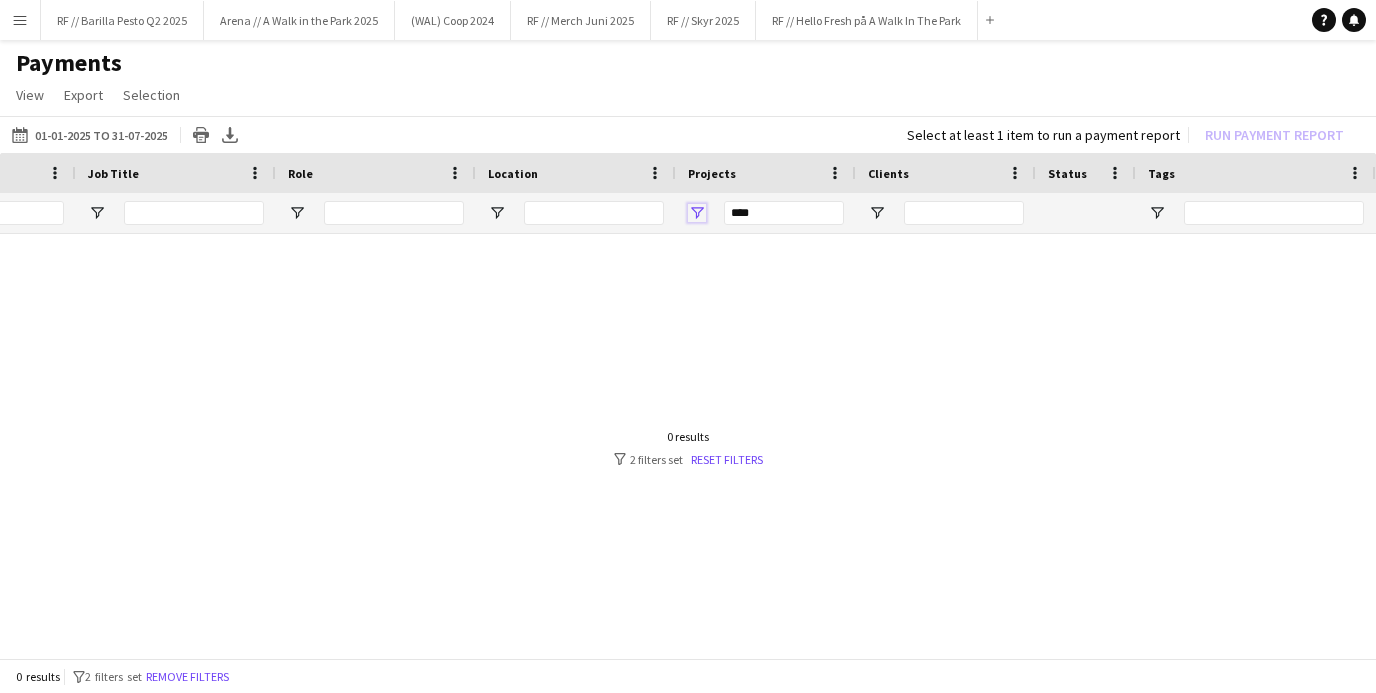 click at bounding box center [697, 213] 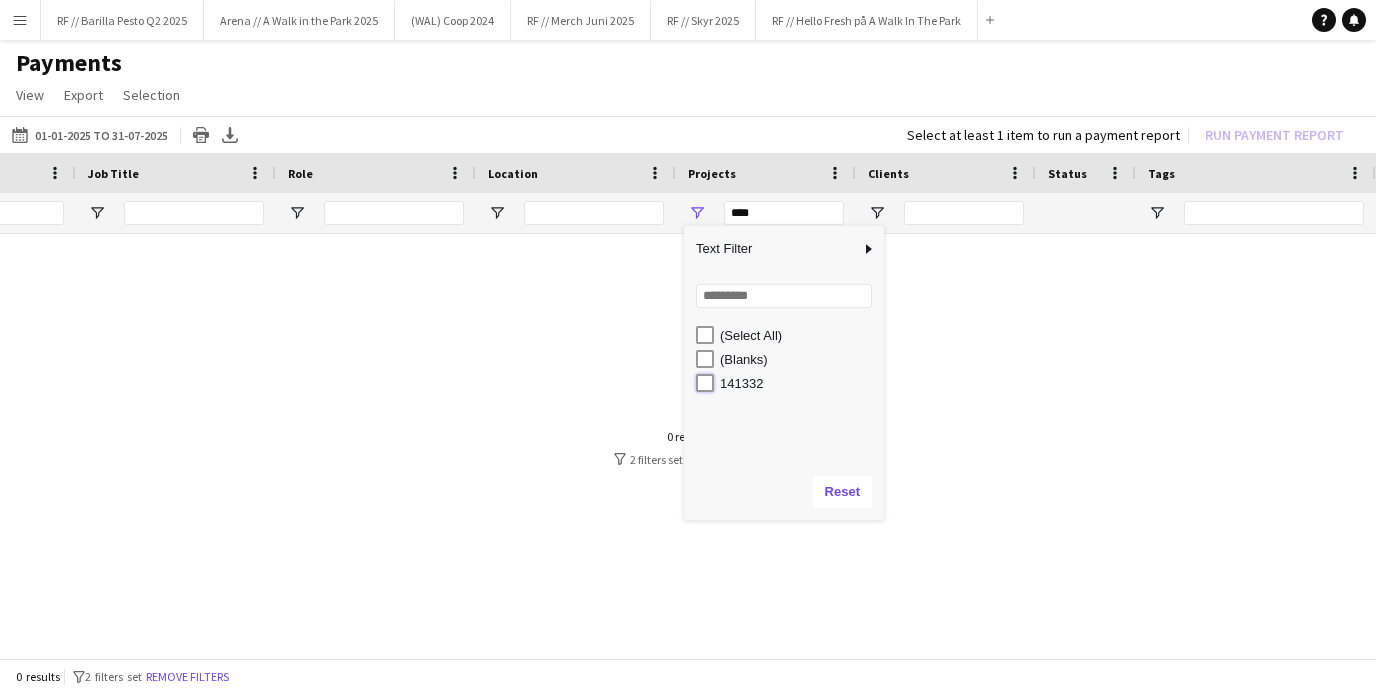 type on "**********" 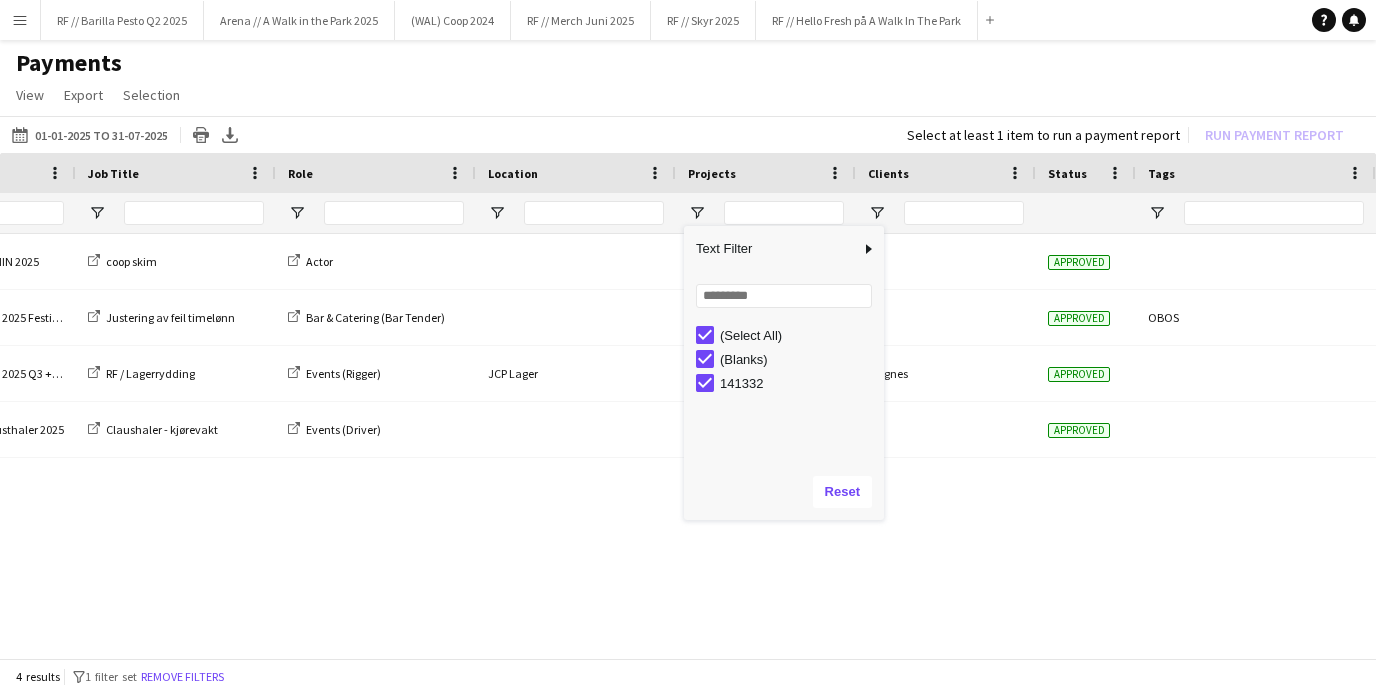 click on "Employed Crew (WAL) ADMIN [YEAR] coop skim Actor 141332 Approved Employed Crew RF Ringnes [YEAR] Festivalsommer Justering av feil timelønn Bar & Catering (Bar Tender) Approved OBOS Employed Crew RF Ringnes [YEAR] Q3 +Q4" at bounding box center [688, 448] 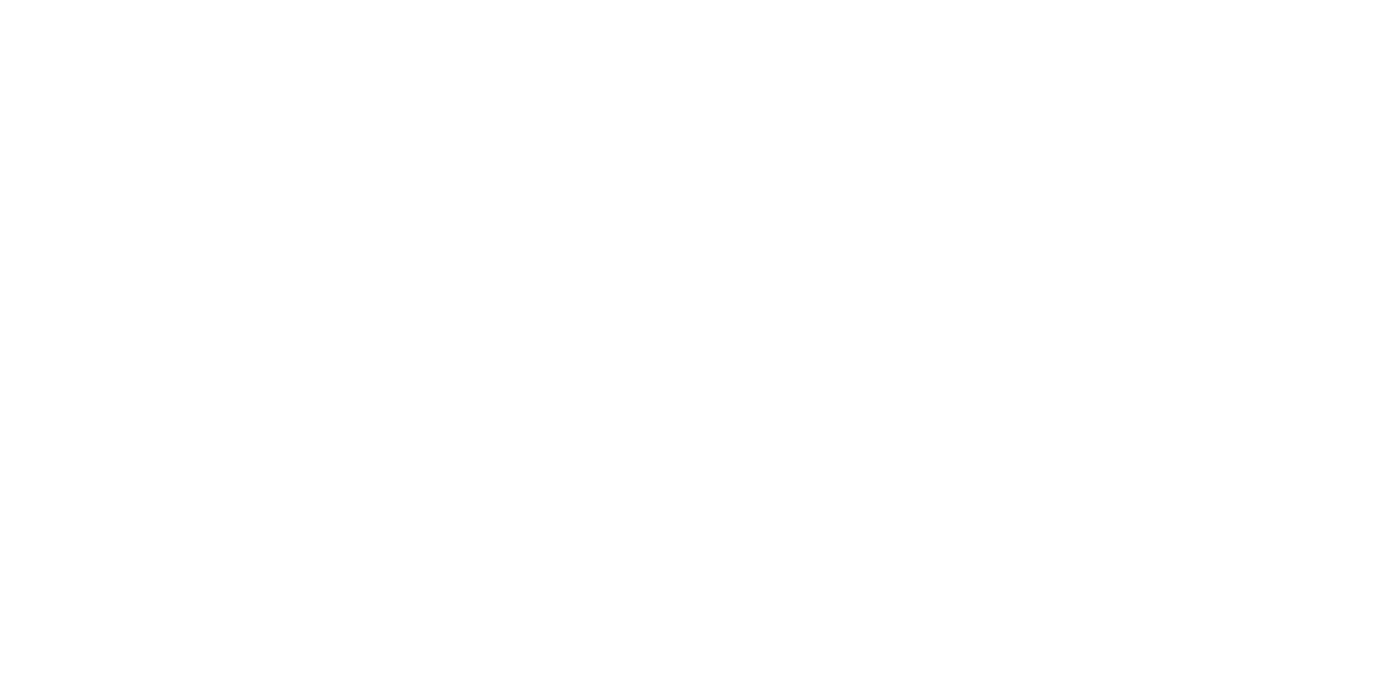 scroll, scrollTop: 0, scrollLeft: 0, axis: both 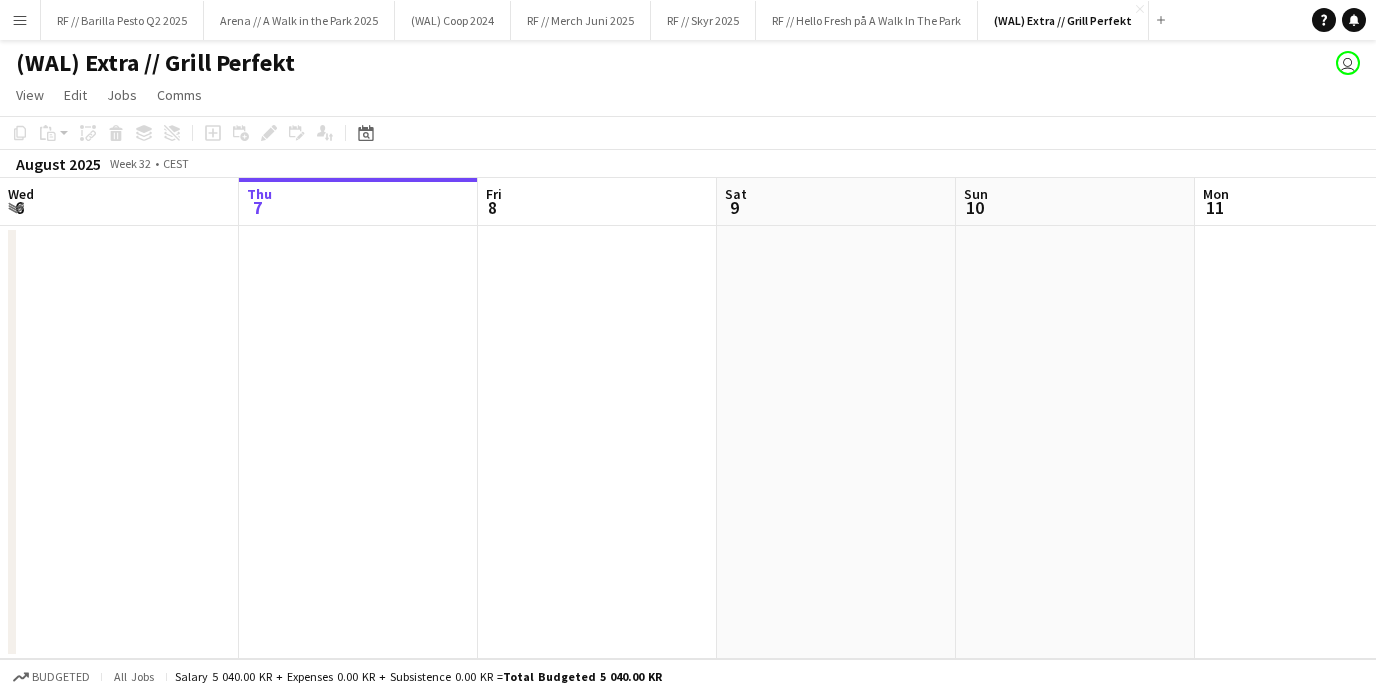 click at bounding box center (358, 442) 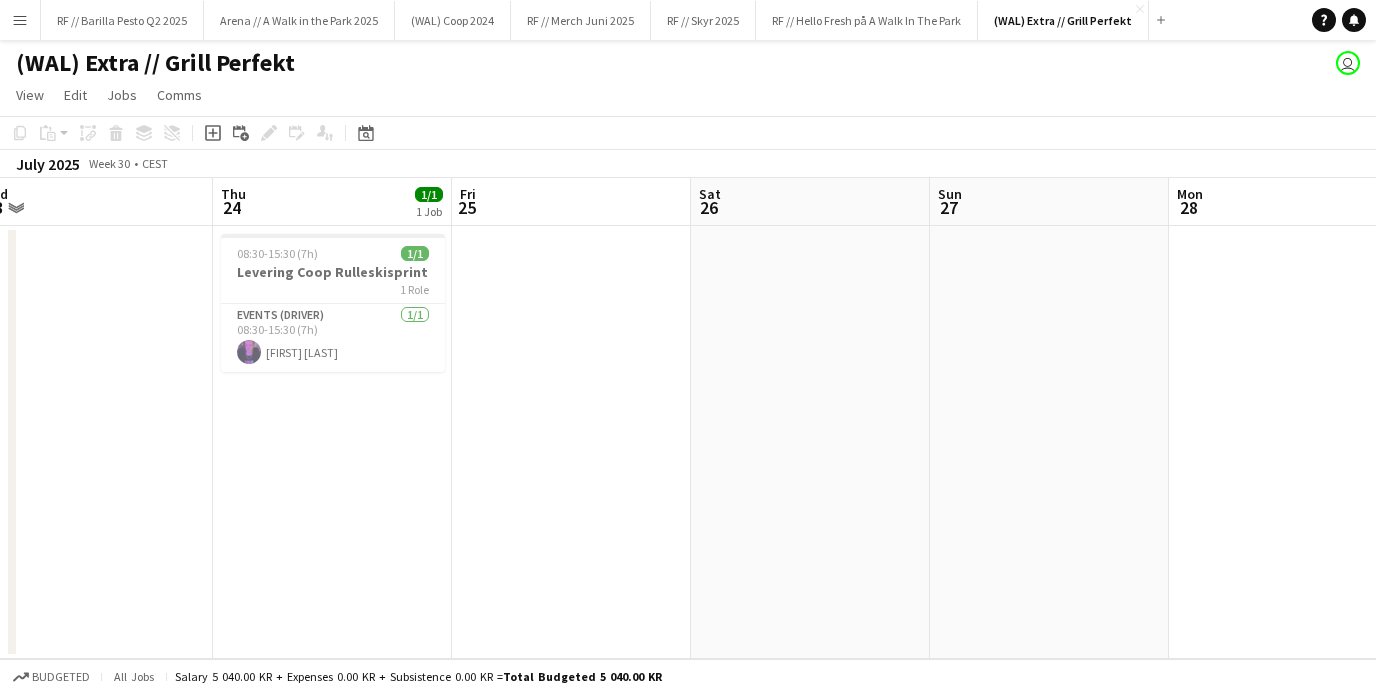 scroll, scrollTop: 0, scrollLeft: 509, axis: horizontal 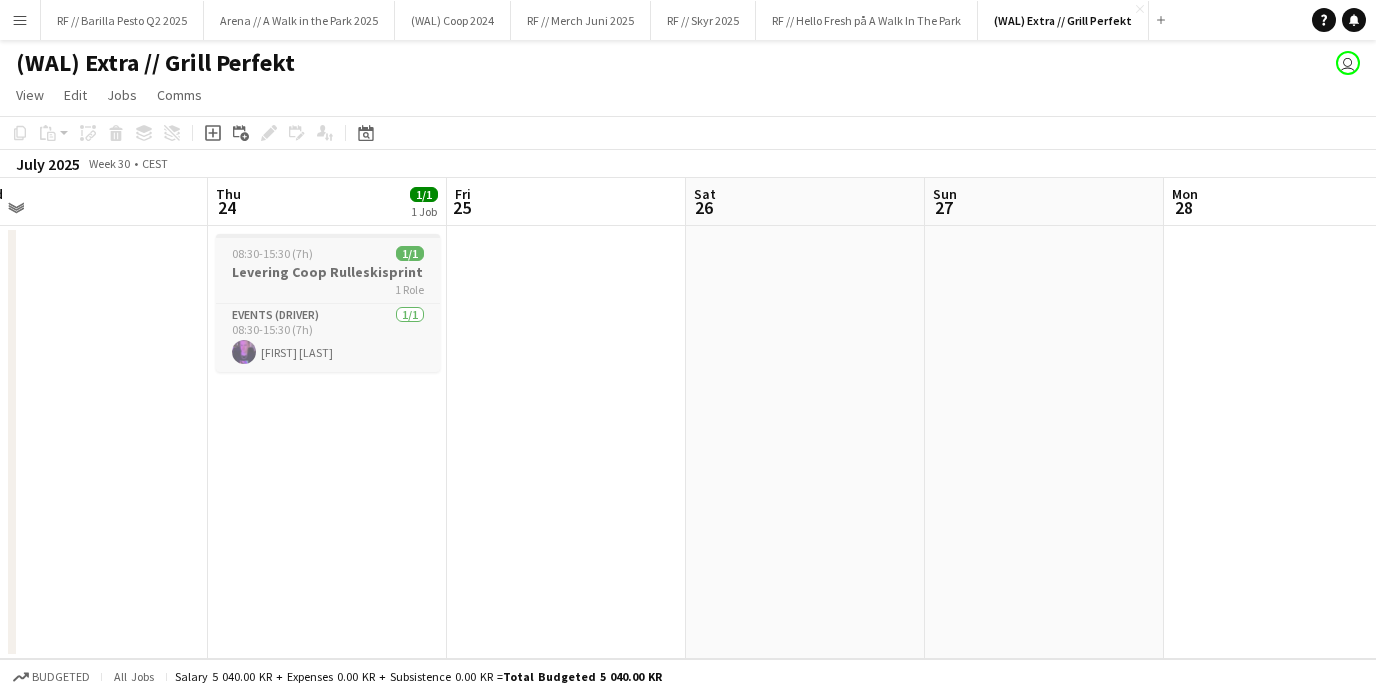 click on "08:30-15:30 (7h)    1/1" at bounding box center (328, 253) 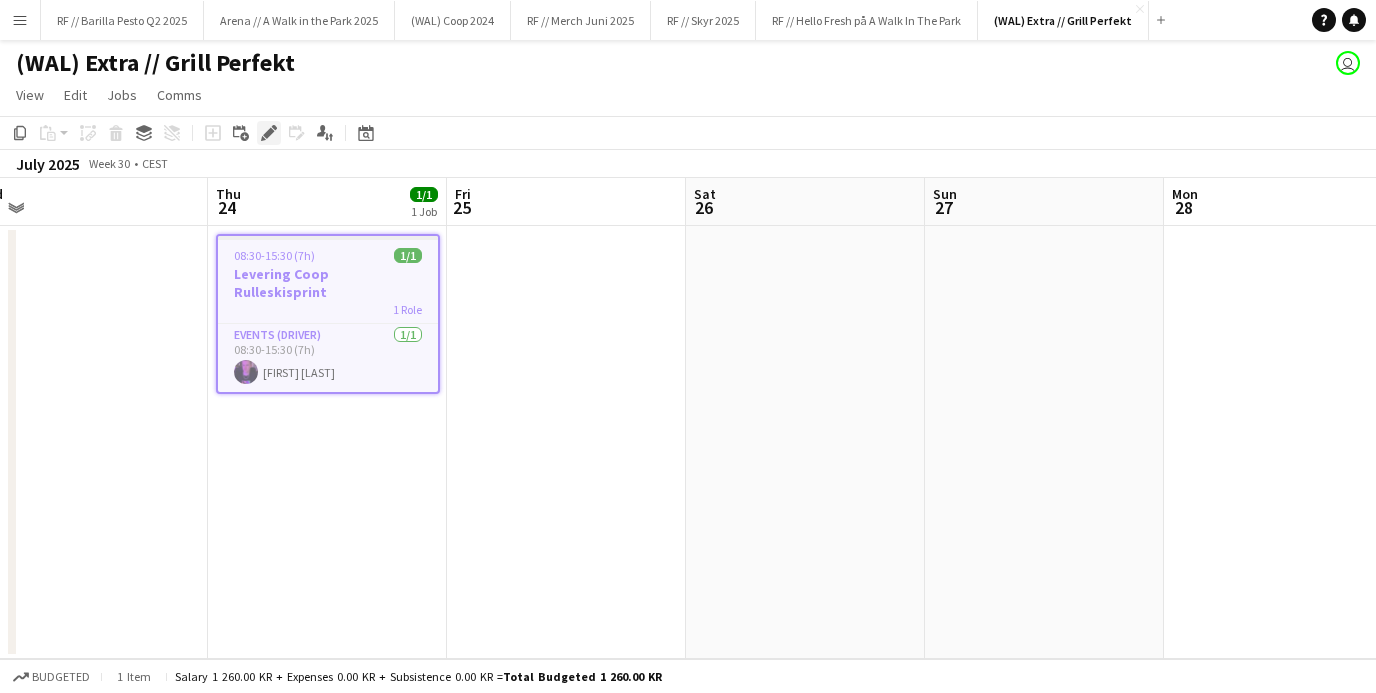 click on "Edit" 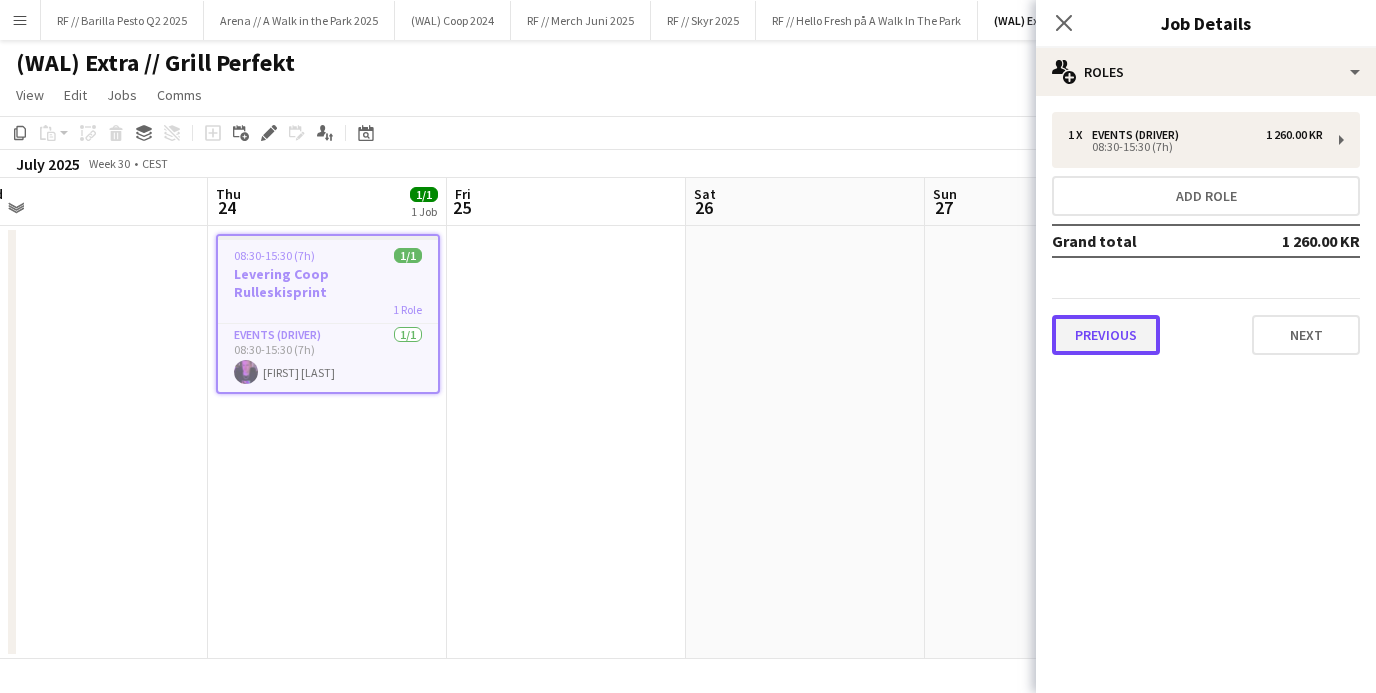 click on "Previous" at bounding box center [1106, 335] 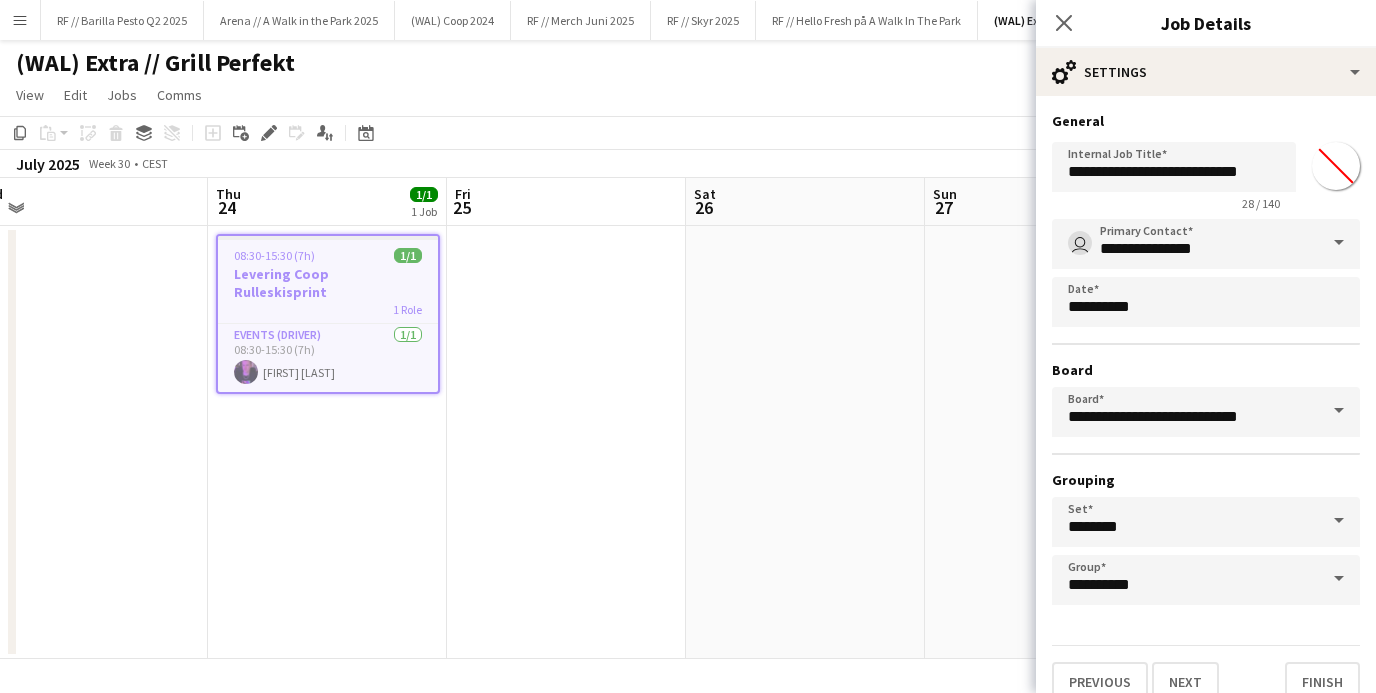 scroll, scrollTop: 25, scrollLeft: 0, axis: vertical 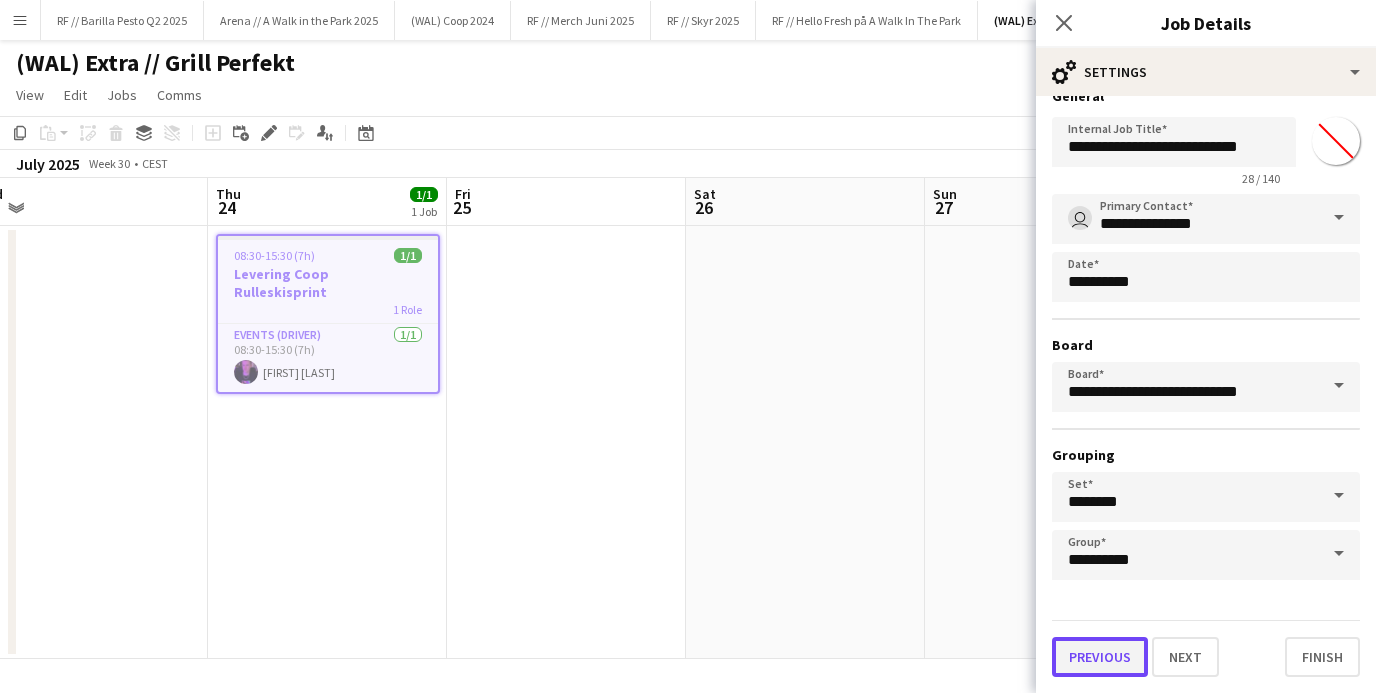 click on "Previous" at bounding box center (1100, 657) 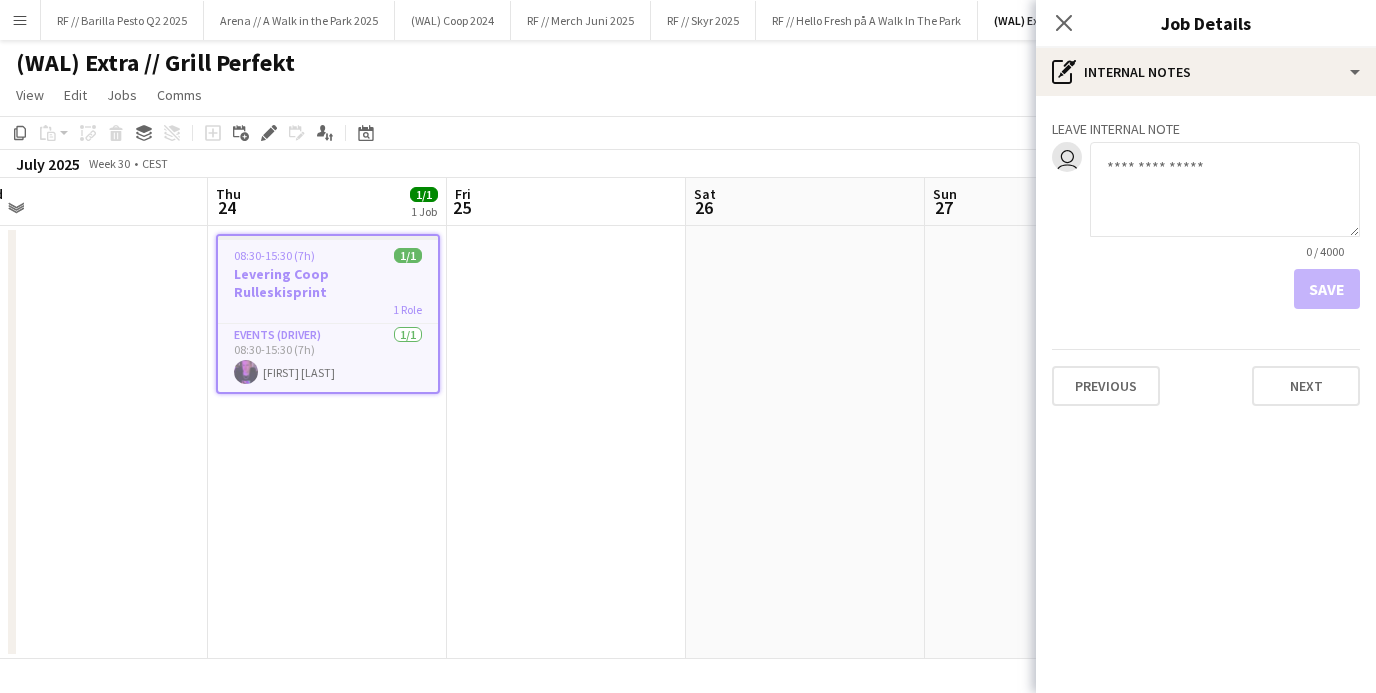 scroll, scrollTop: 0, scrollLeft: 0, axis: both 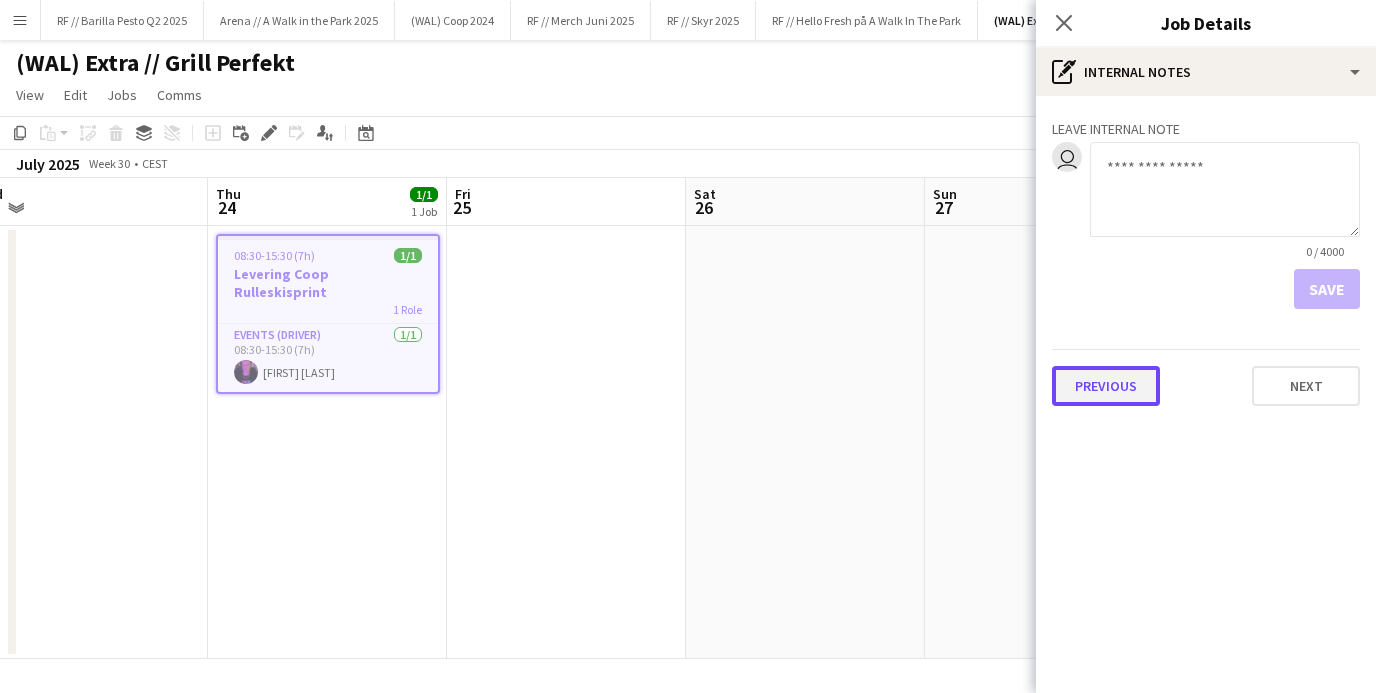click on "Previous" at bounding box center [1106, 386] 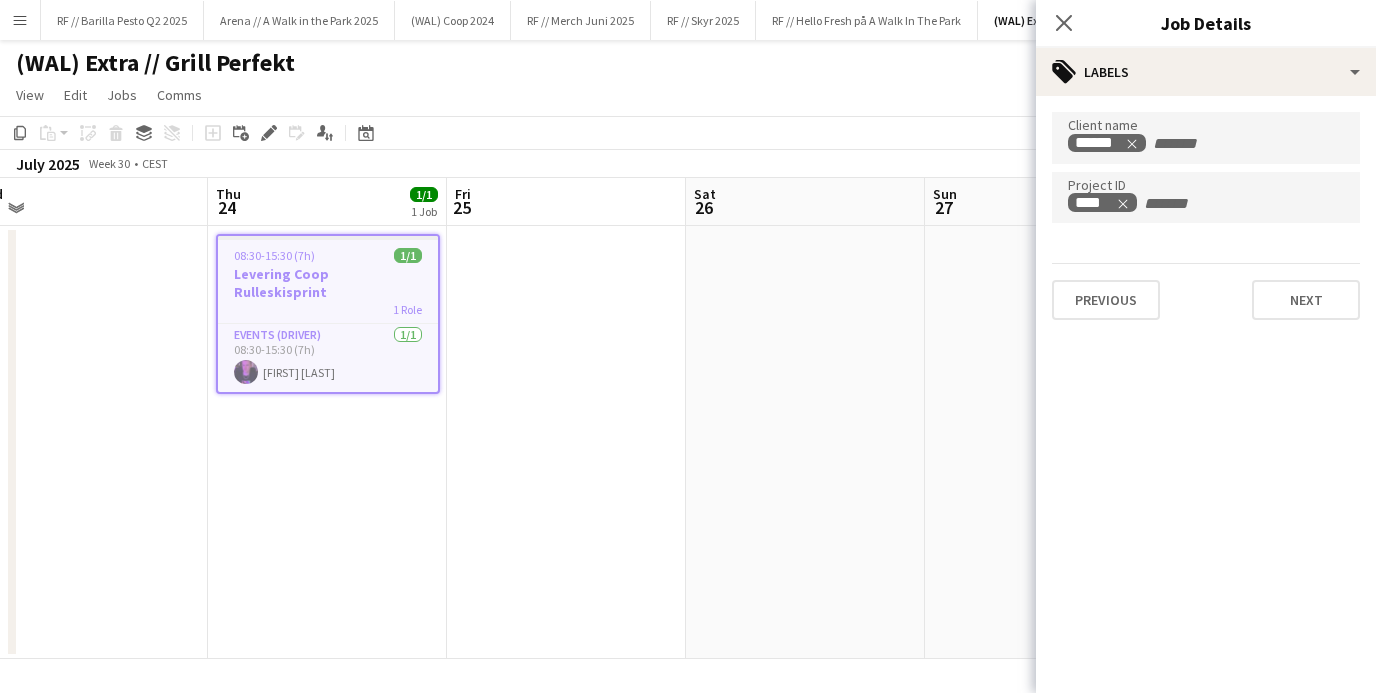 click on "****" at bounding box center (1206, 203) 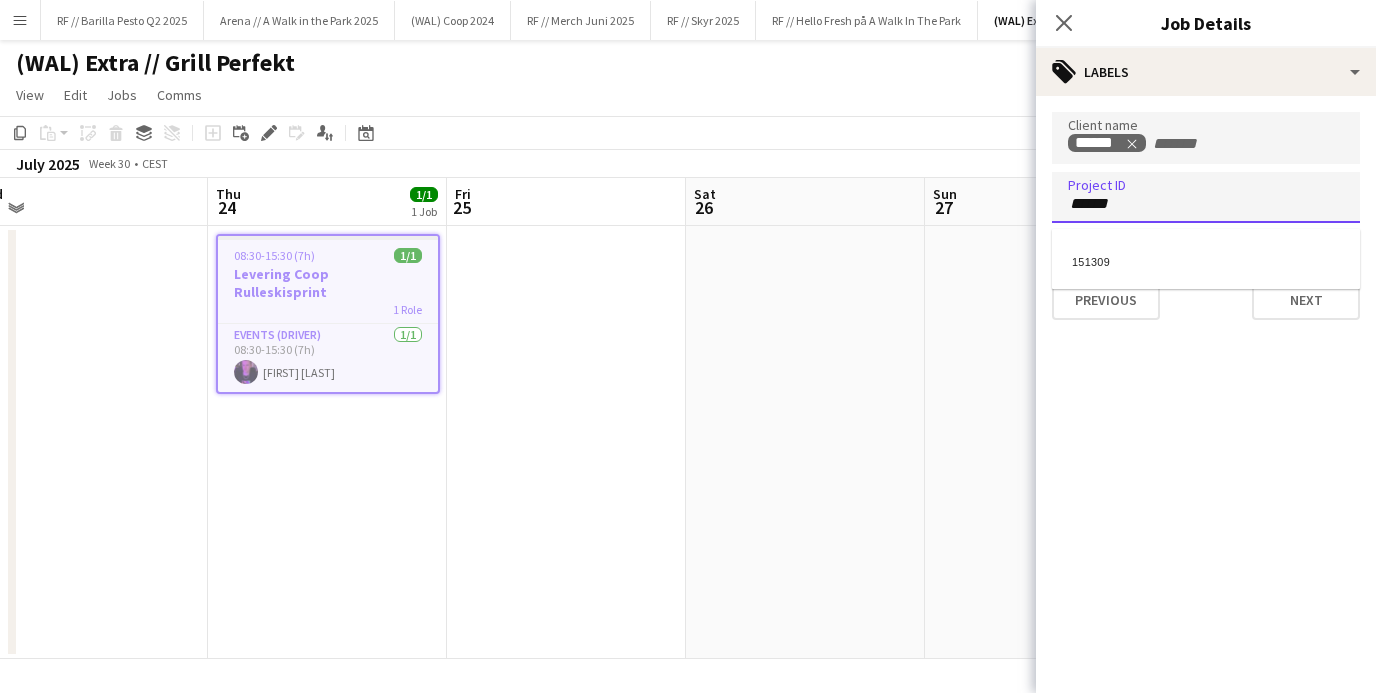 type on "******" 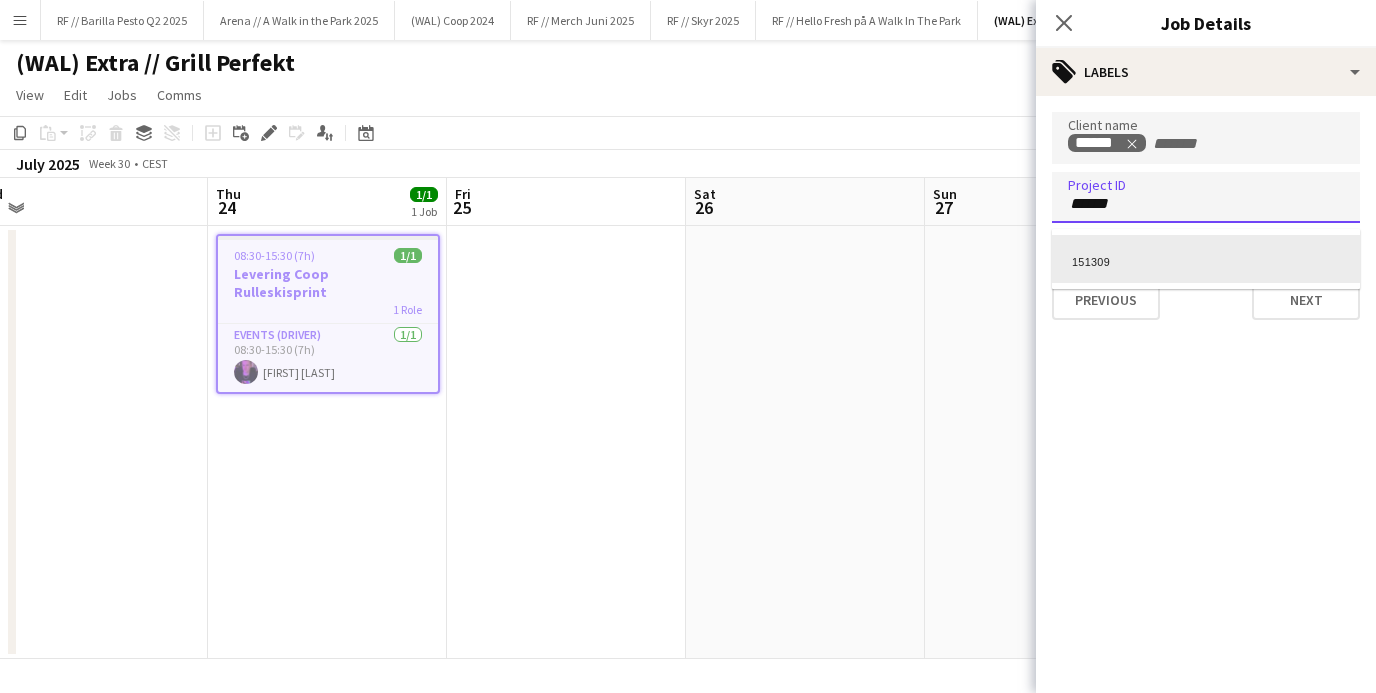 click on "151309" at bounding box center (1206, 259) 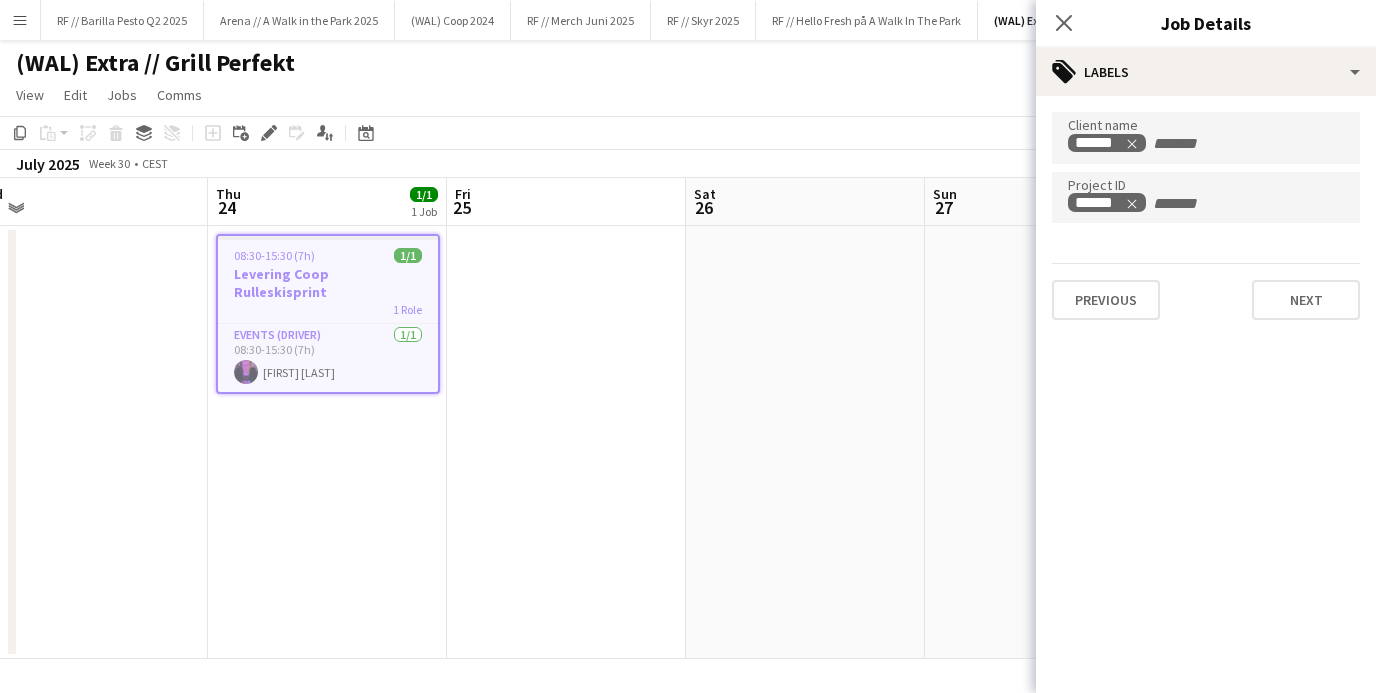 click on "tags
Labels   Client name  ******  Project ID  ******  Previous   Next" 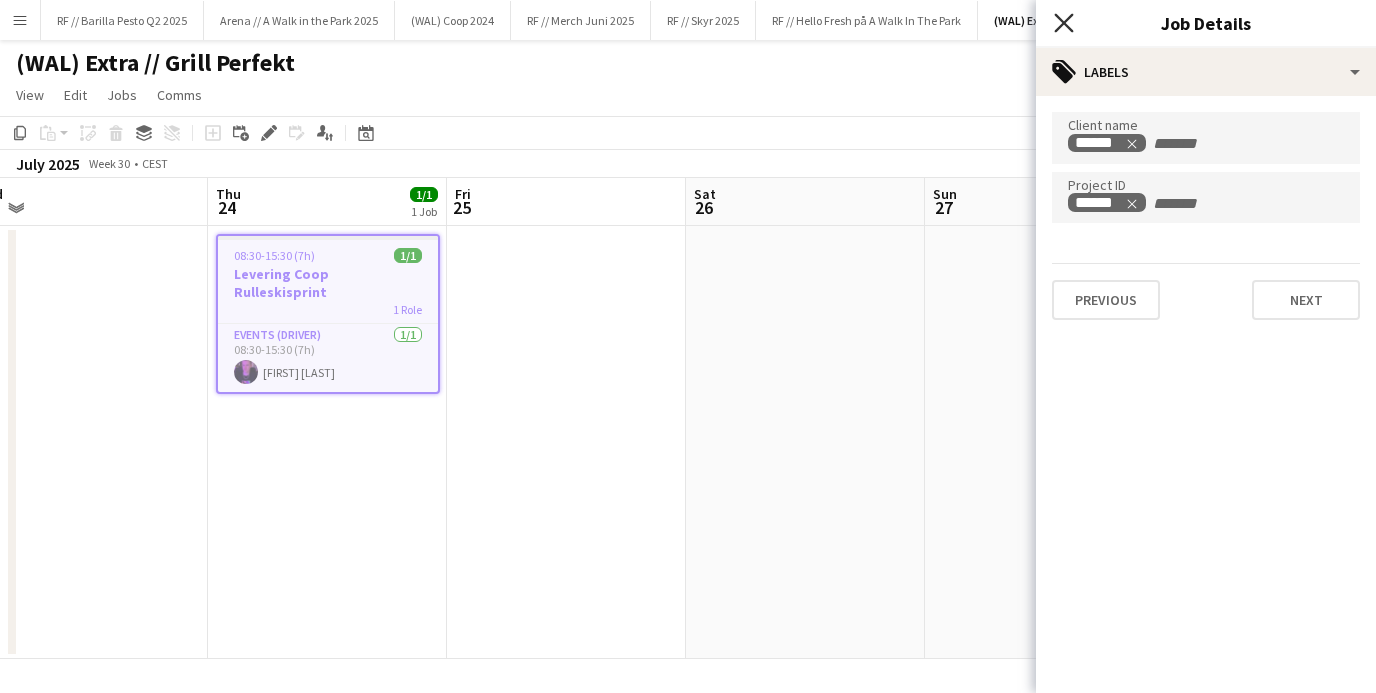 click 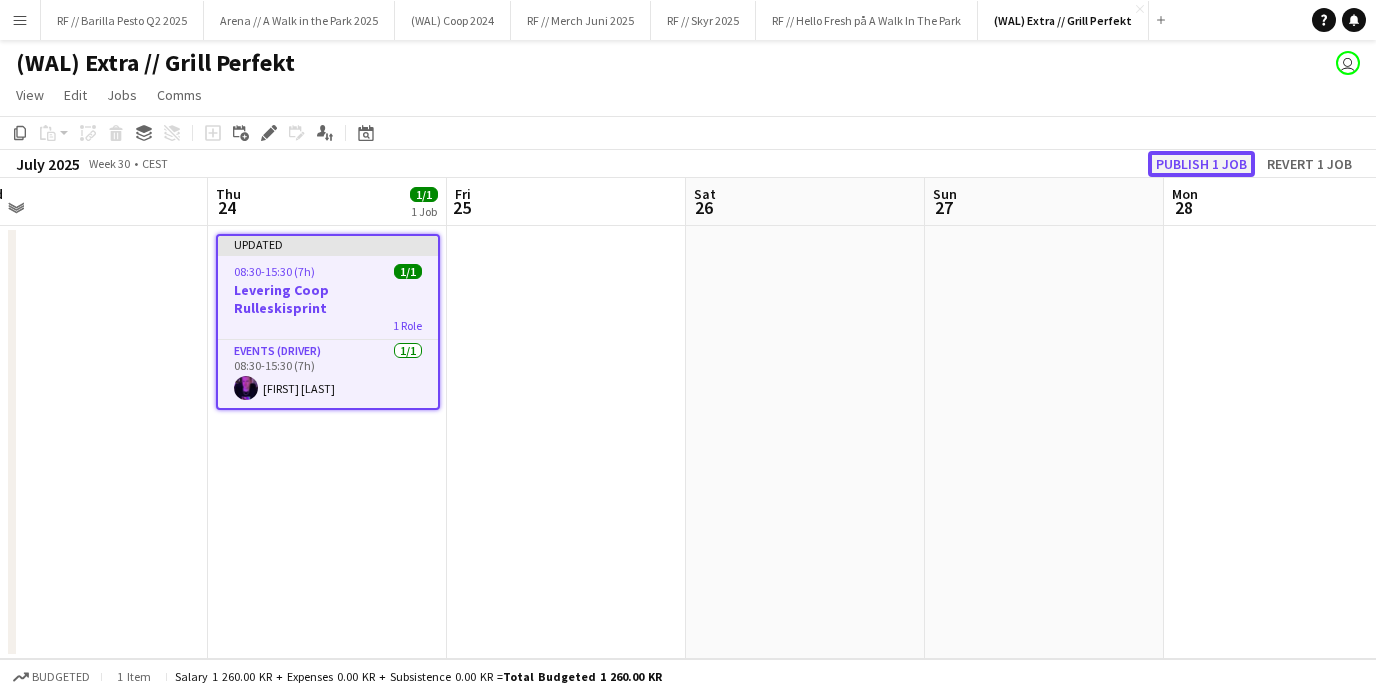 click on "Publish 1 job" 